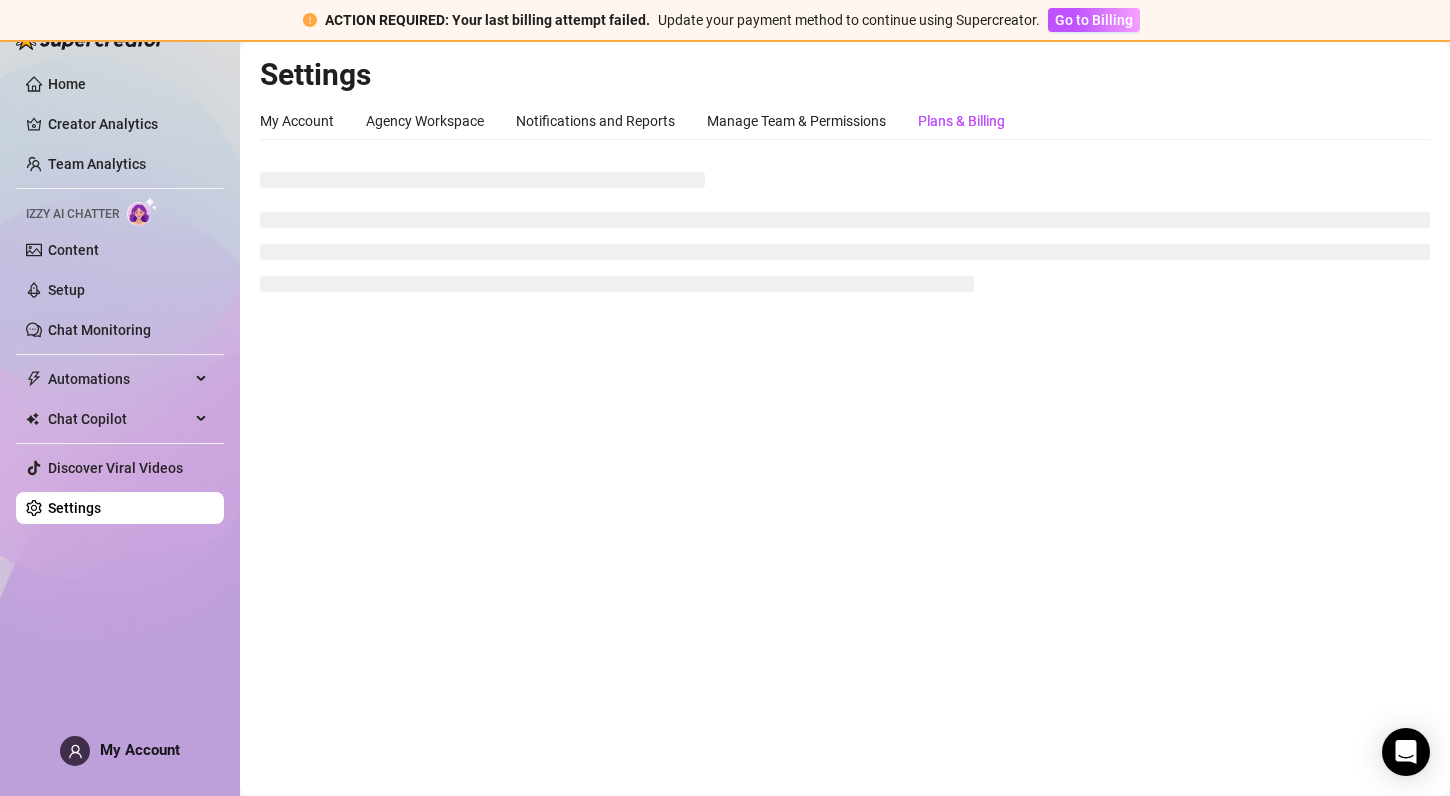 scroll, scrollTop: 0, scrollLeft: 0, axis: both 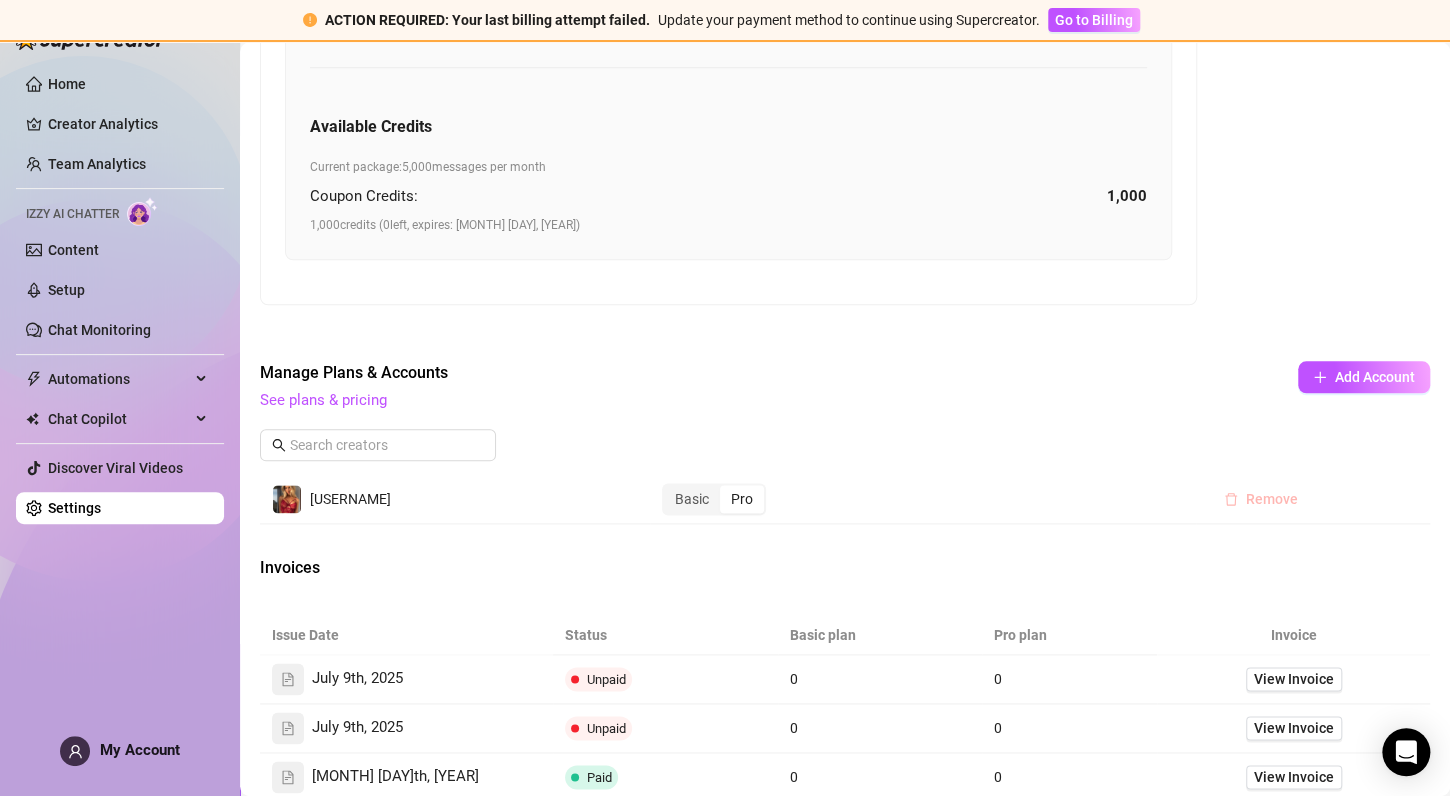 click on "Remove" at bounding box center [1272, 499] 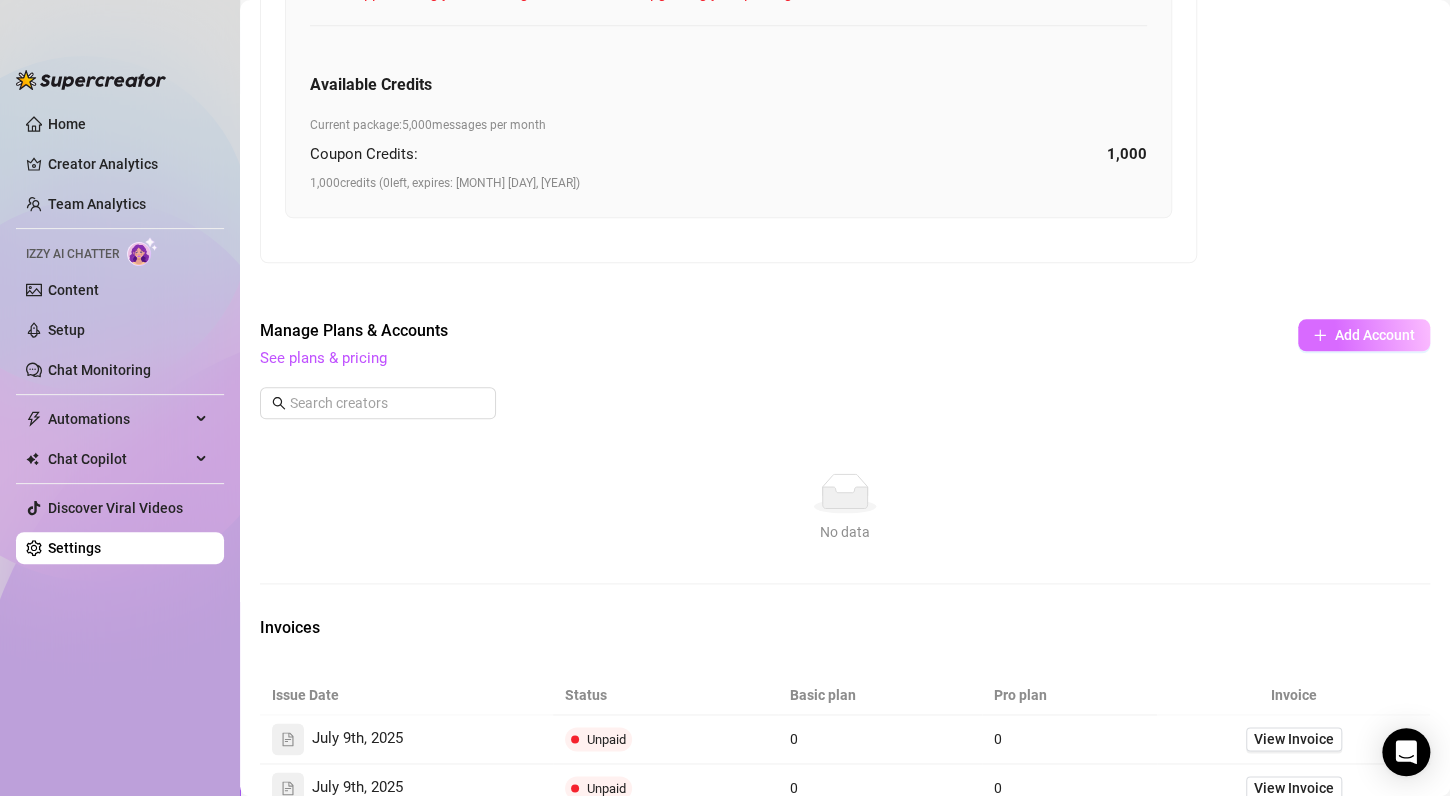 click on "Add Account" at bounding box center [1375, 335] 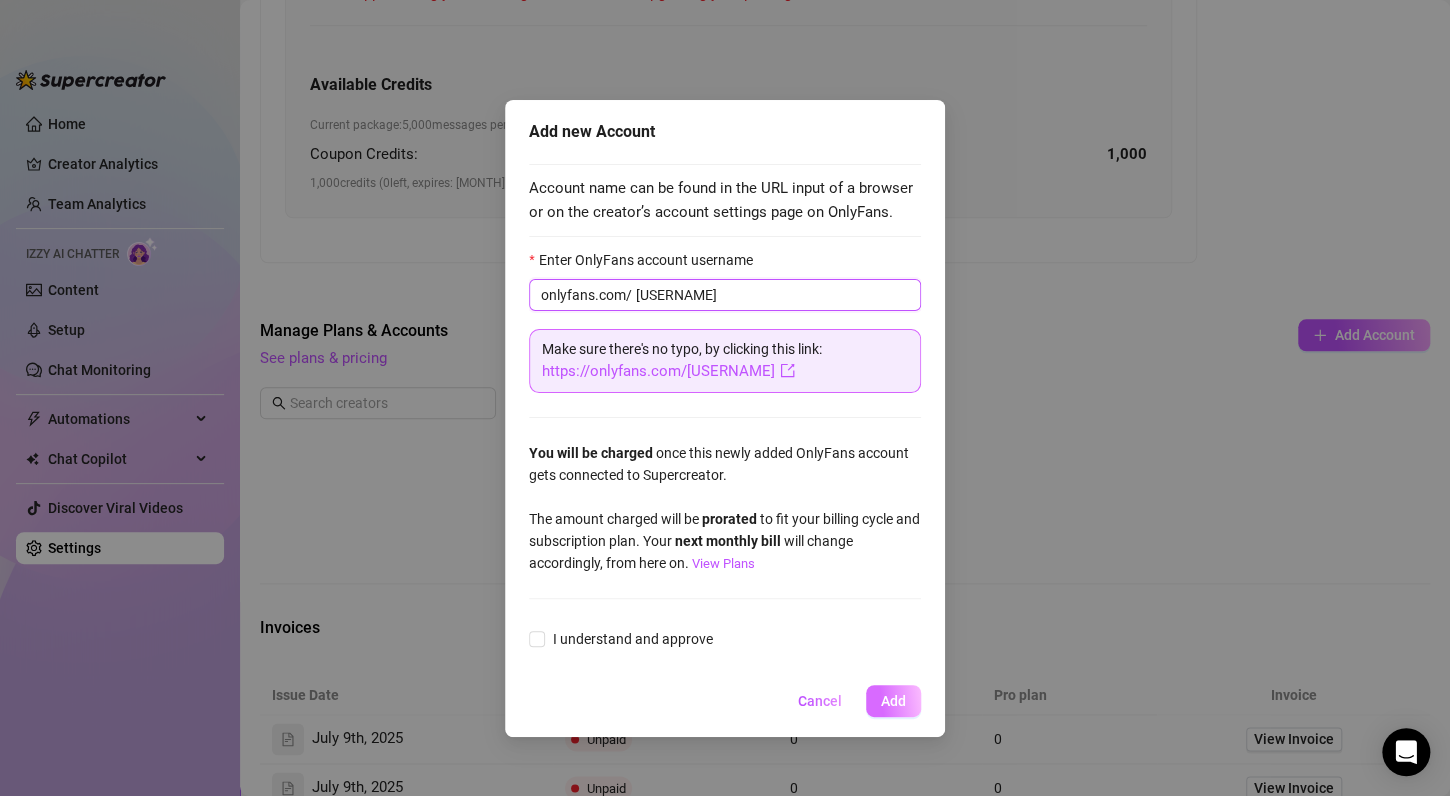 type on "barbellbarbie1" 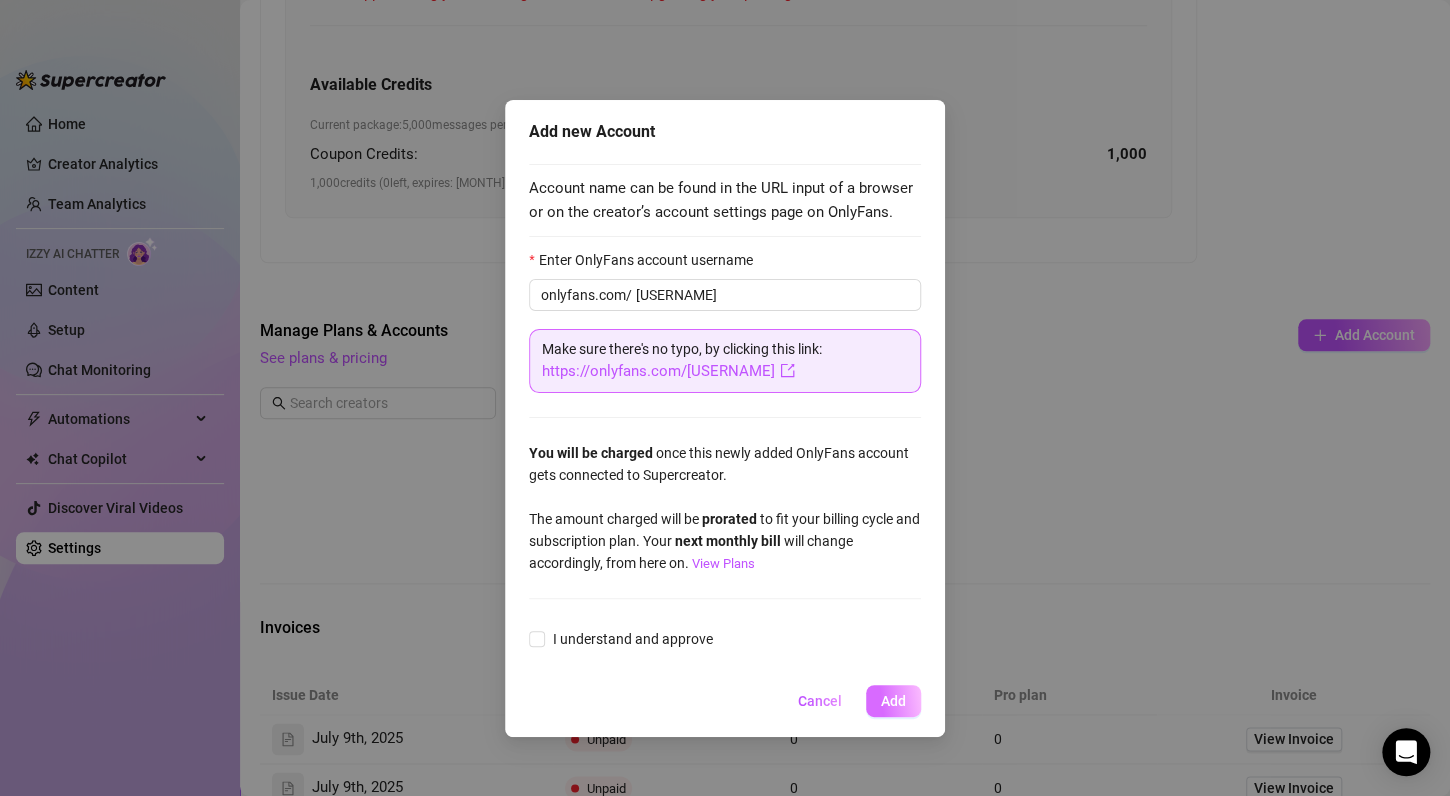 click on "Add" at bounding box center (893, 701) 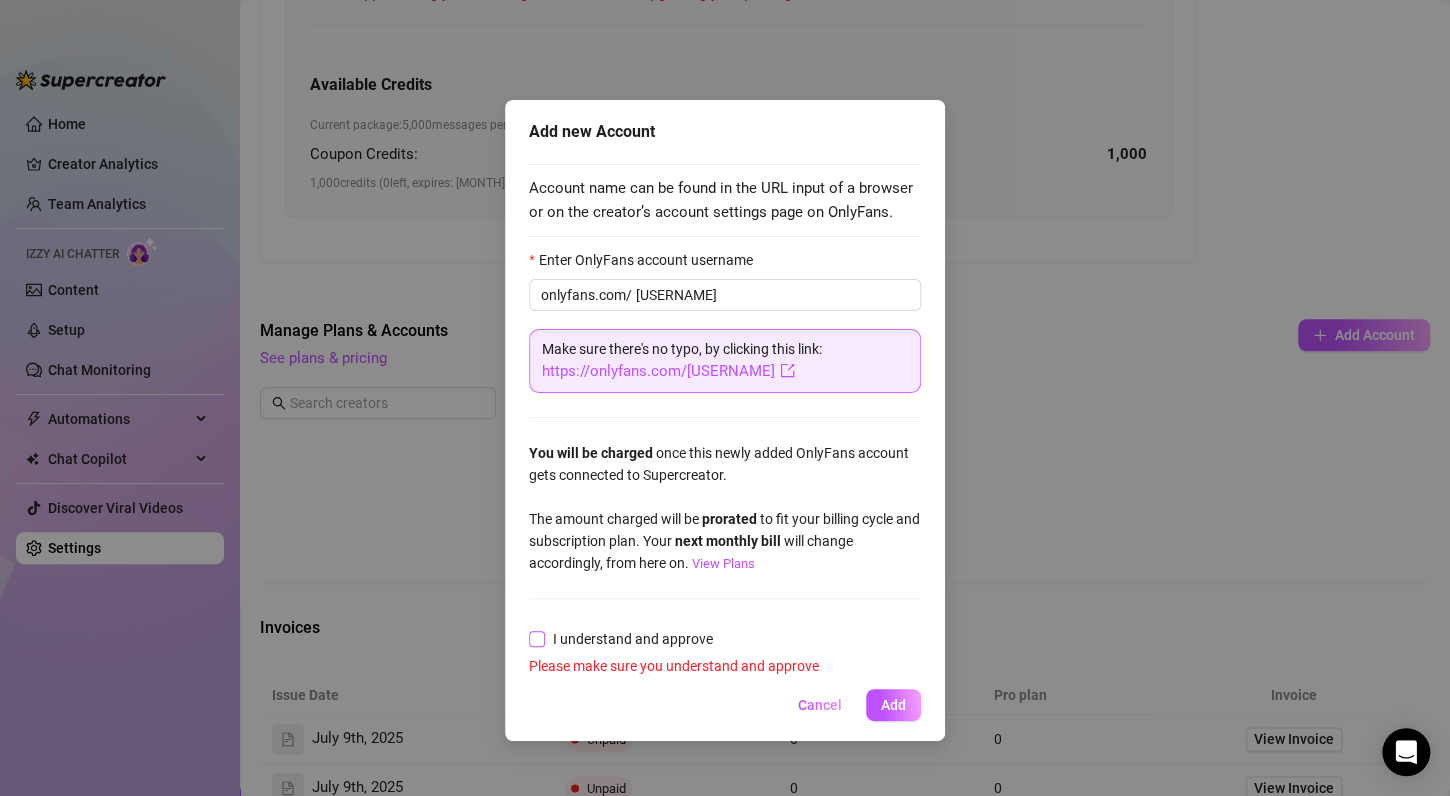 click on "I understand and approve" at bounding box center (536, 638) 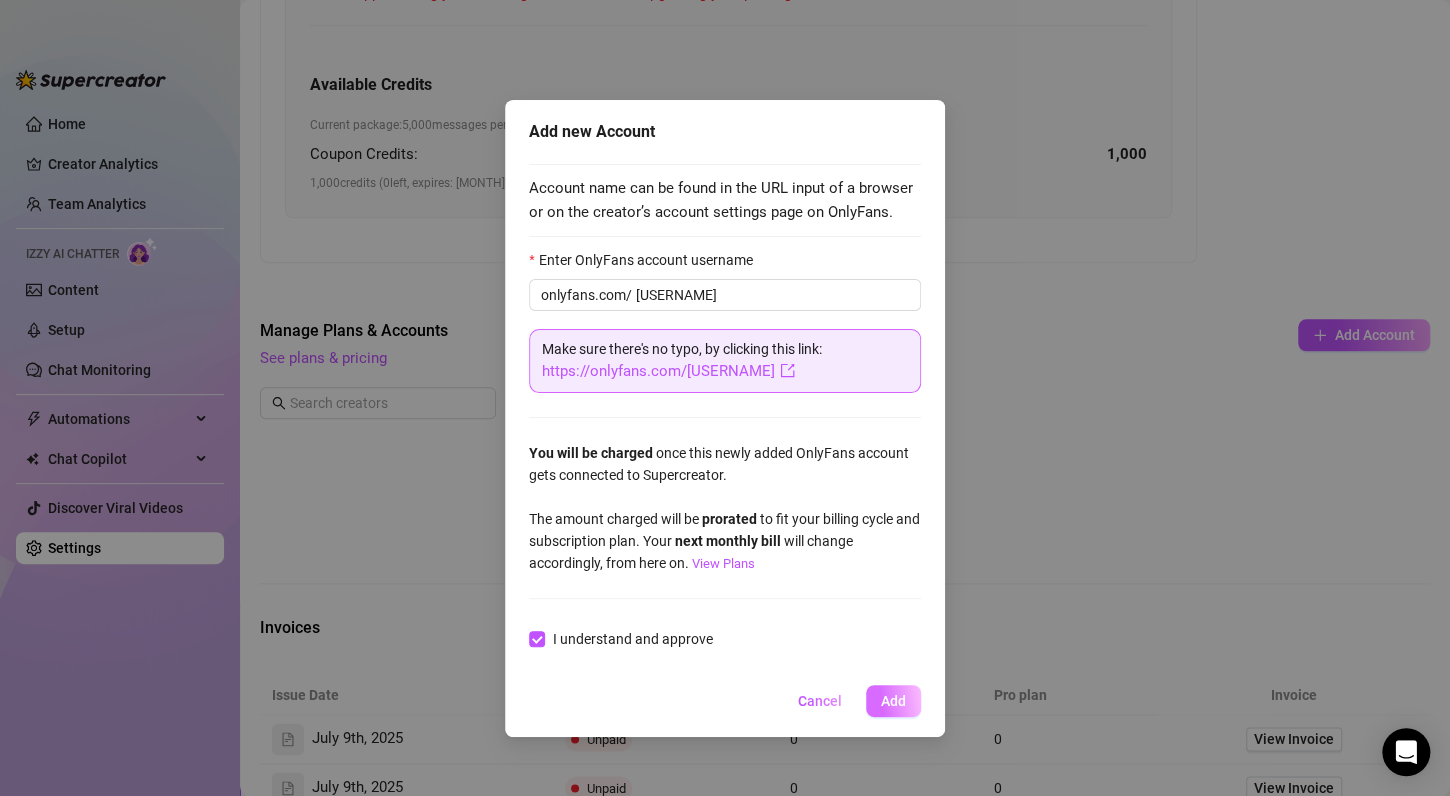 click on "Add" at bounding box center [893, 701] 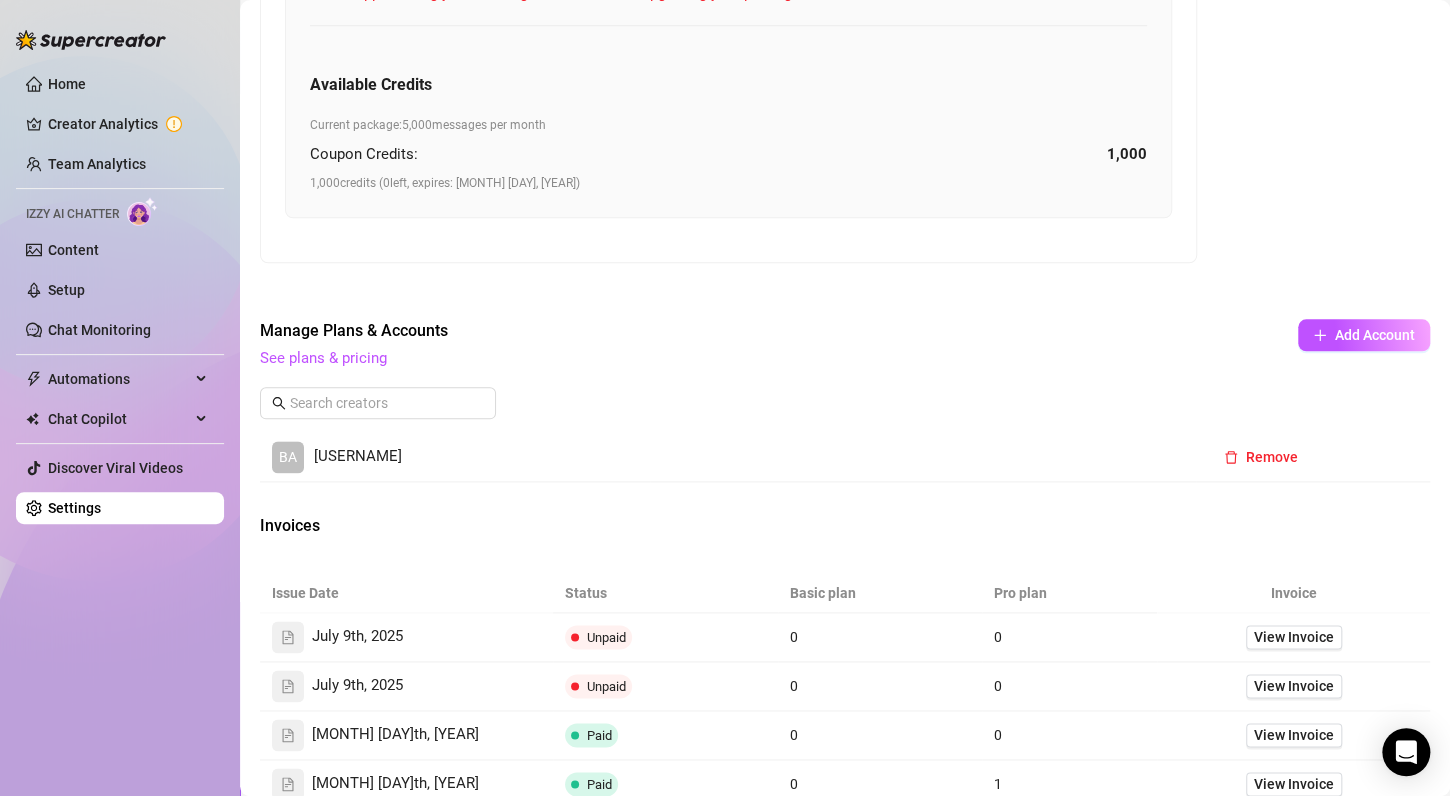 type 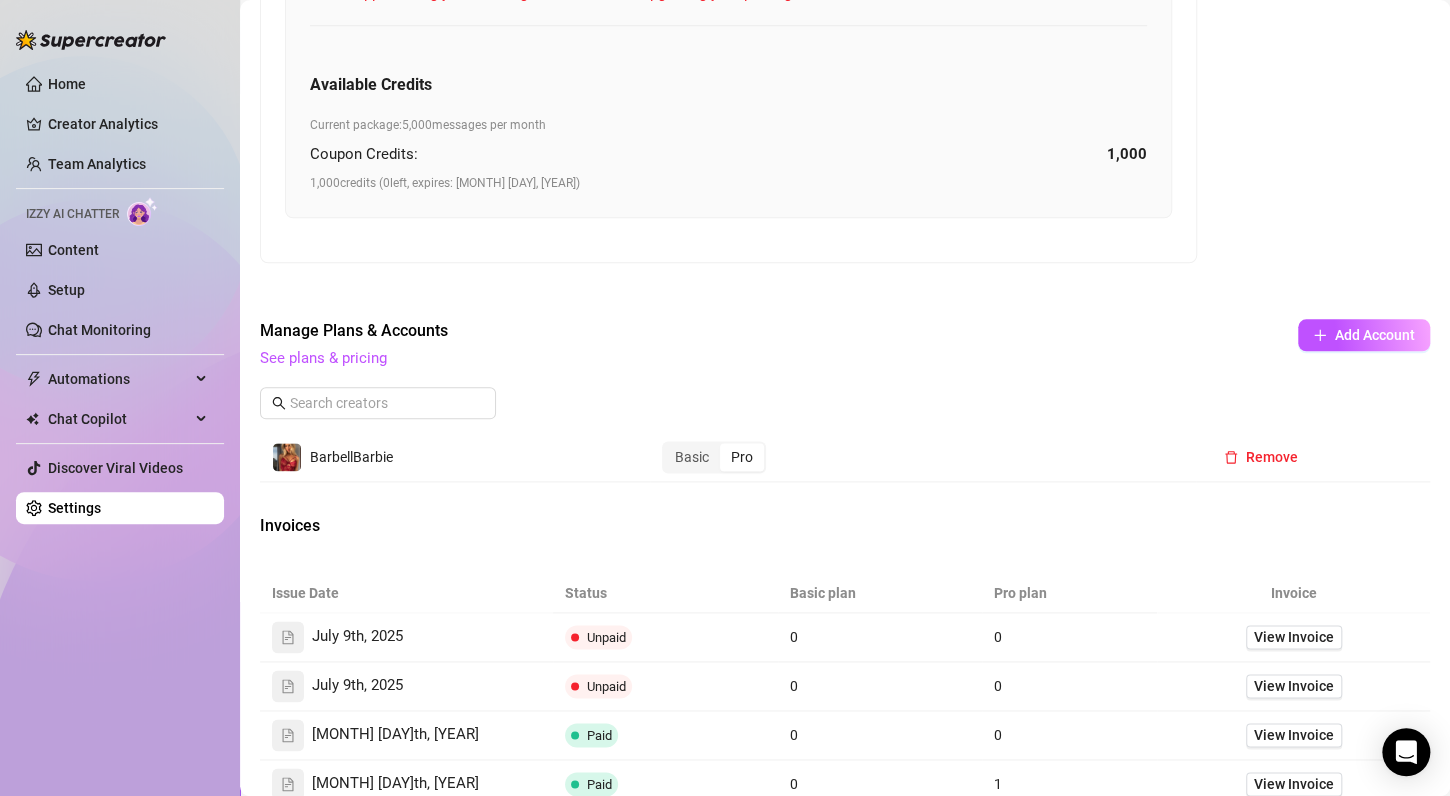 click on "Unpaid" at bounding box center [606, 637] 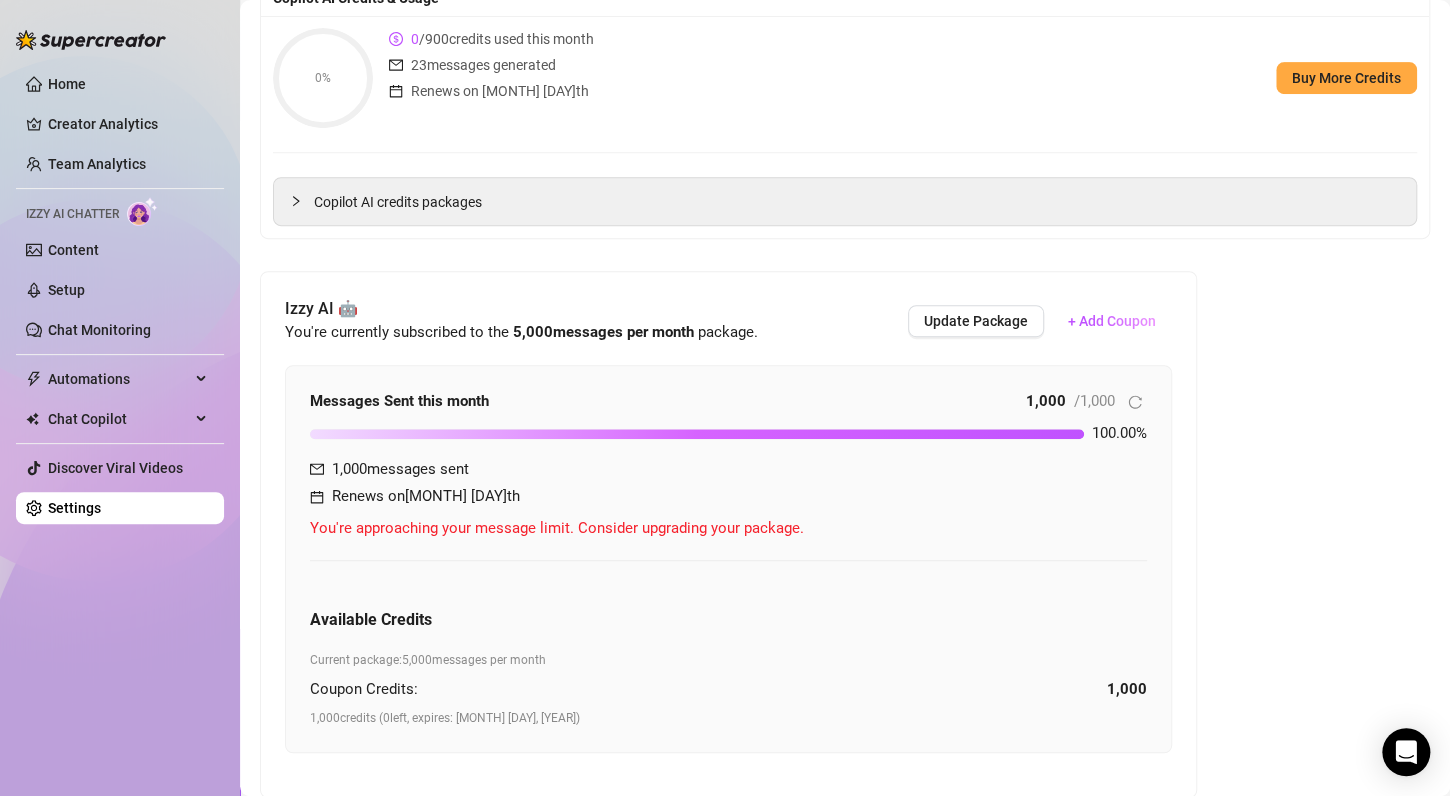 scroll, scrollTop: 0, scrollLeft: 0, axis: both 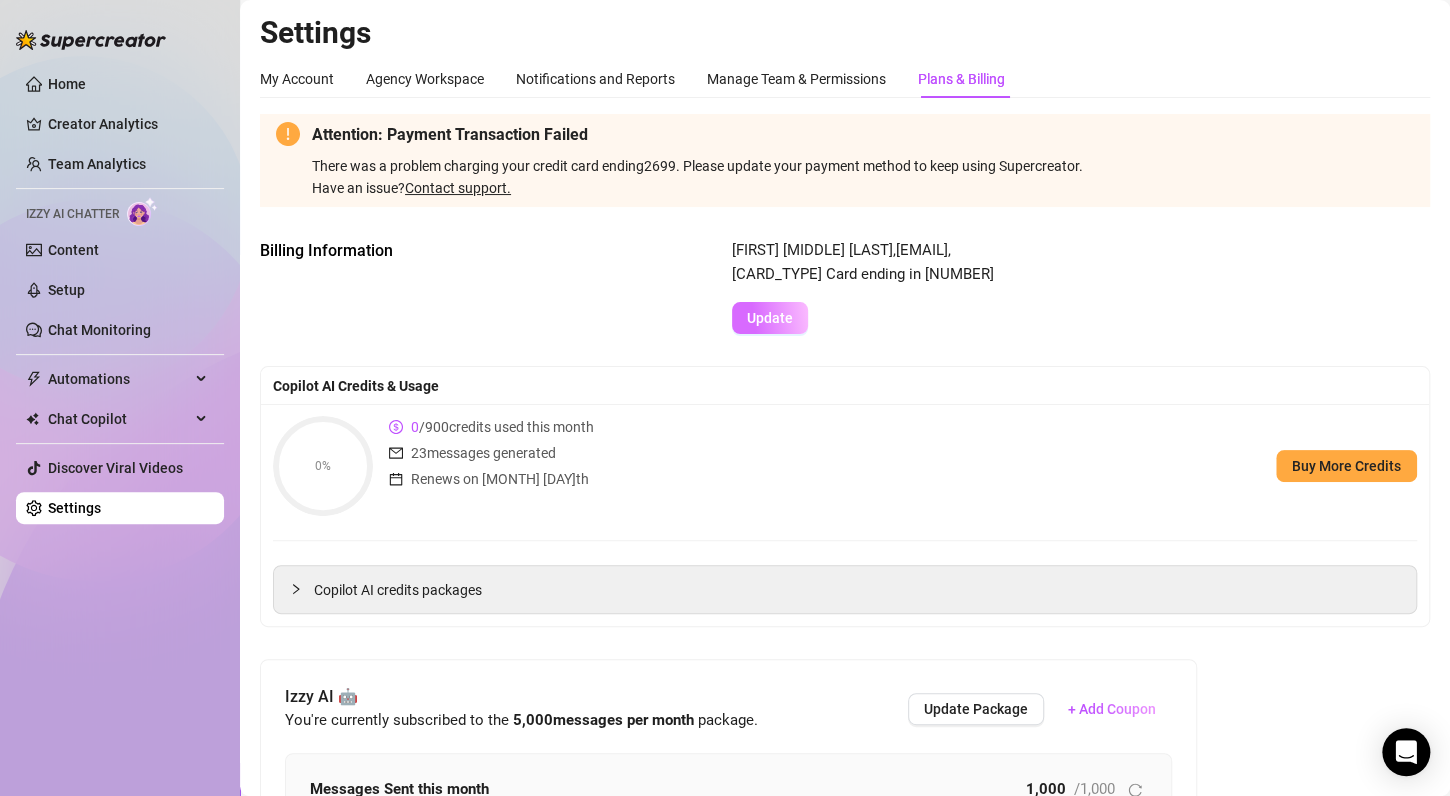 click on "Update" at bounding box center (770, 318) 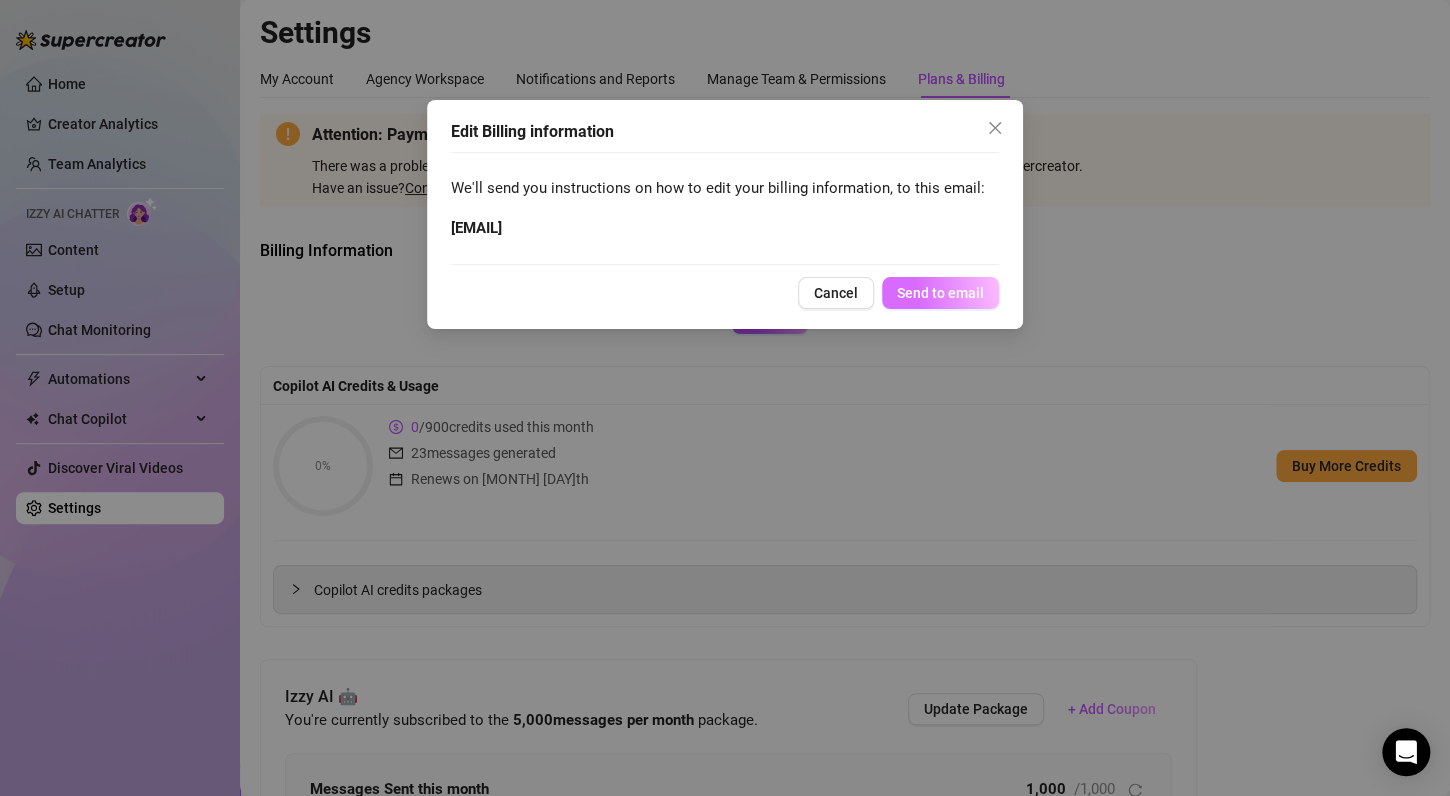 click on "Send to email" at bounding box center [940, 293] 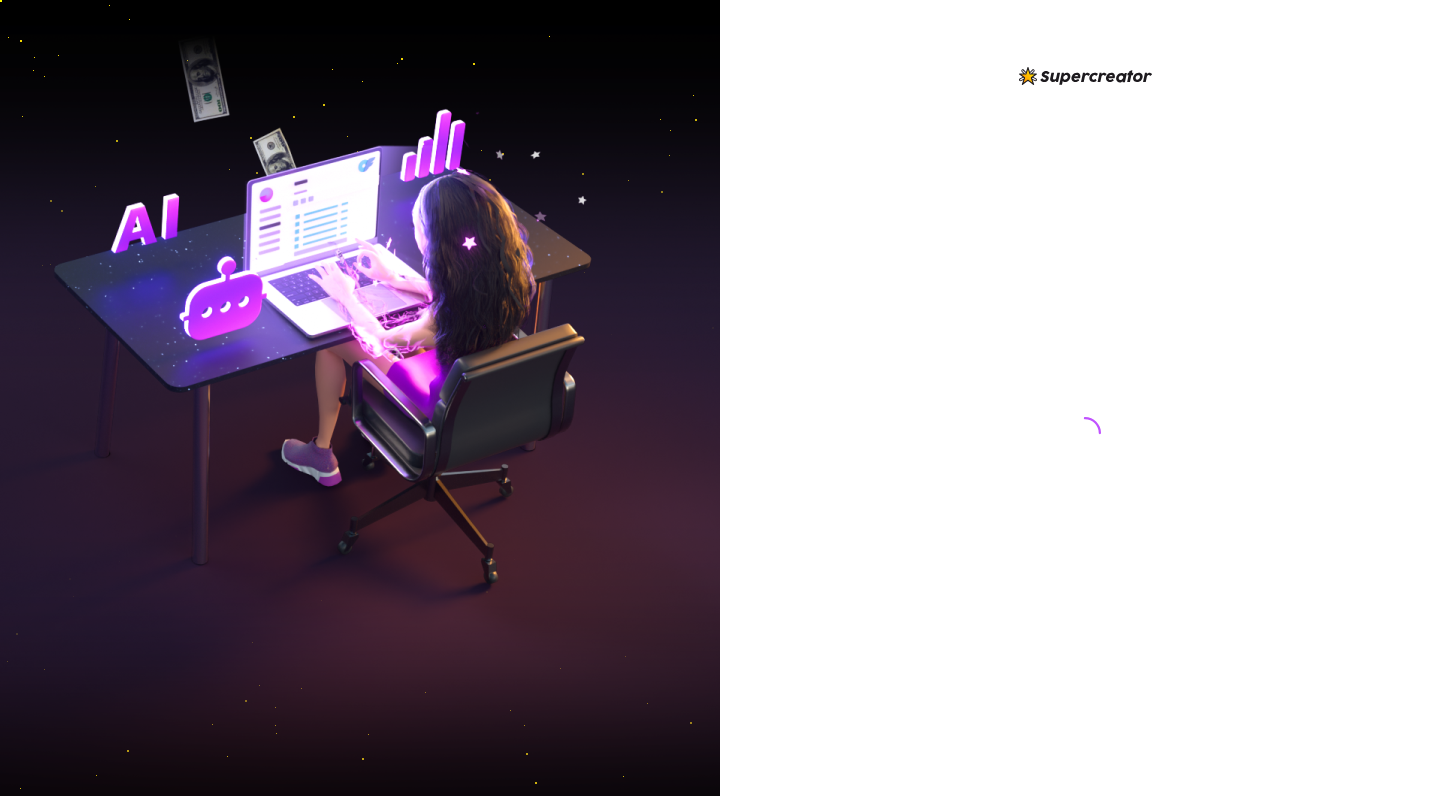 scroll, scrollTop: 0, scrollLeft: 0, axis: both 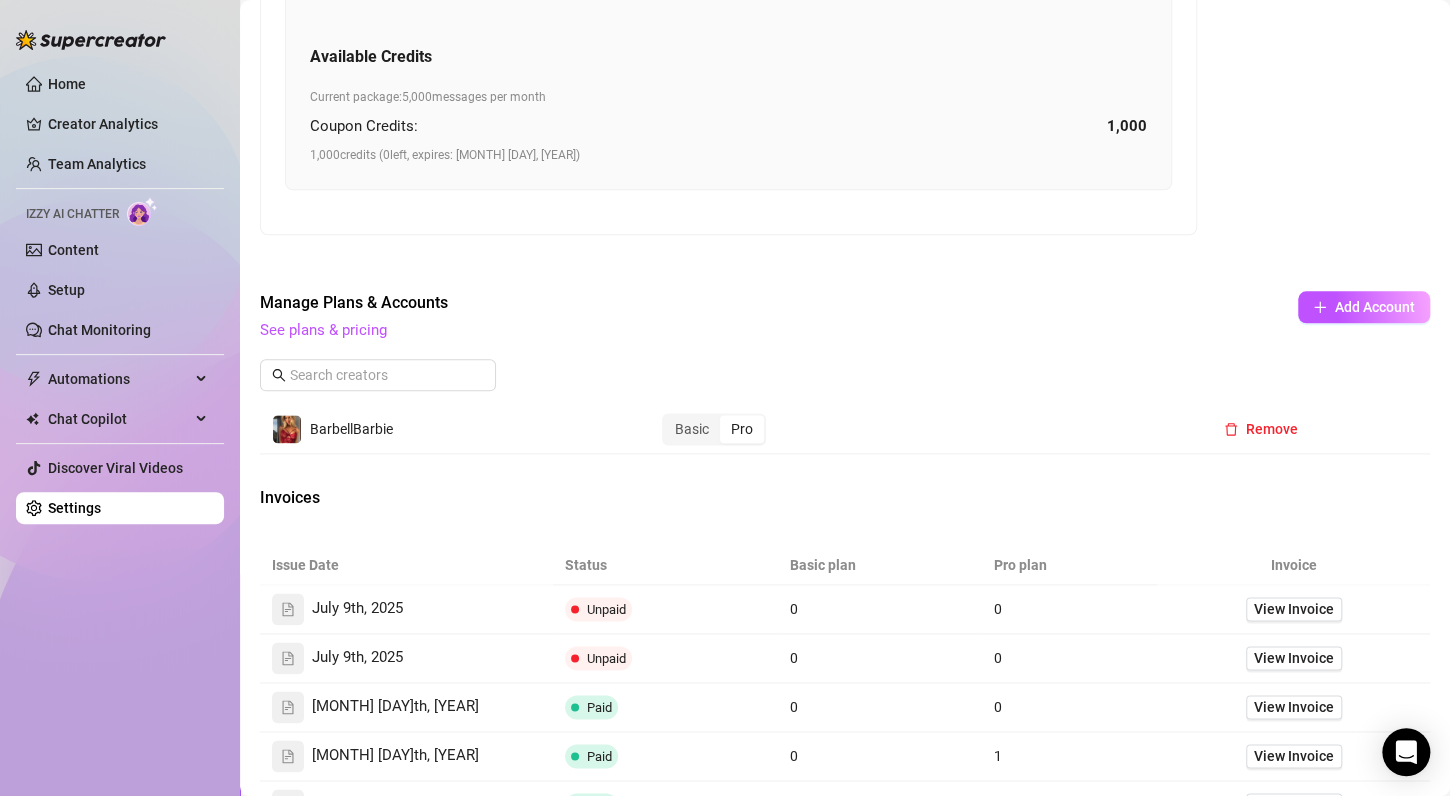 click on "Unpaid" at bounding box center [606, 609] 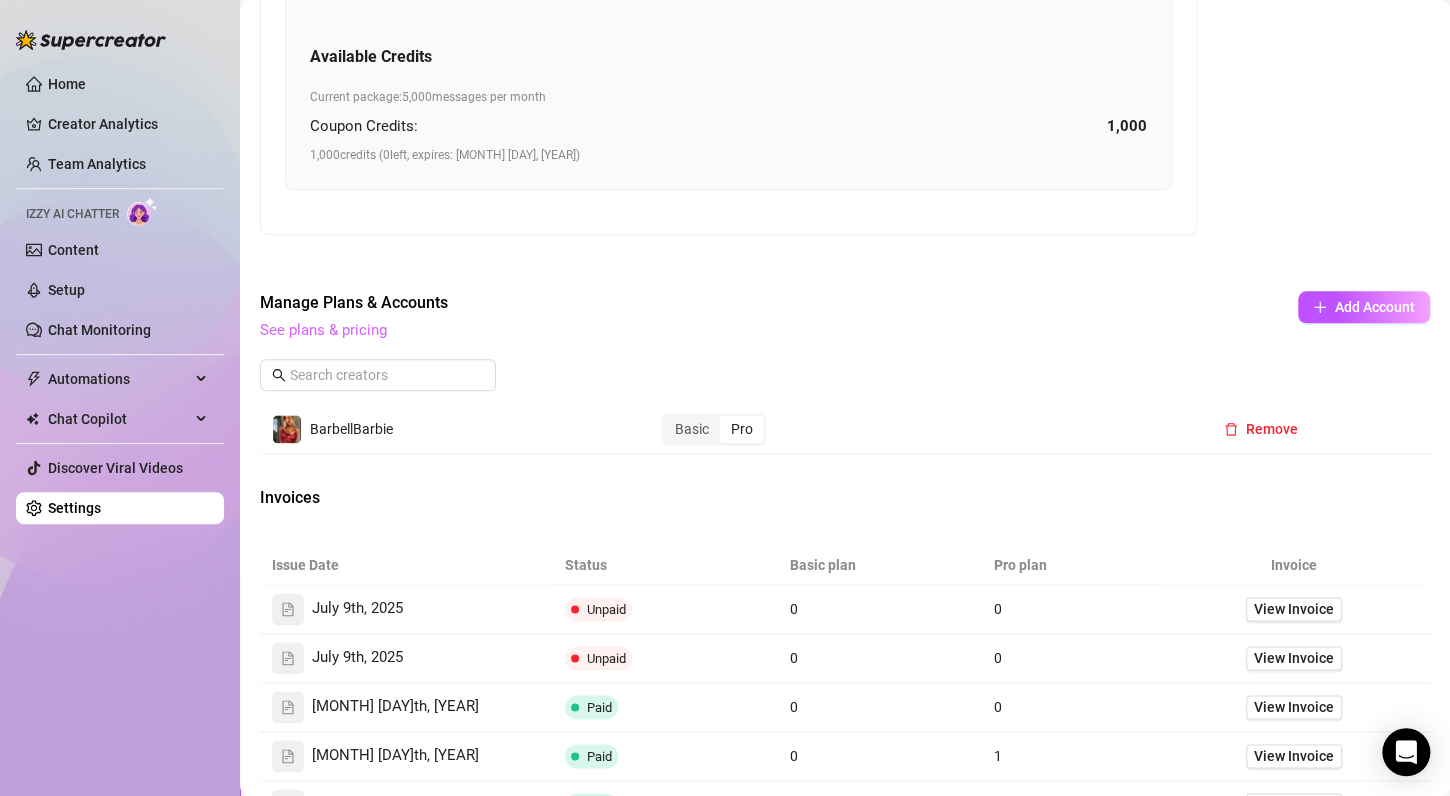 click on "See plans & pricing" at bounding box center [323, 330] 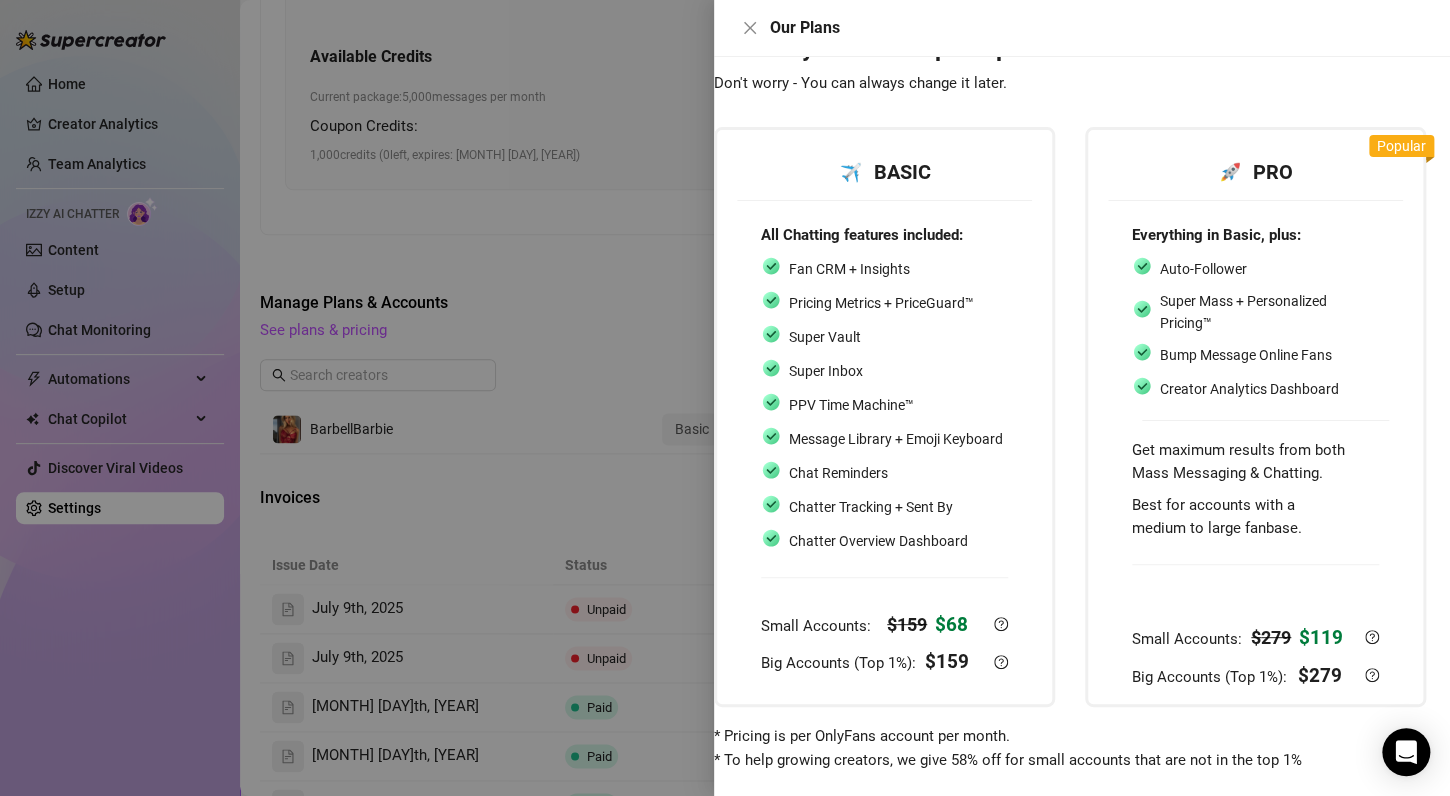 scroll, scrollTop: 88, scrollLeft: 38, axis: both 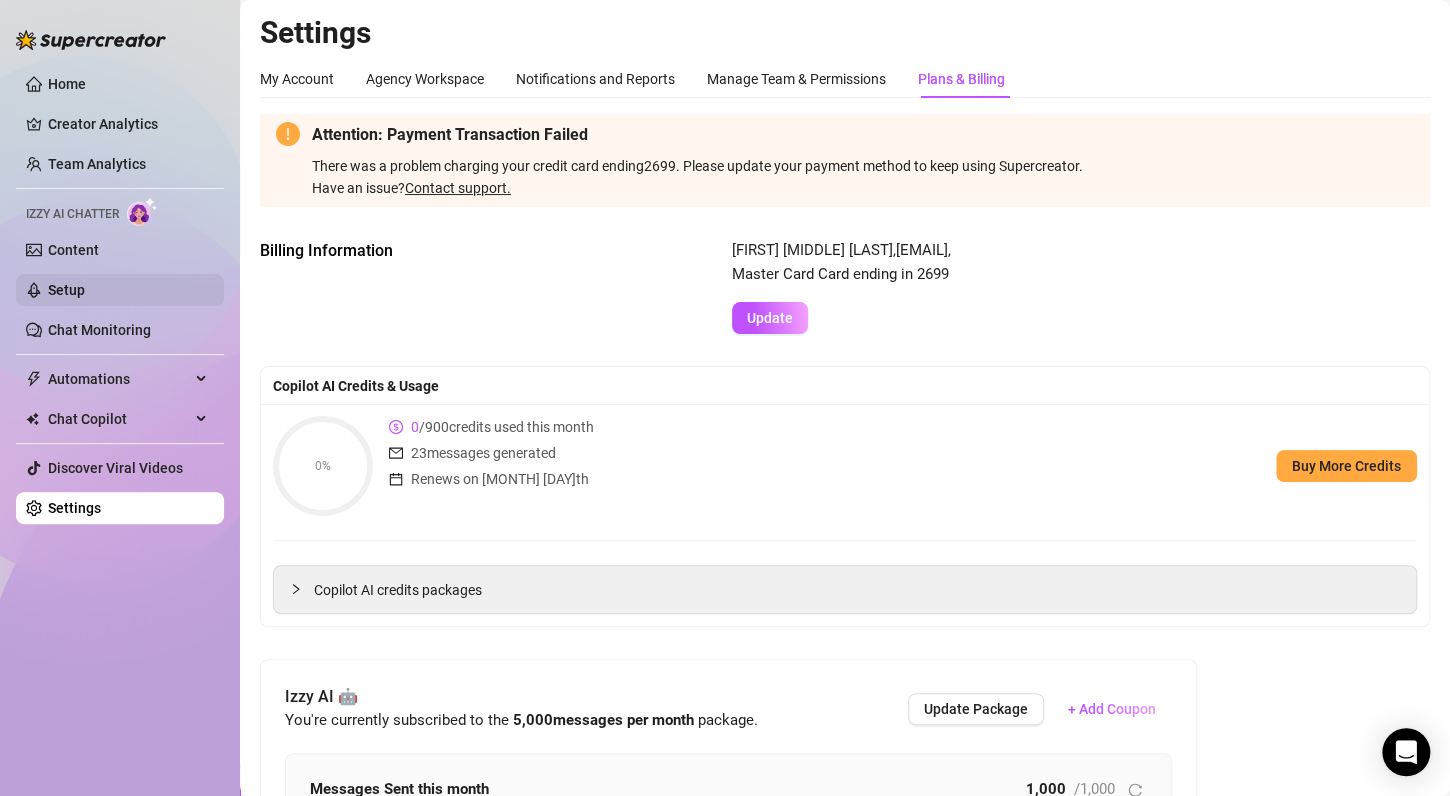 click on "Setup" at bounding box center [66, 290] 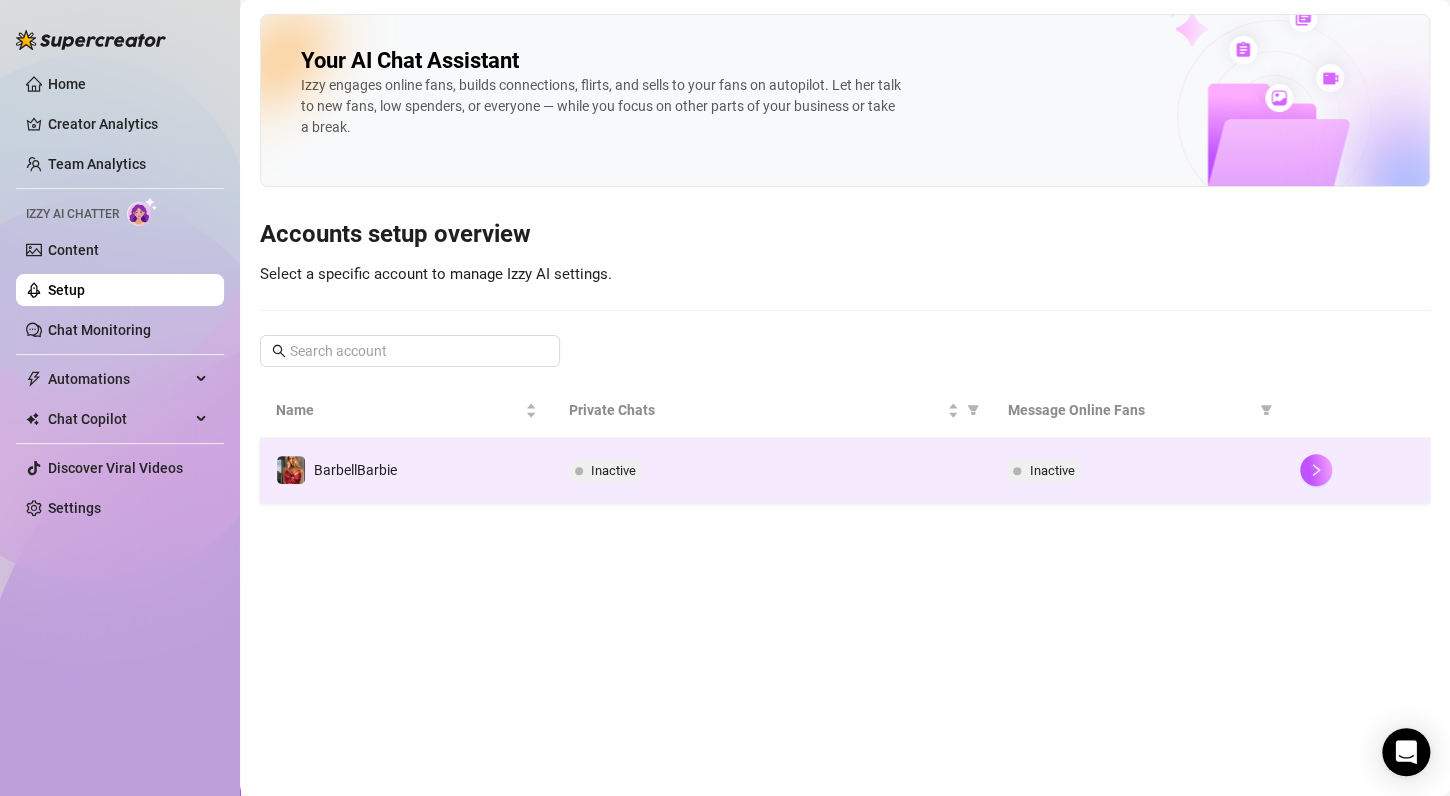 click on "Inactive" at bounding box center [772, 470] 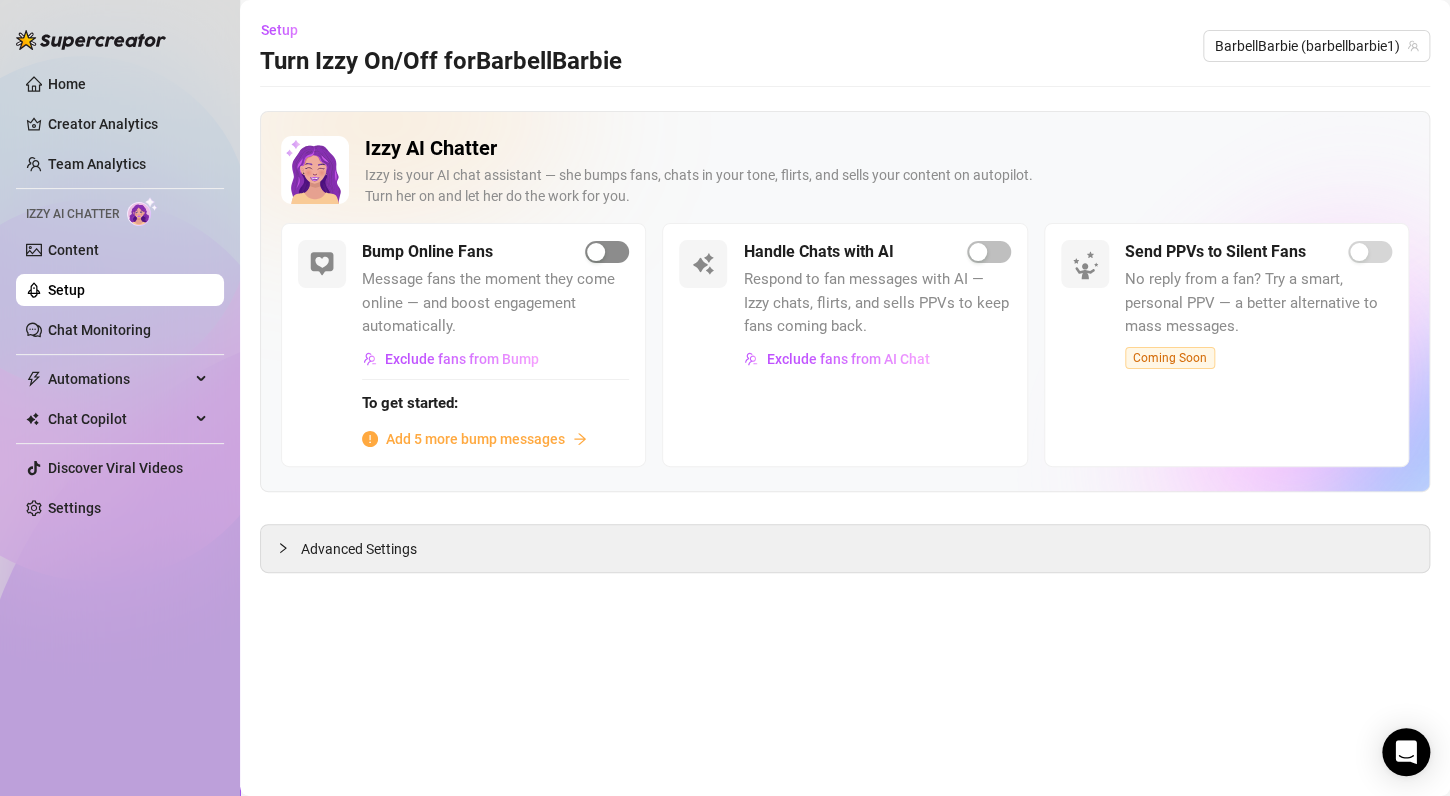 click at bounding box center [607, 252] 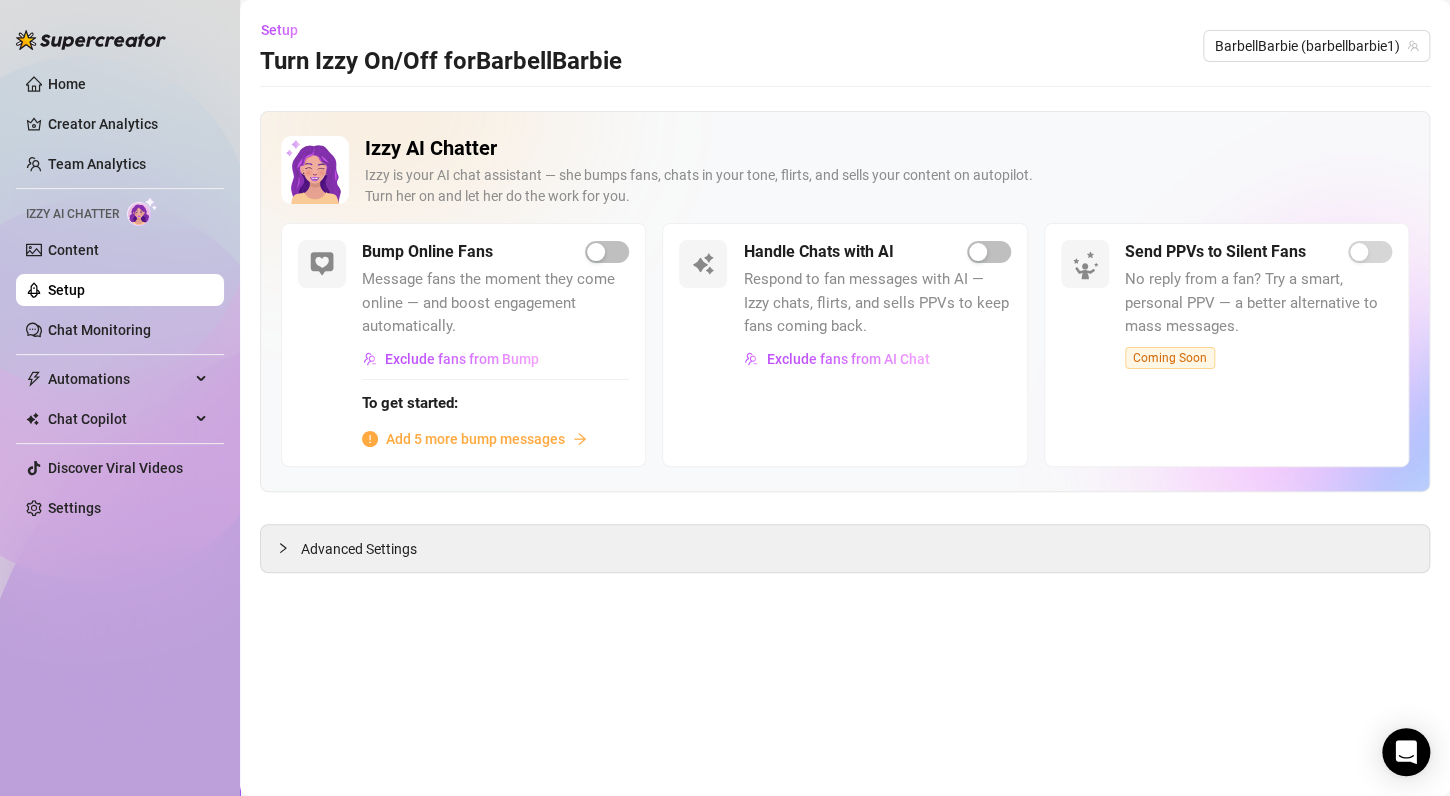 click on "Add 5 more bump messages" at bounding box center (475, 439) 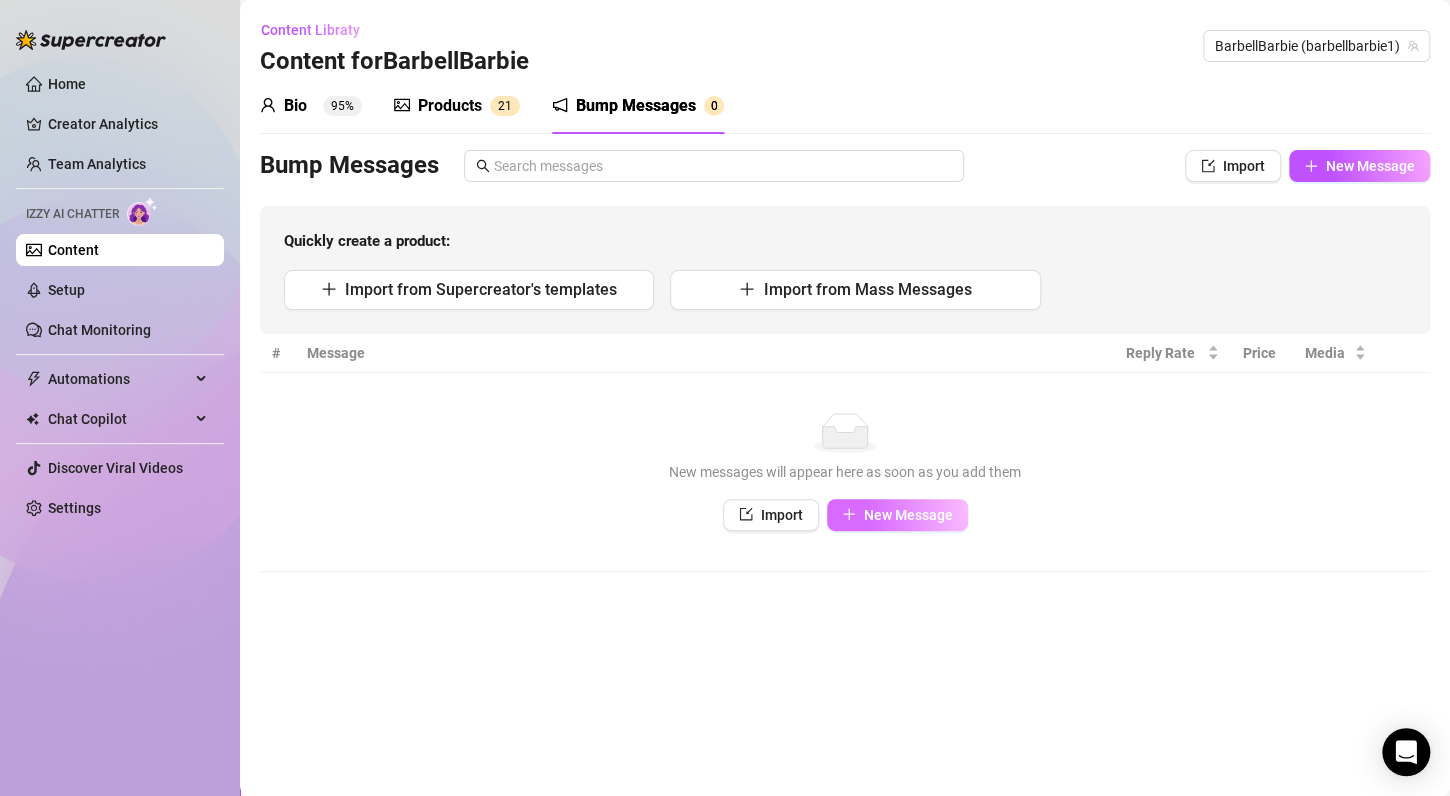 click on "New Message" at bounding box center [908, 515] 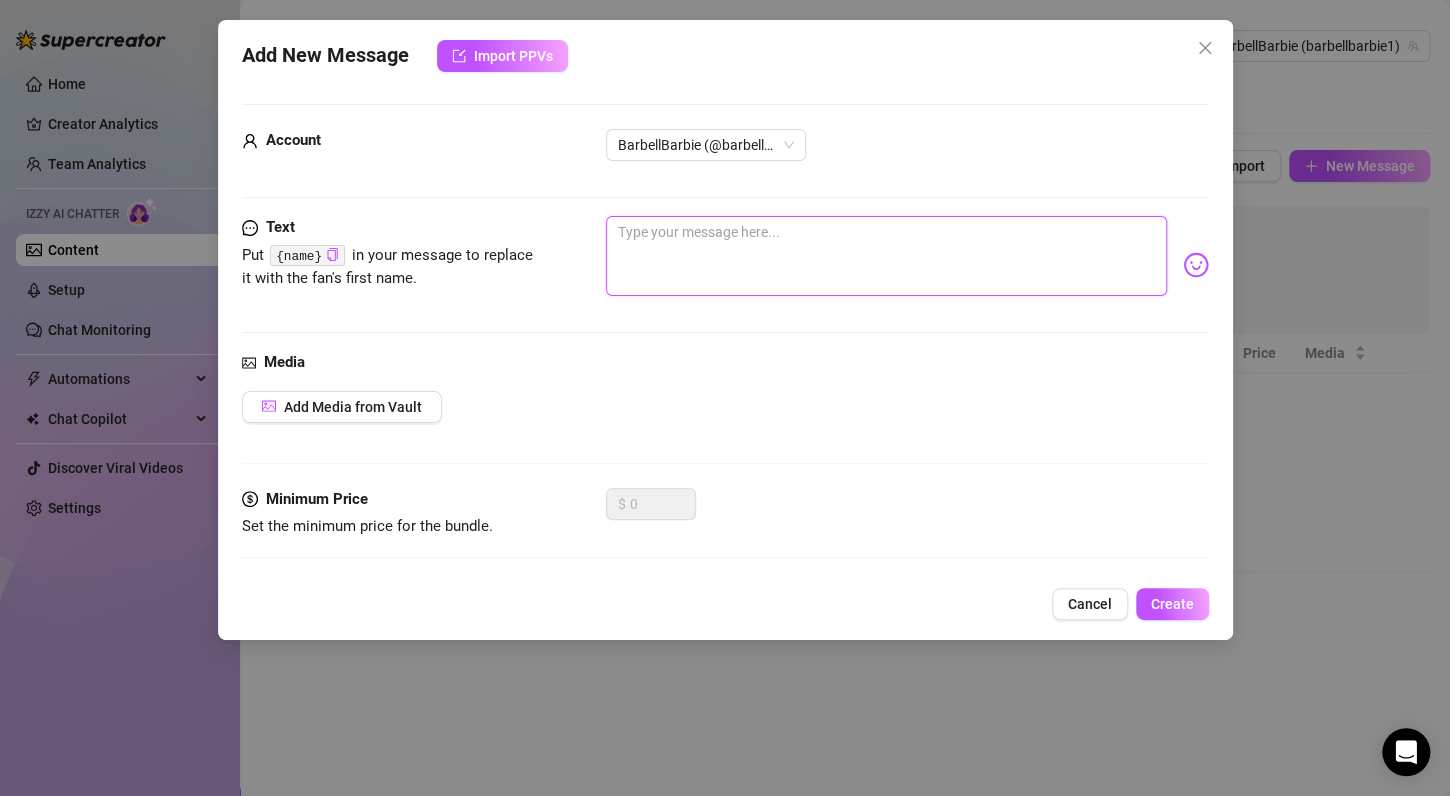click at bounding box center [886, 256] 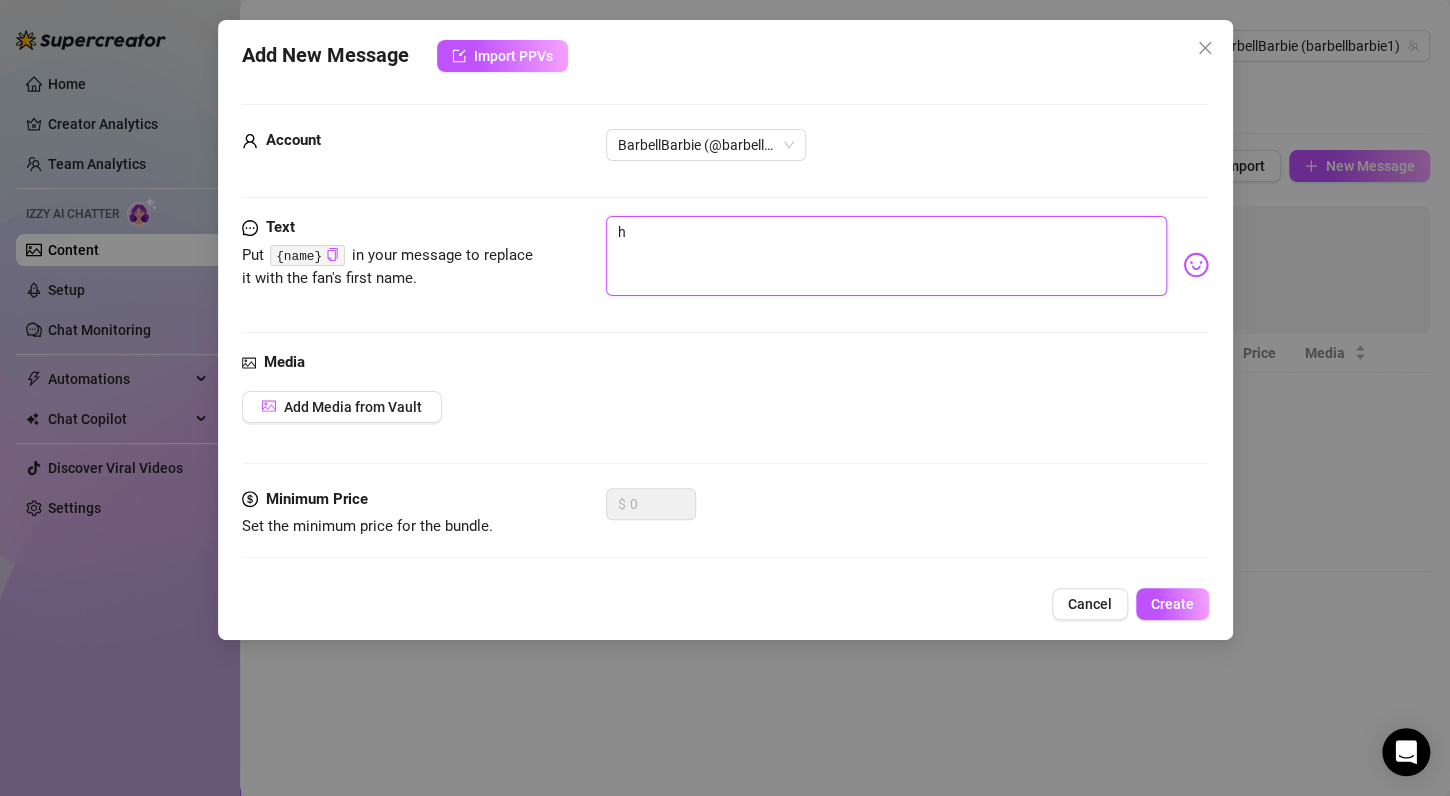 type on "h" 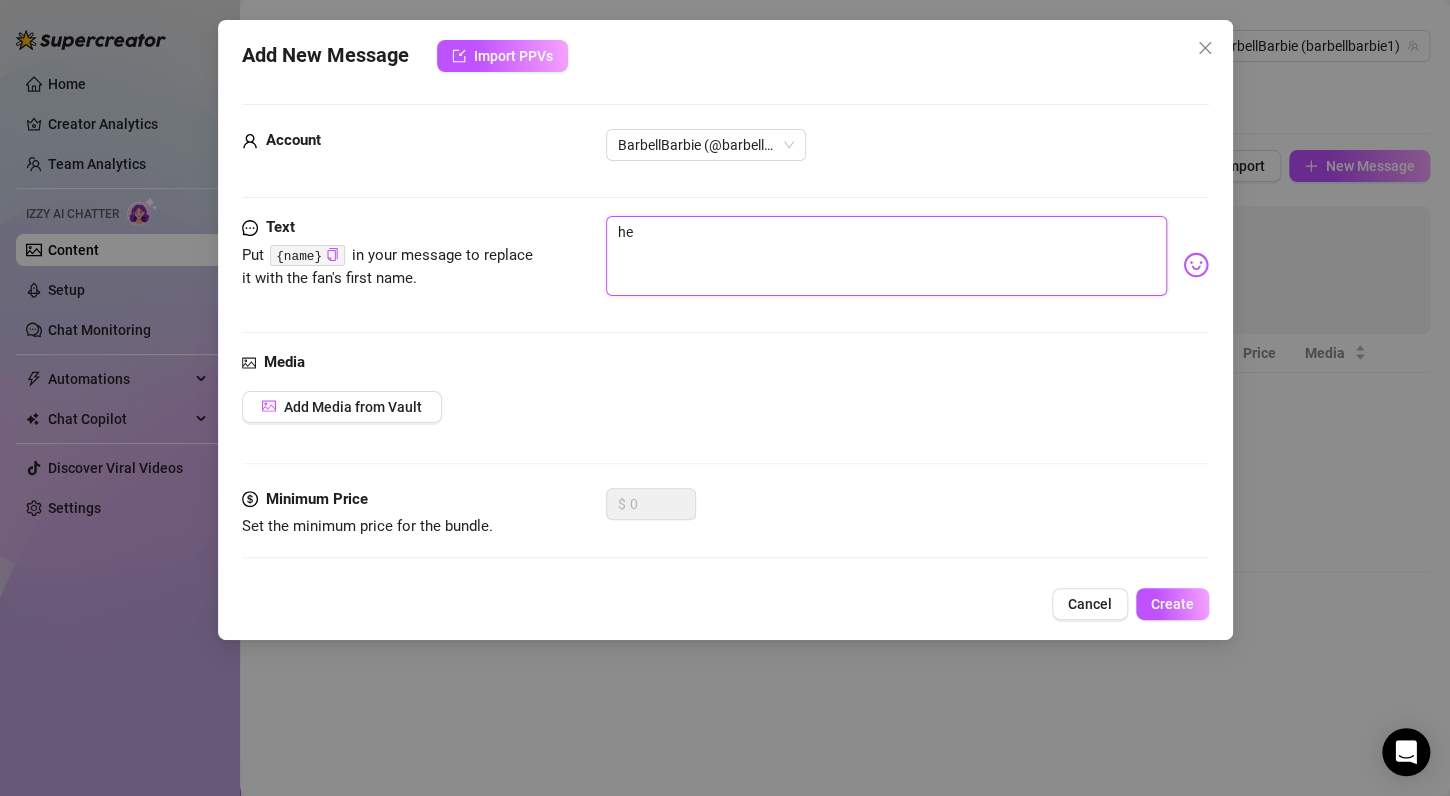 type on "hee" 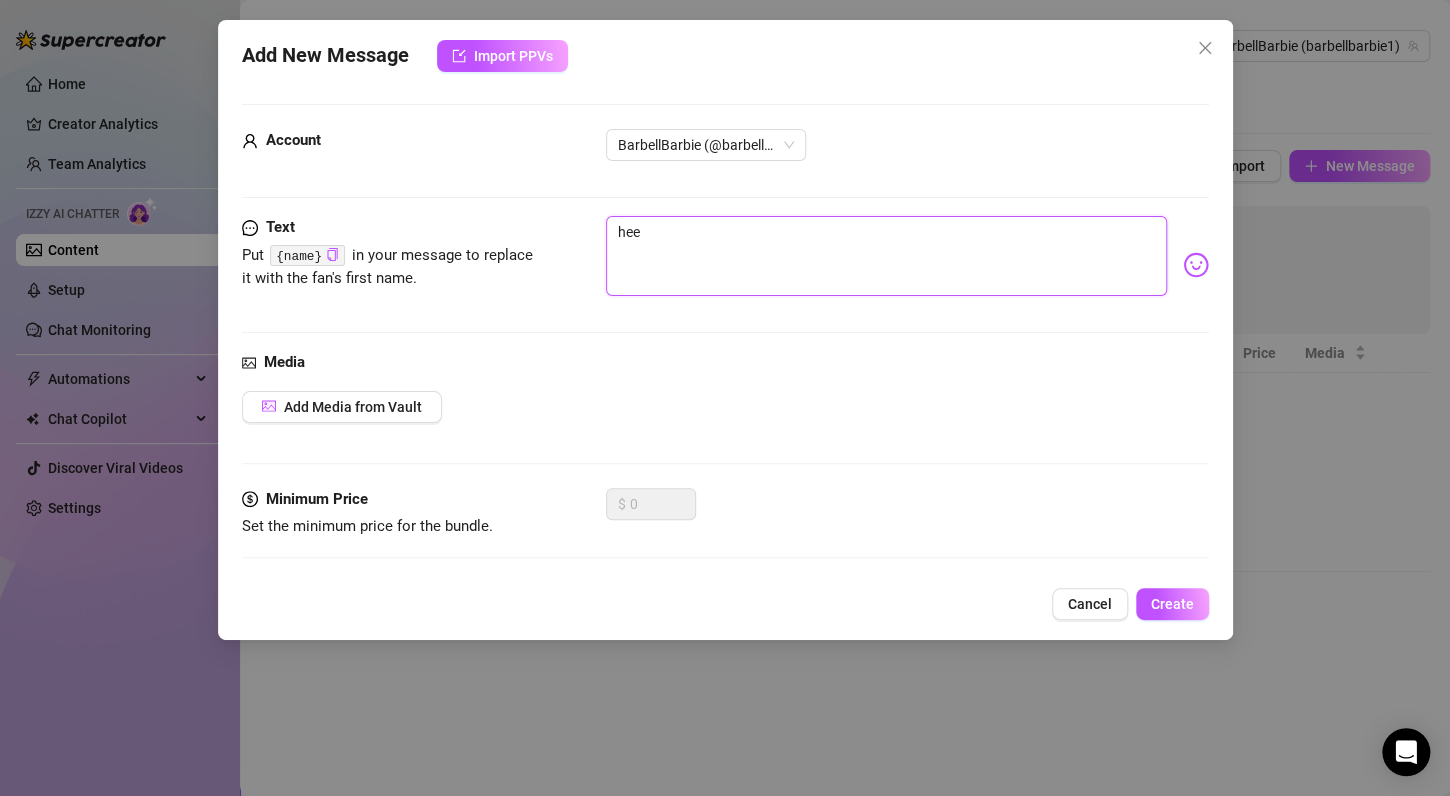 type on "heee" 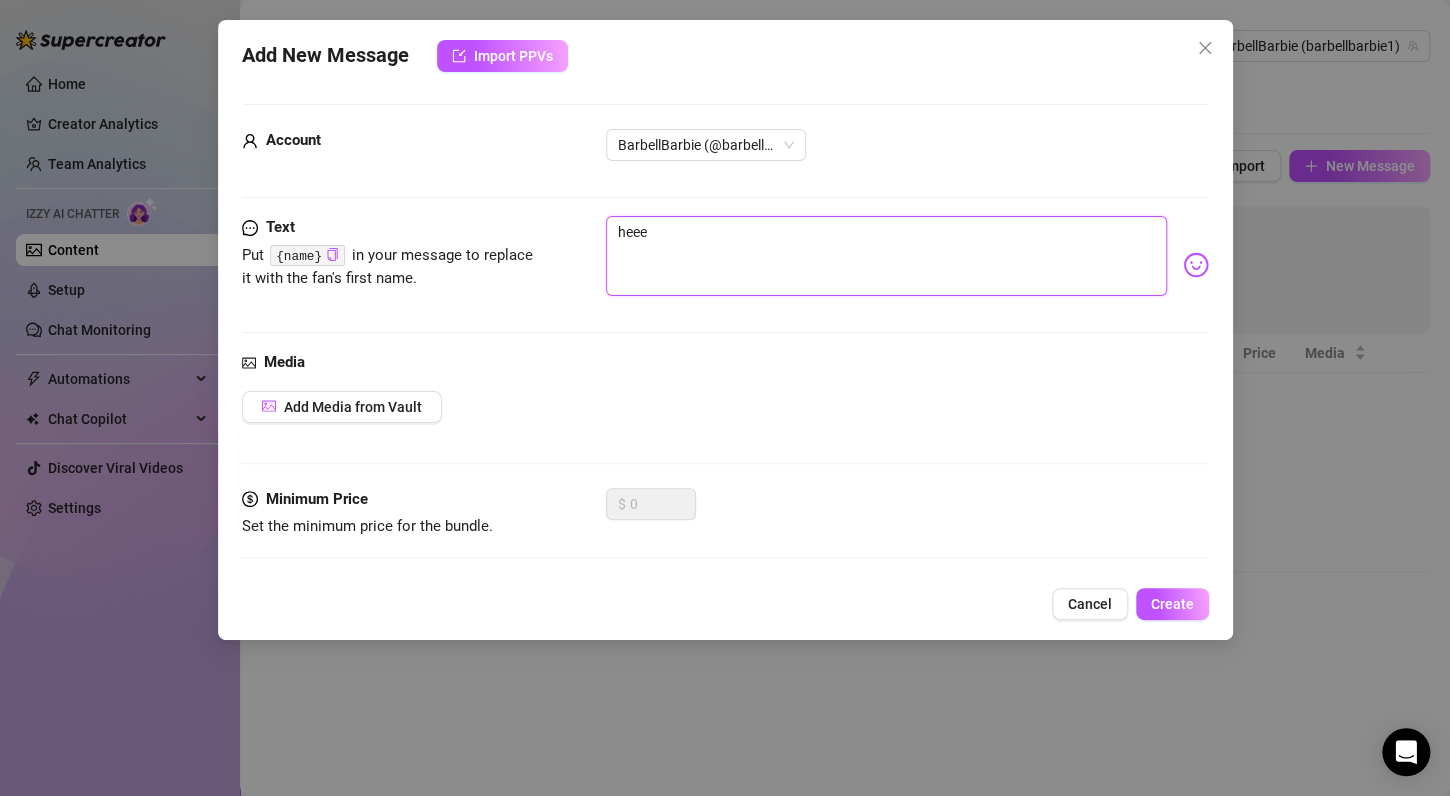 type on "heeey" 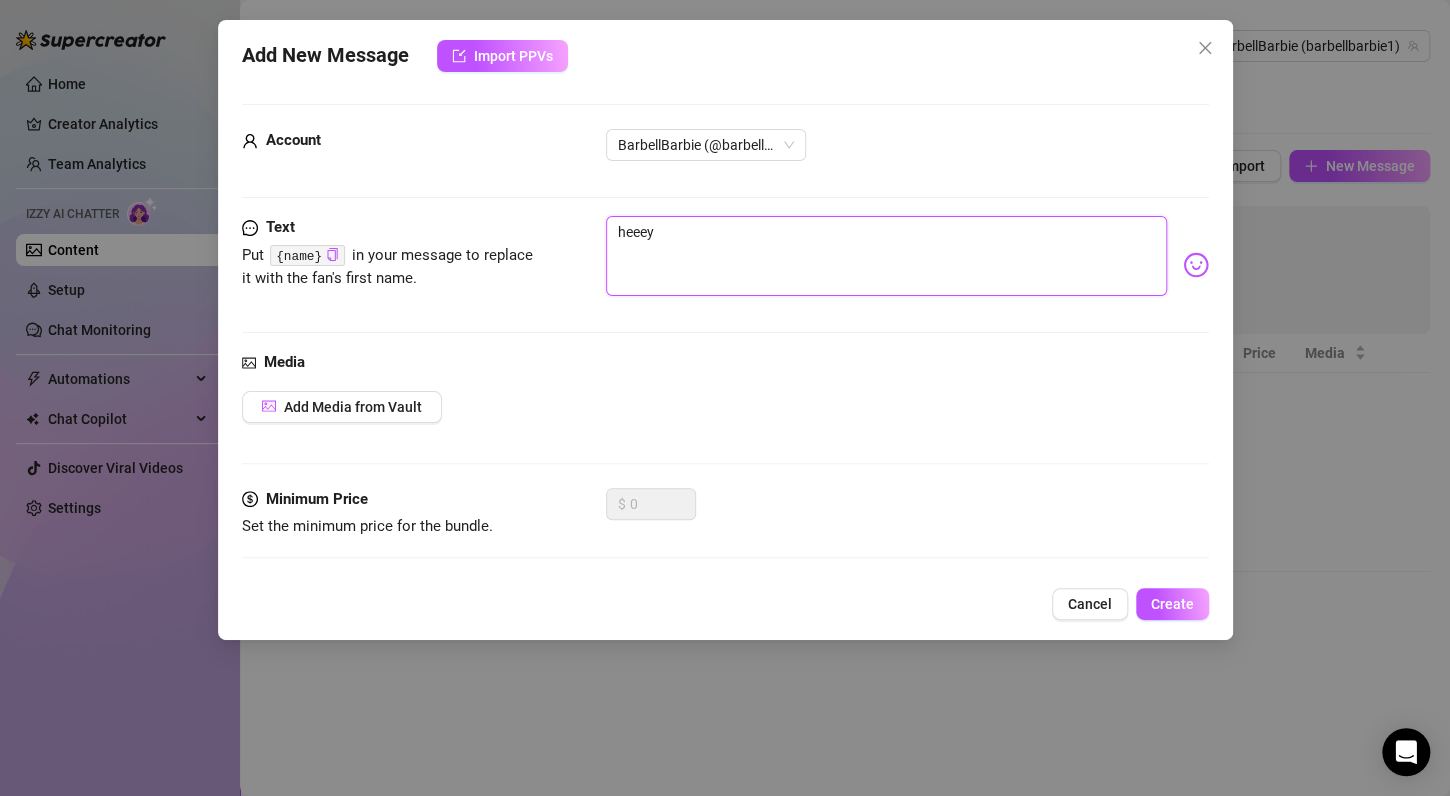 type on "heeey" 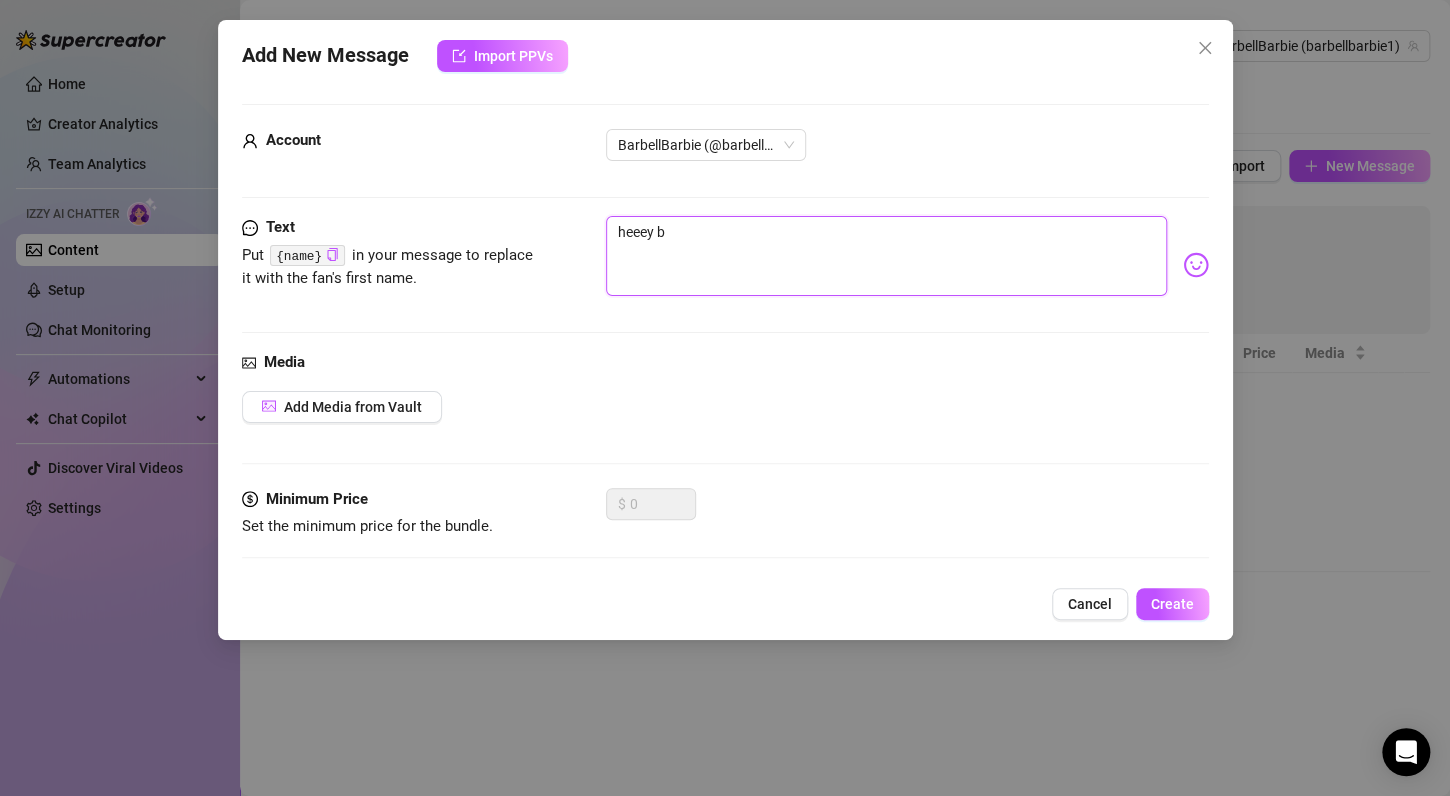 type on "heeey bb" 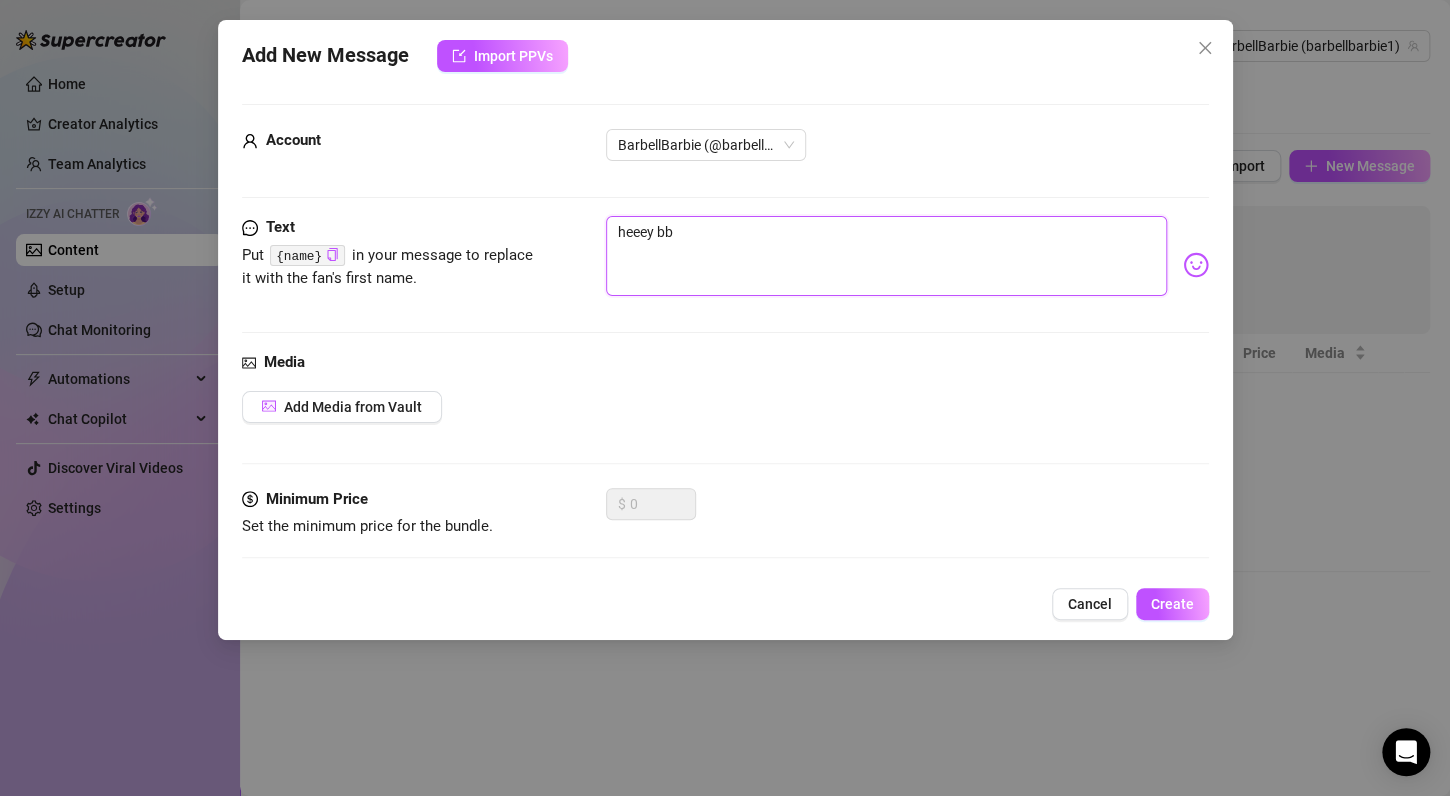 type on "heeey bby" 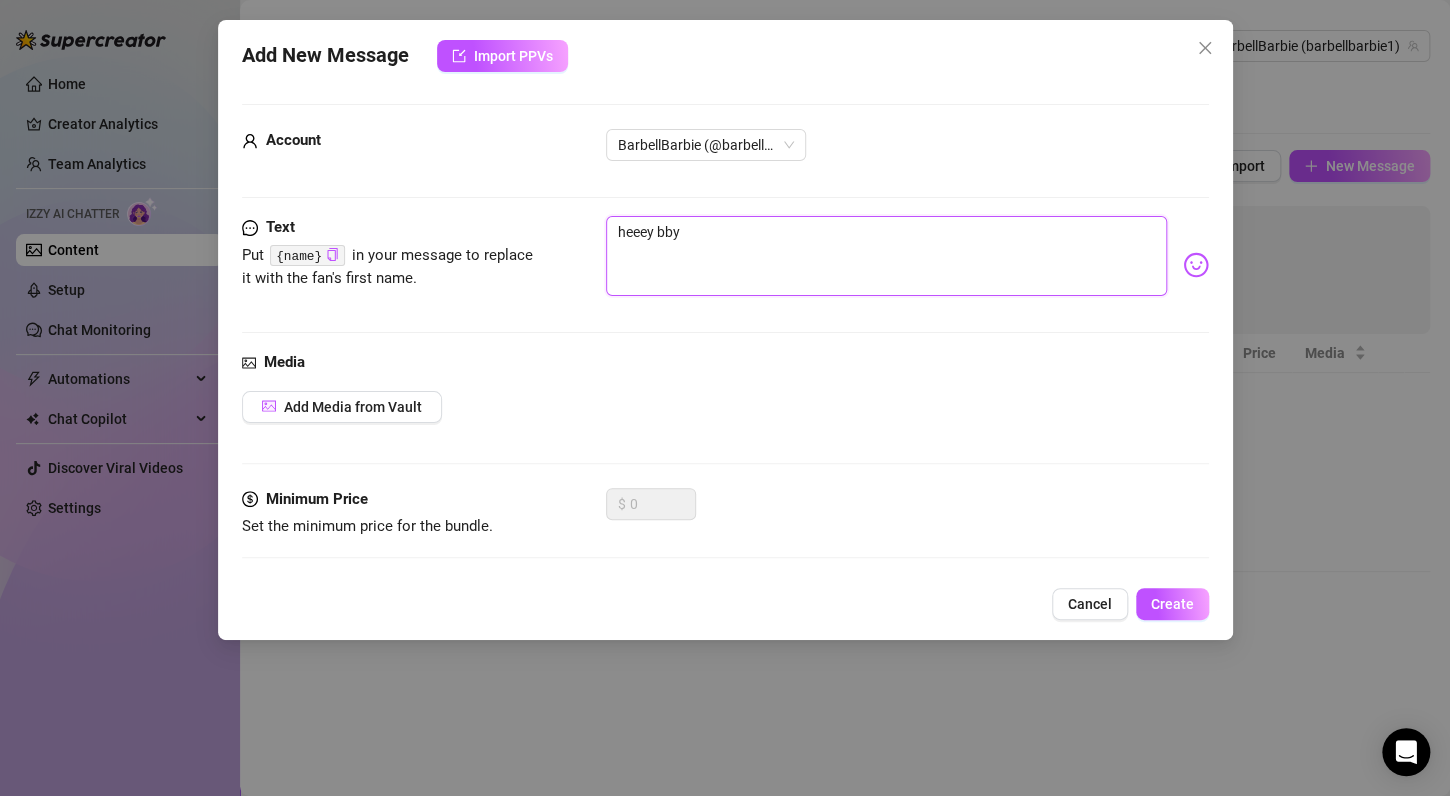 type on "heeey bby" 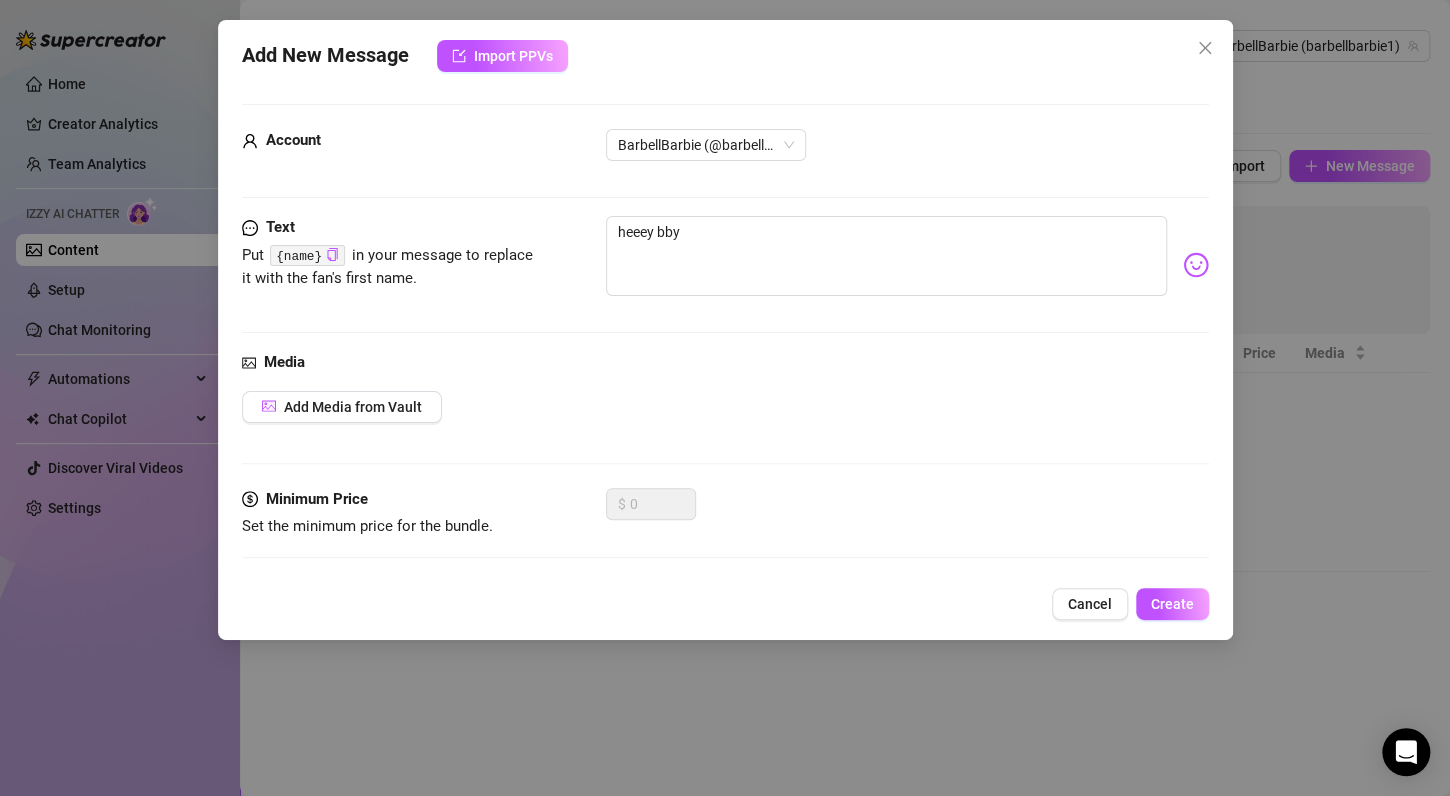 click at bounding box center (1196, 265) 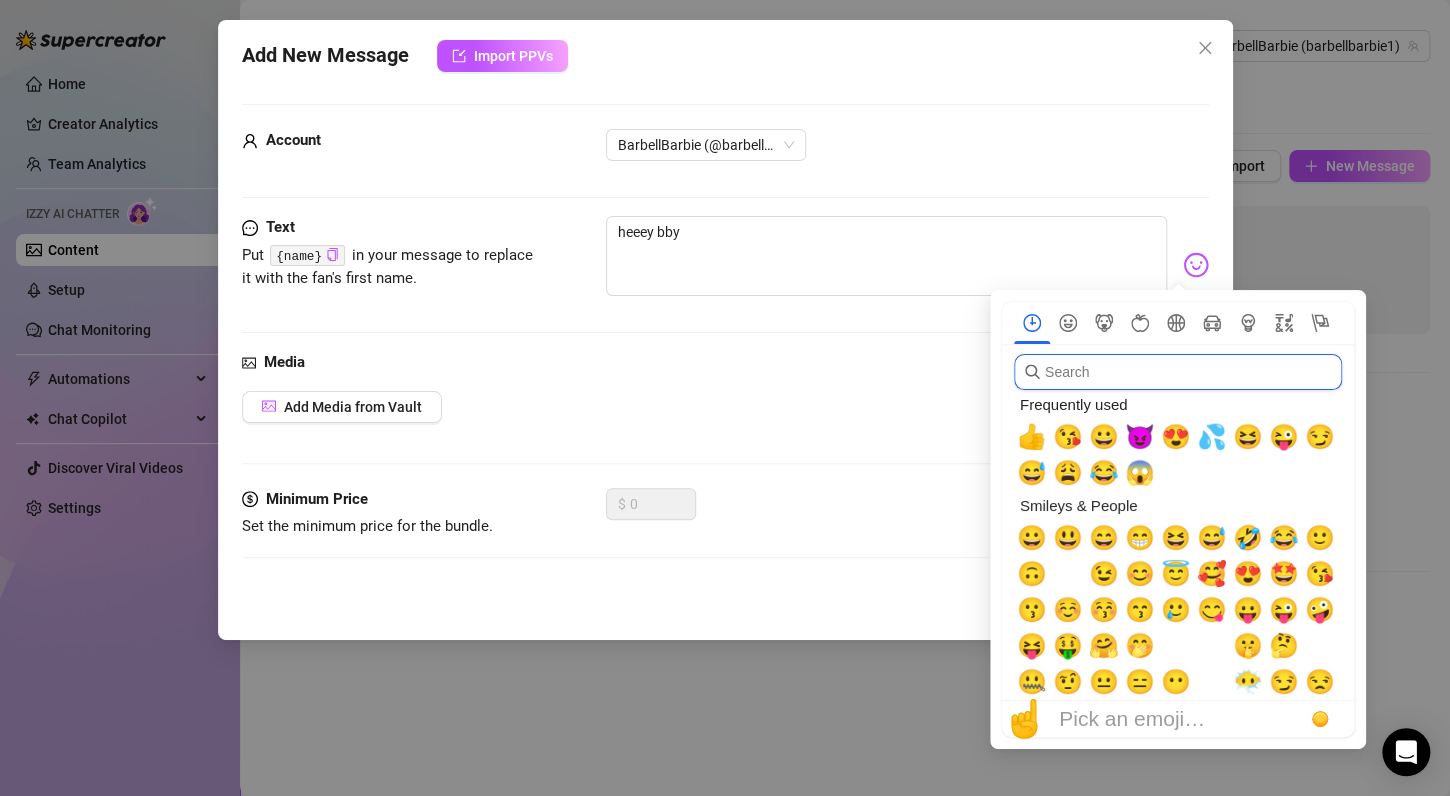 click at bounding box center (1178, 372) 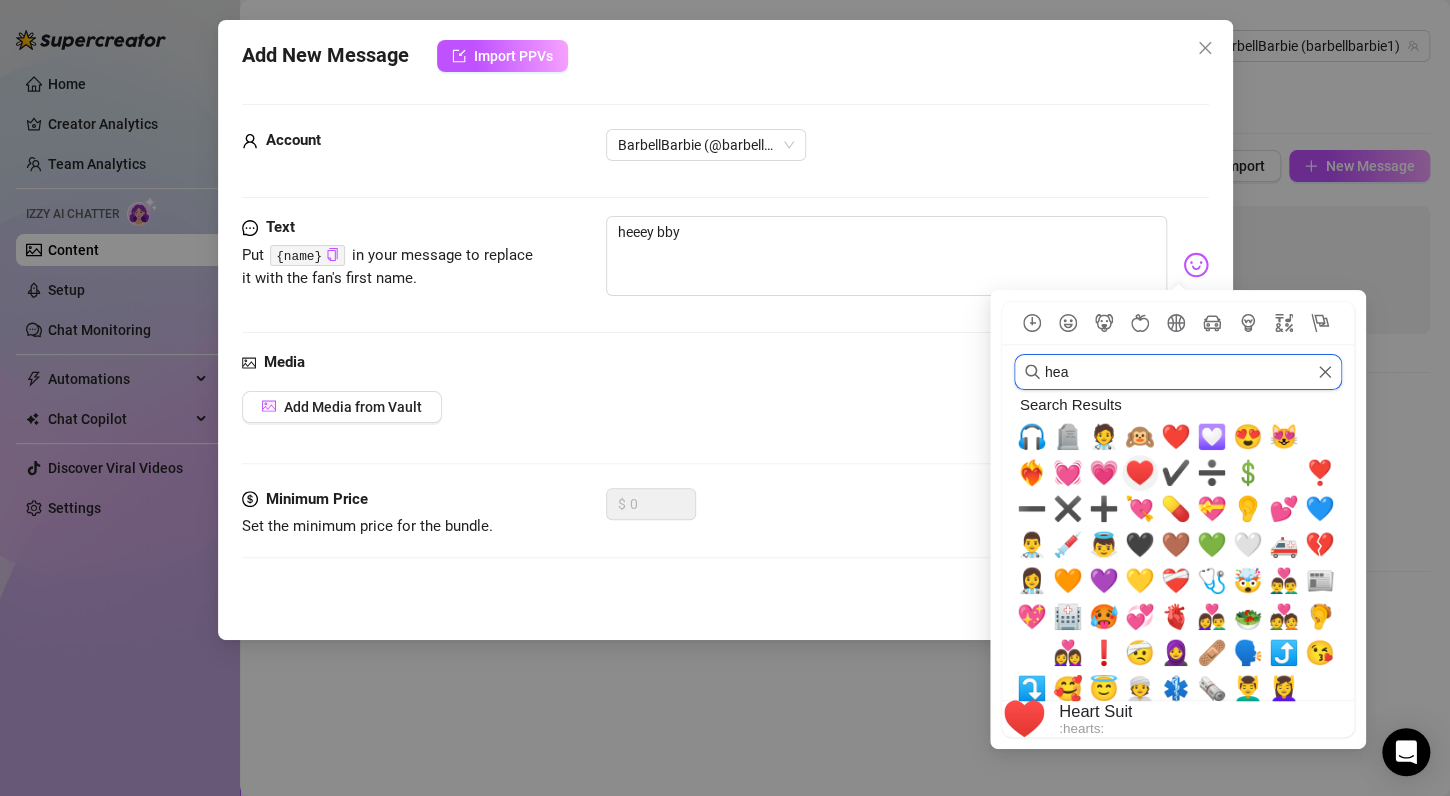 type on "hea" 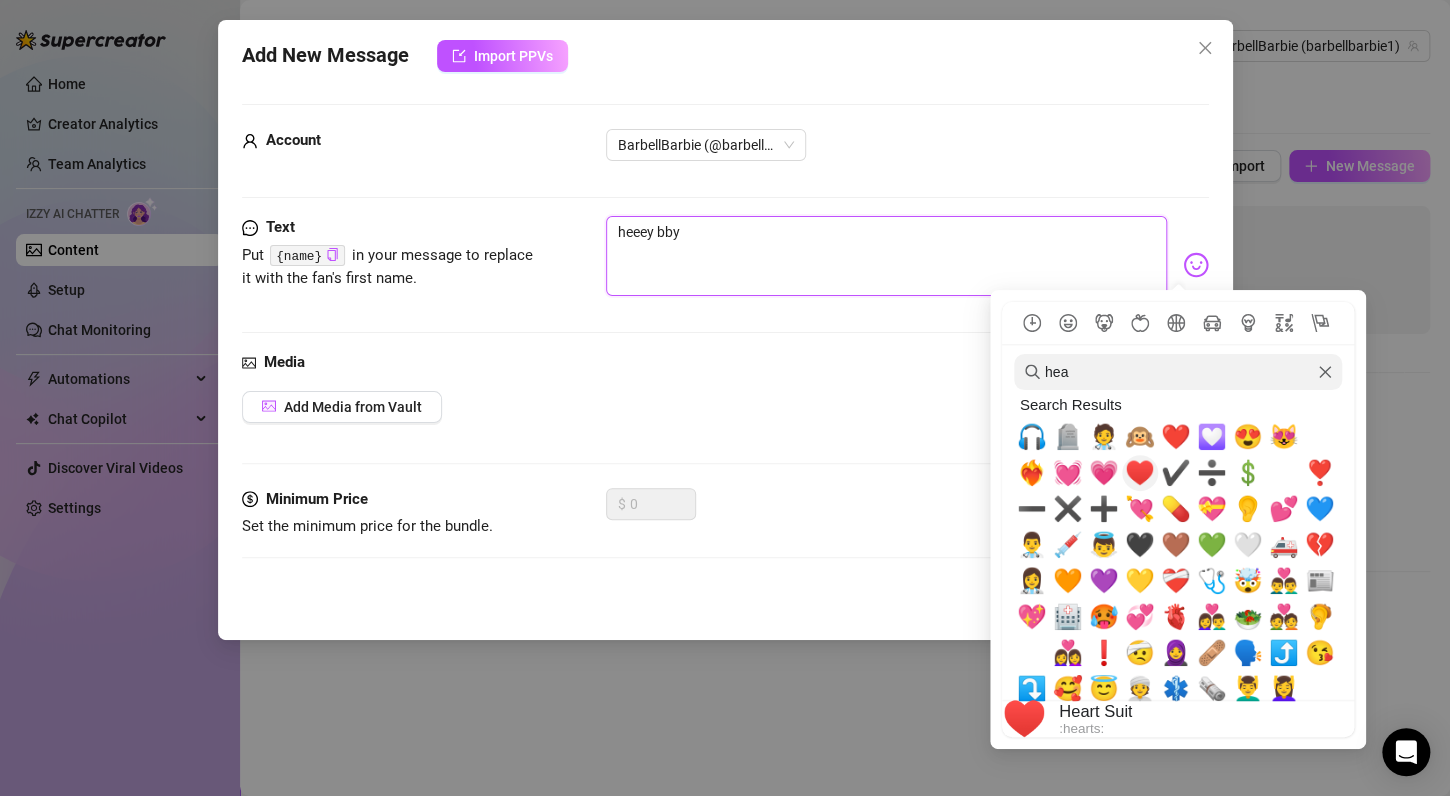 type on "heeey bby♥️" 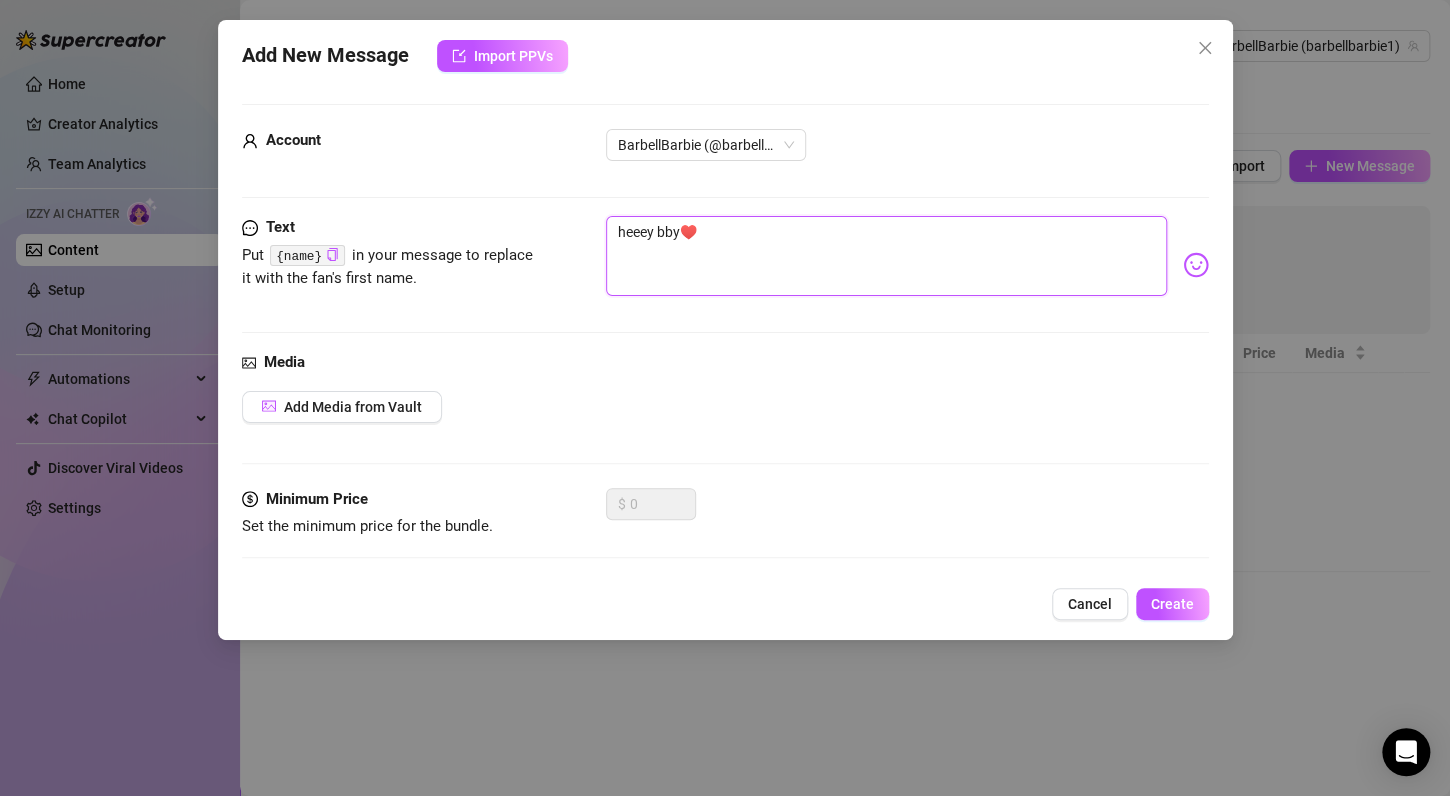 type on "heeey bby♥️" 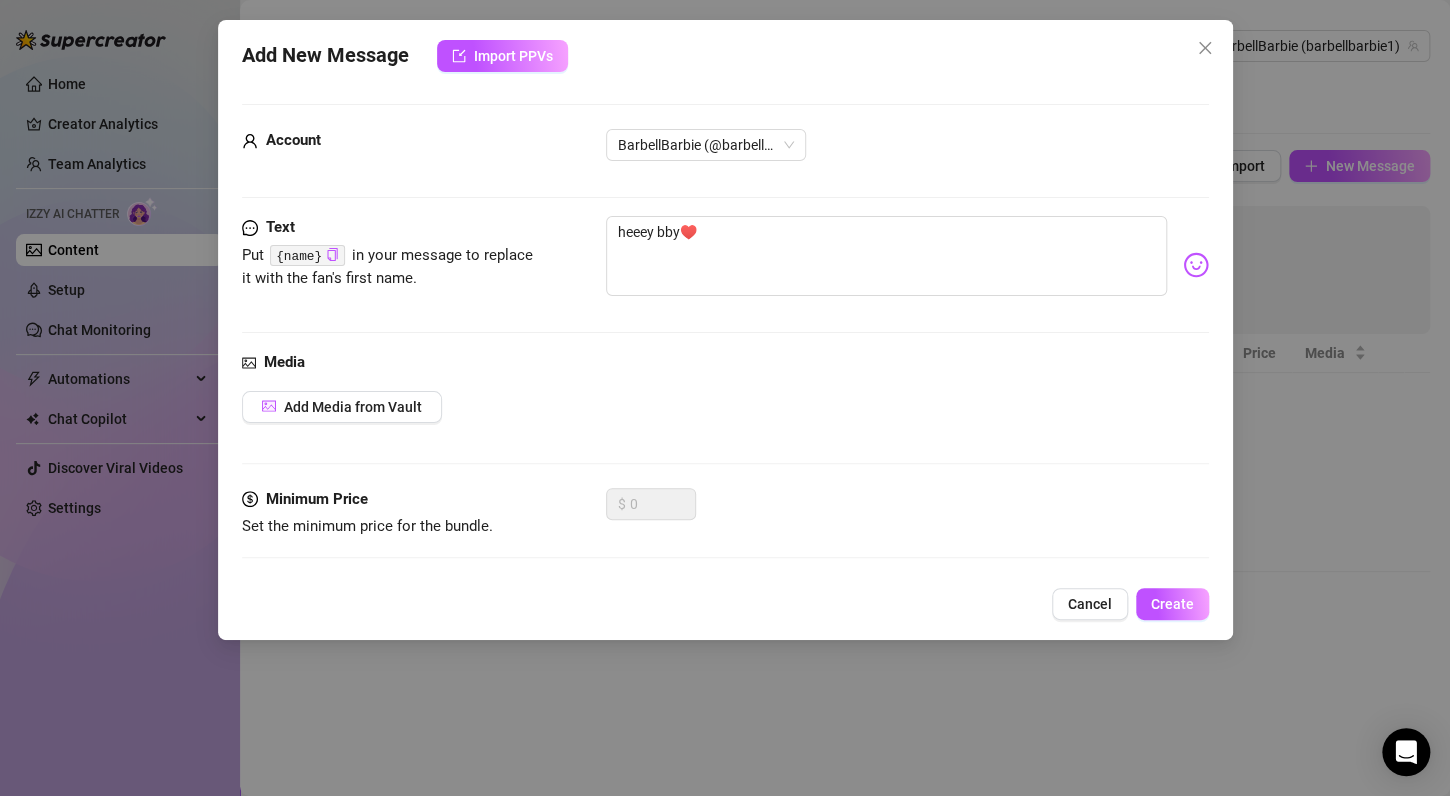 click on "Media Add Media from Vault" at bounding box center [725, 419] 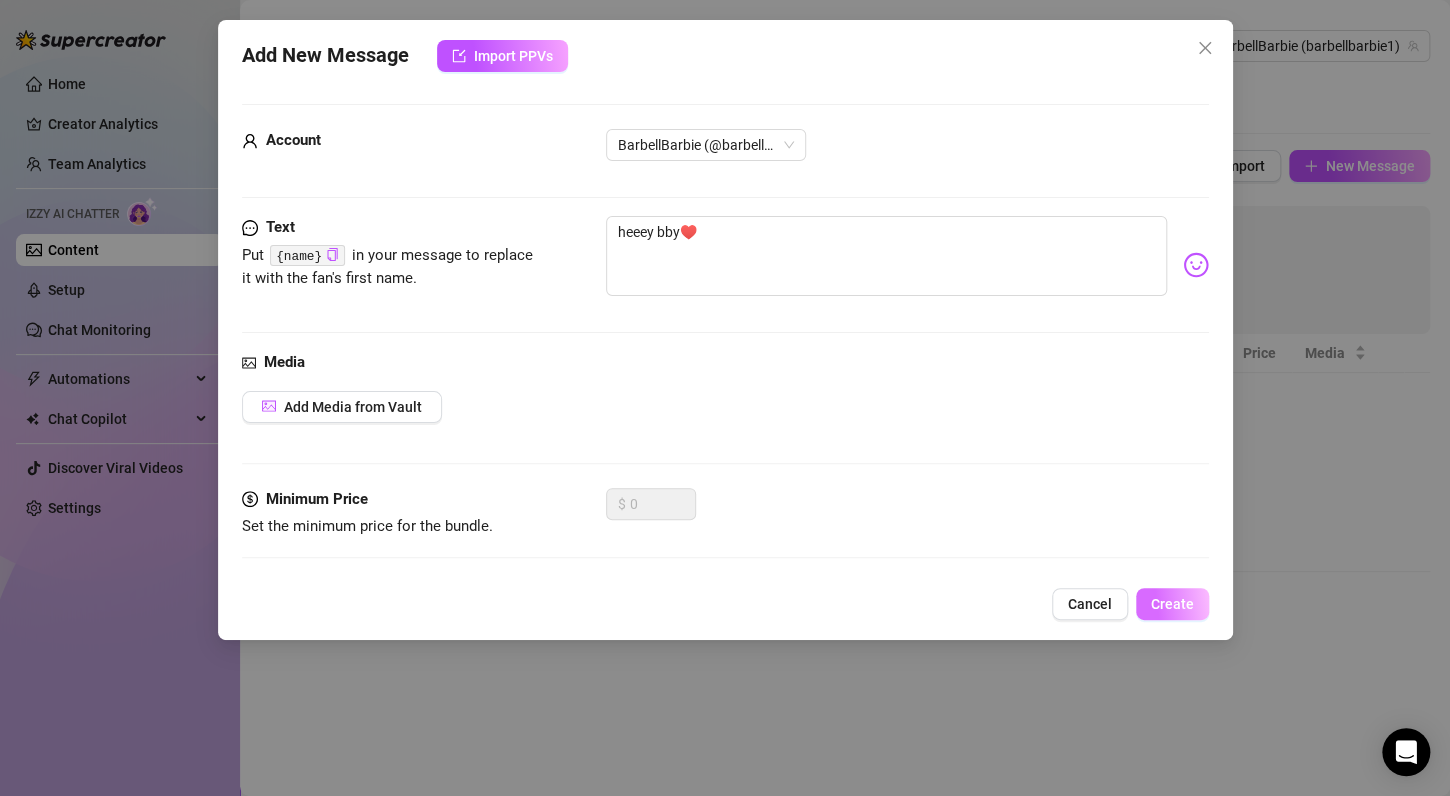 click on "Create" at bounding box center (1172, 604) 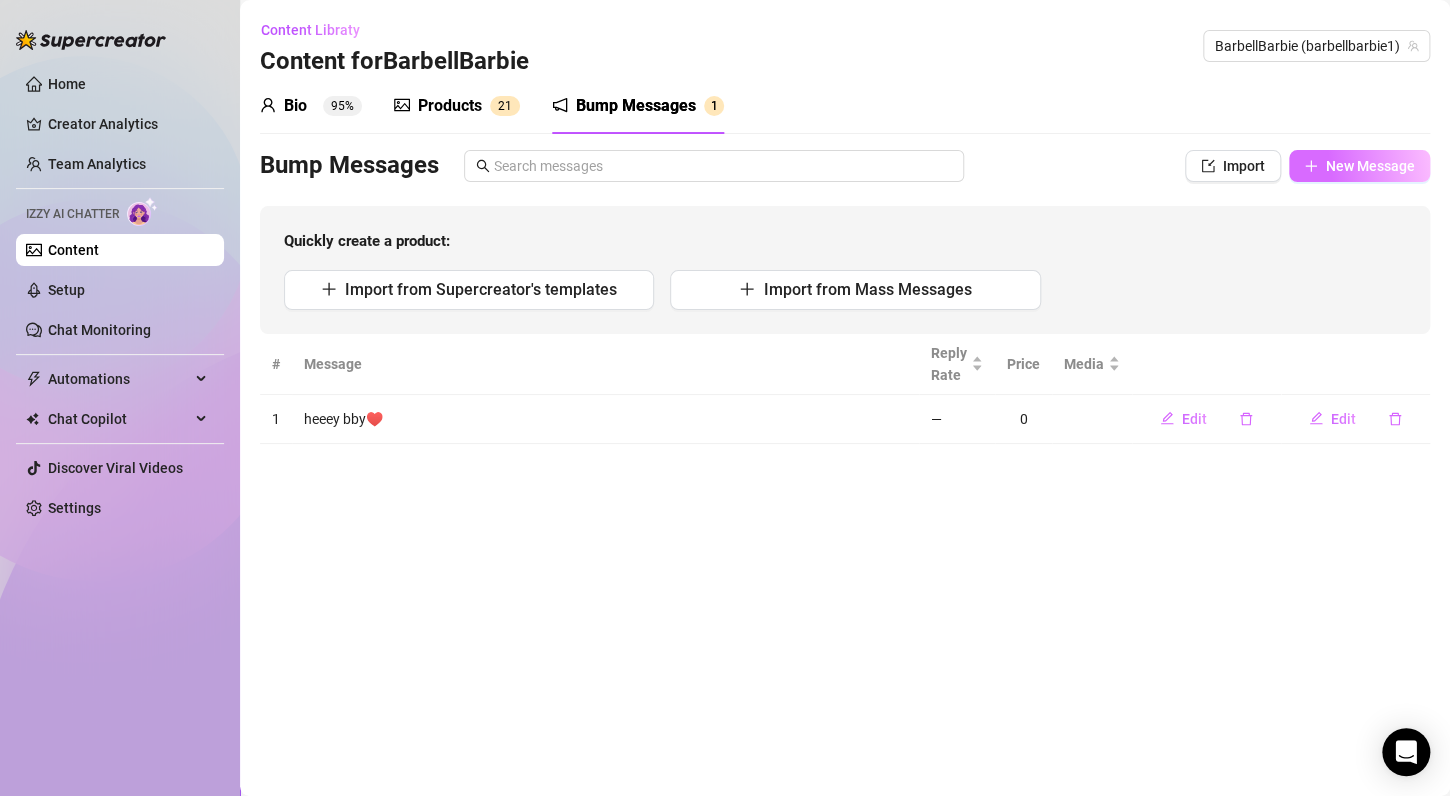 click on "New Message" at bounding box center [1370, 166] 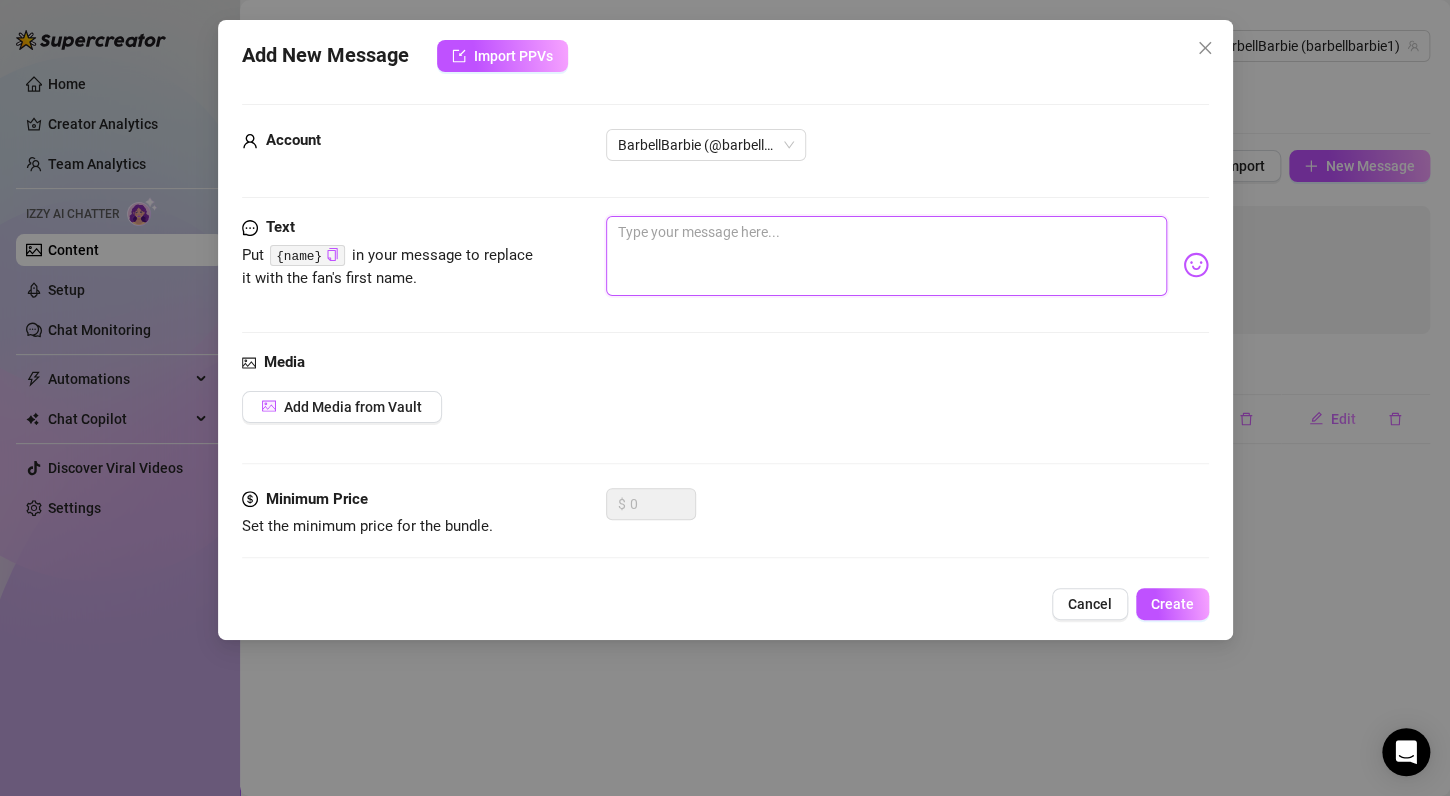 click at bounding box center (886, 256) 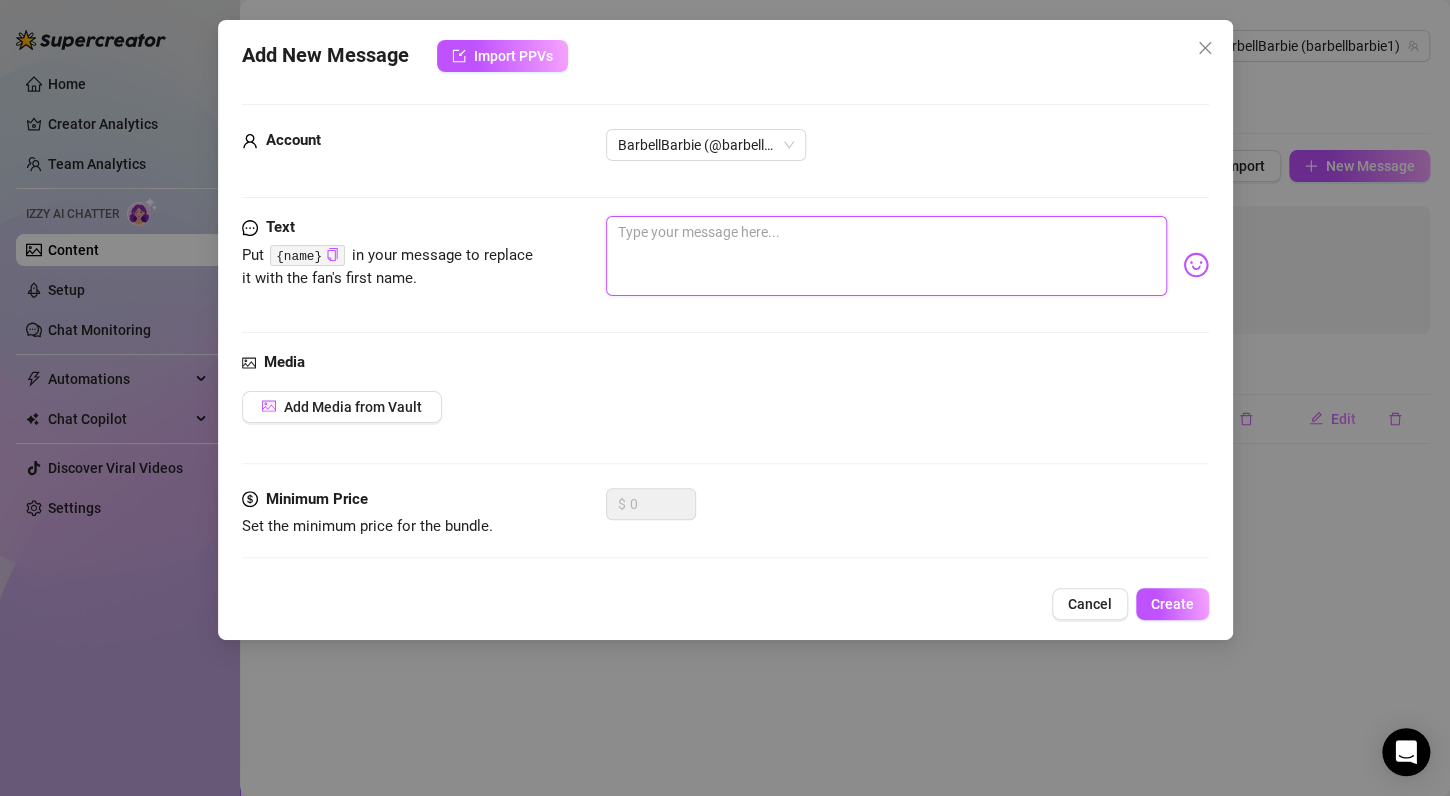 type on "H" 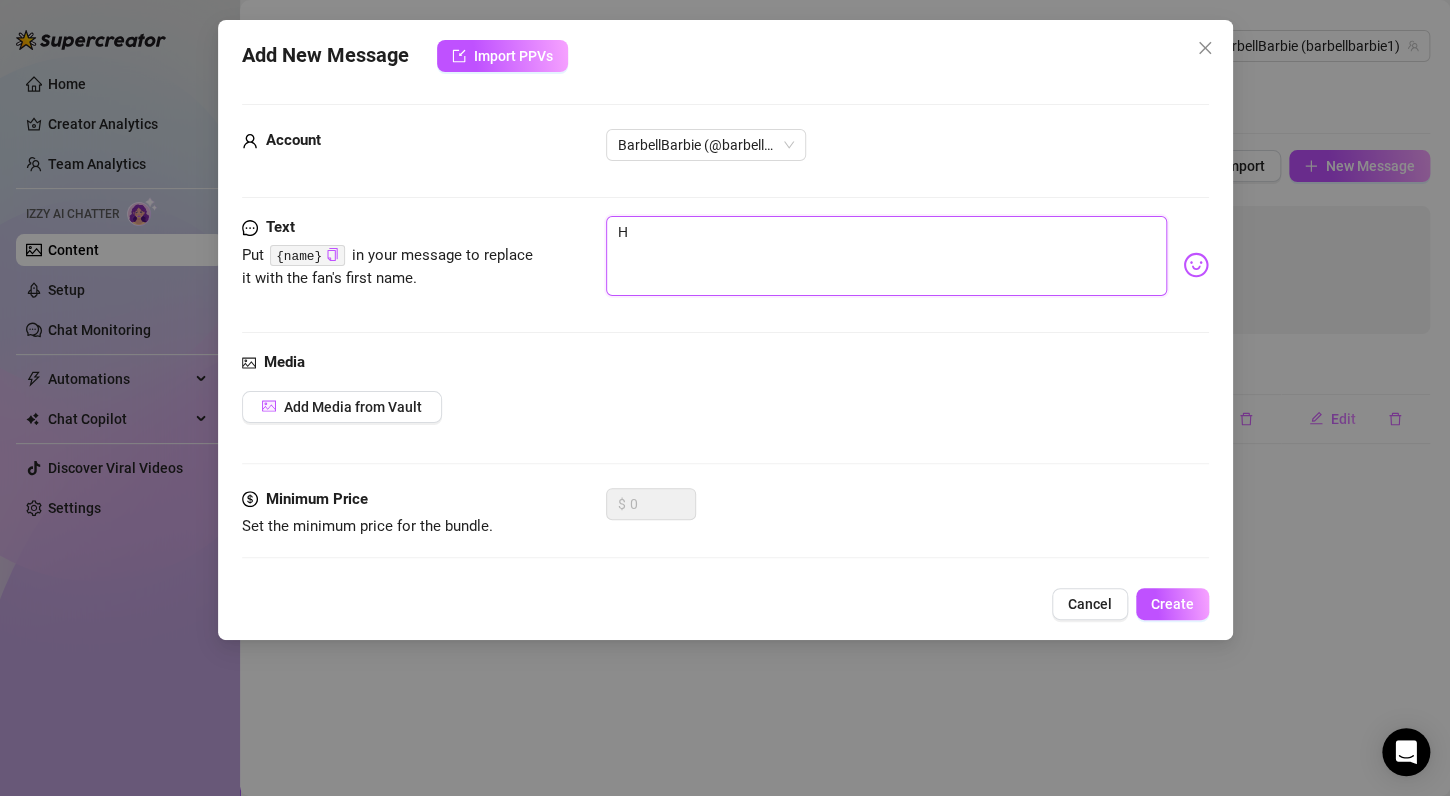 type on "He" 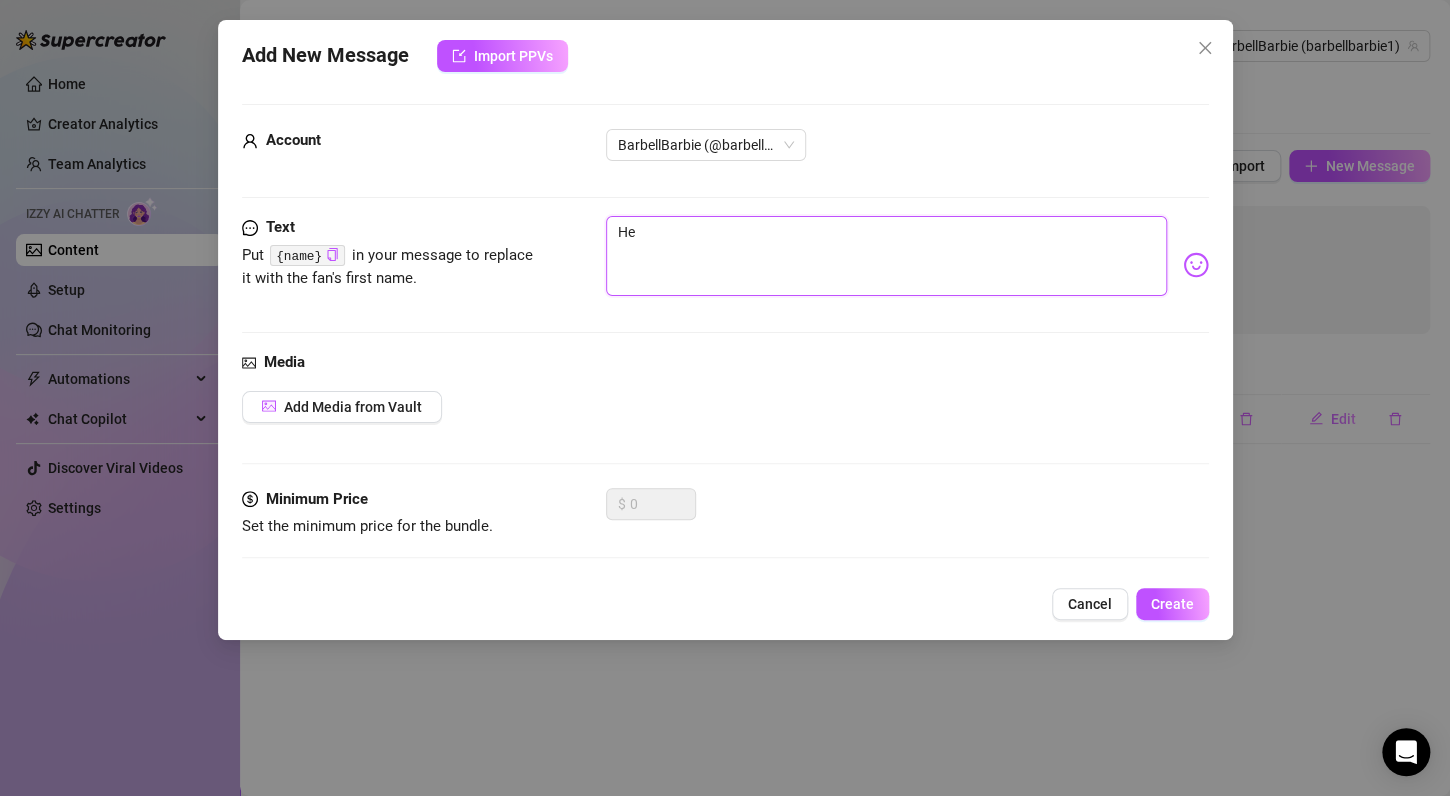 type on "Hey" 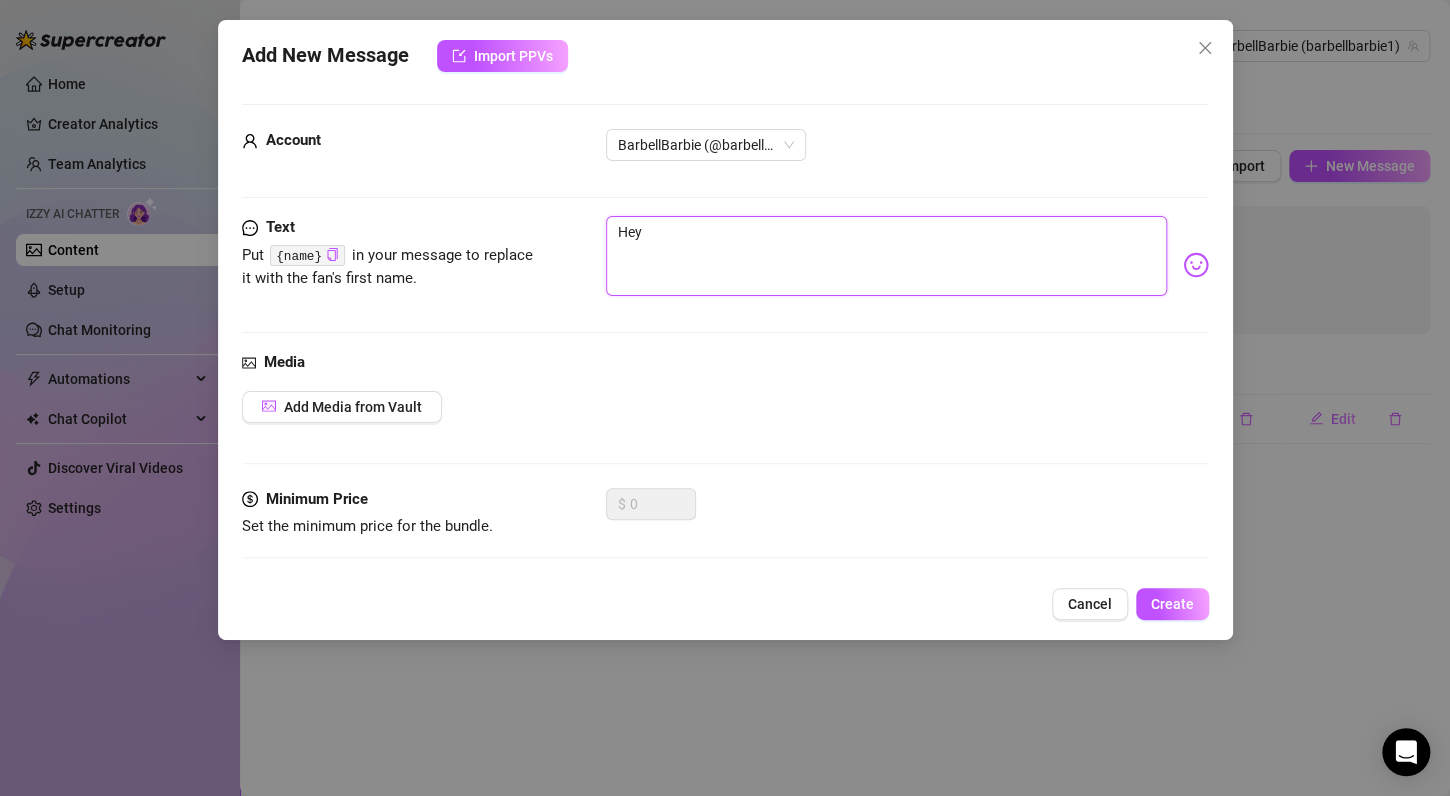 type on "He" 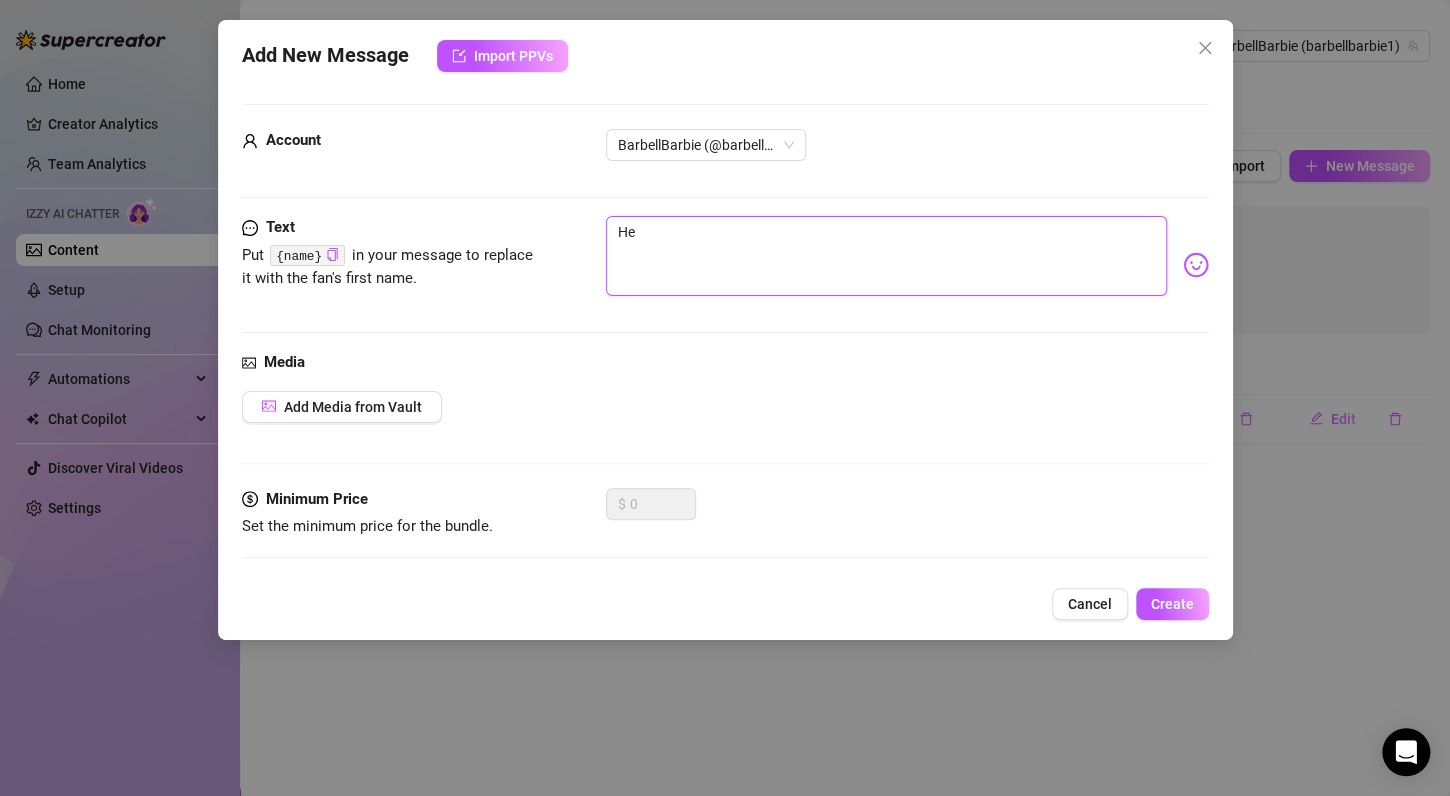 type on "H" 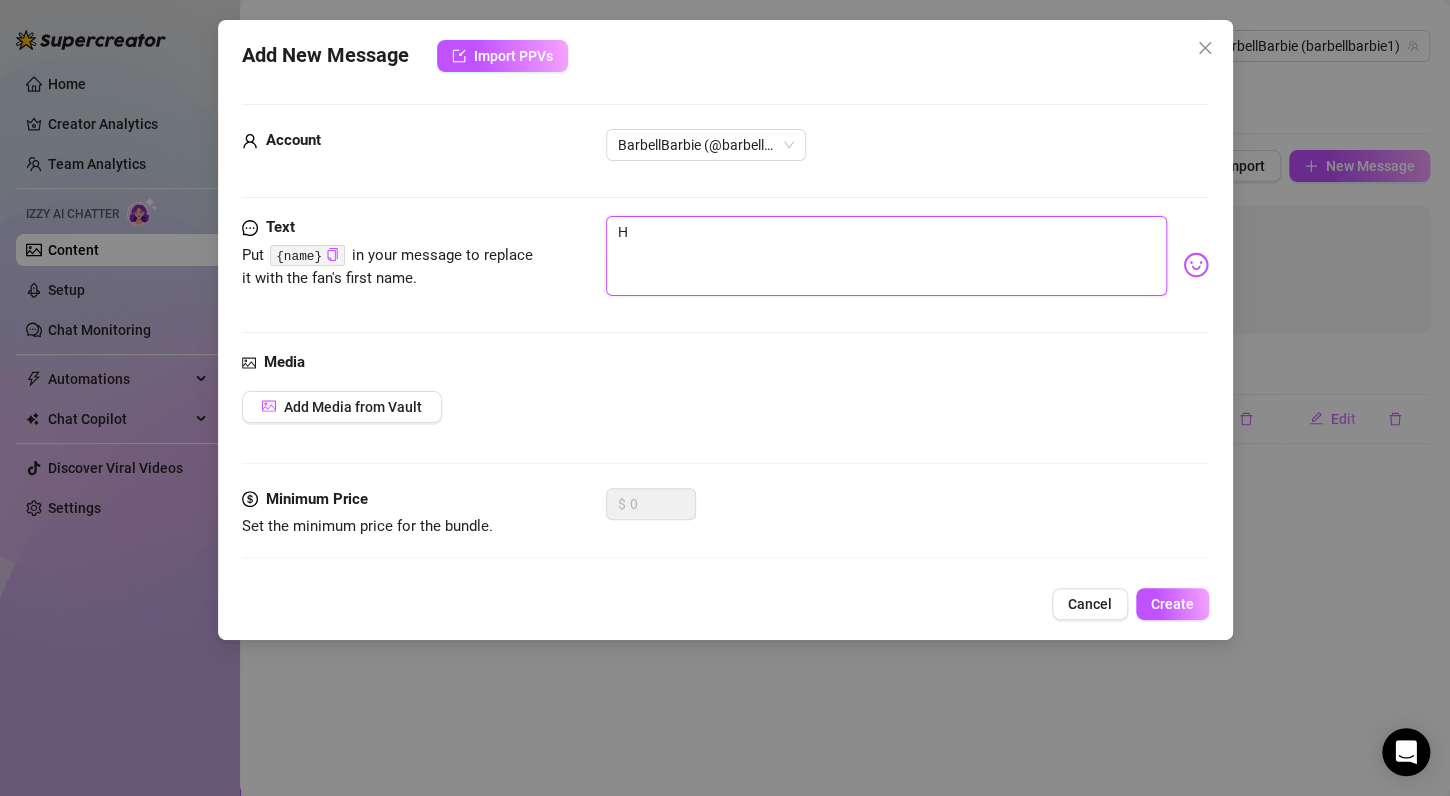 type on "Type your message here..." 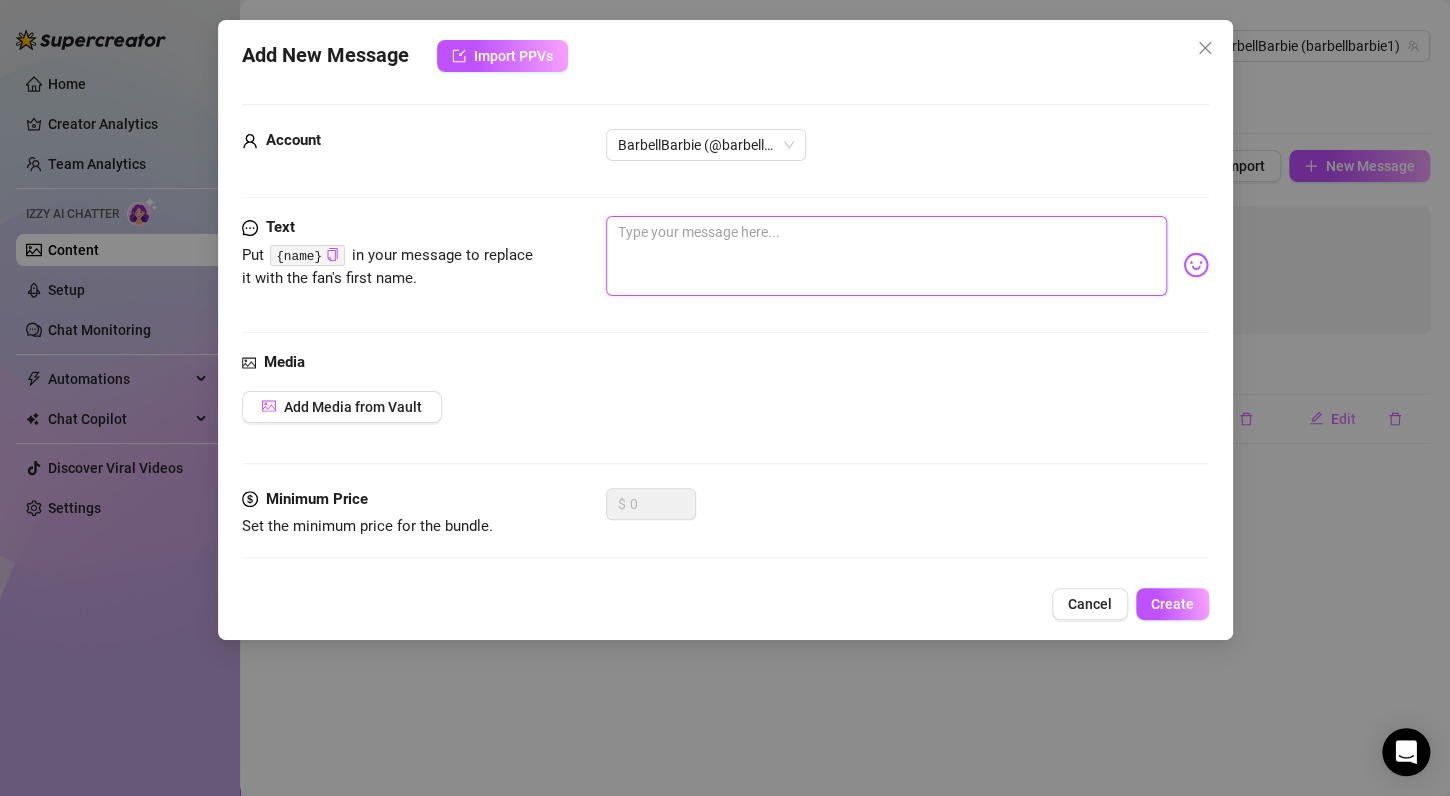 type on "H" 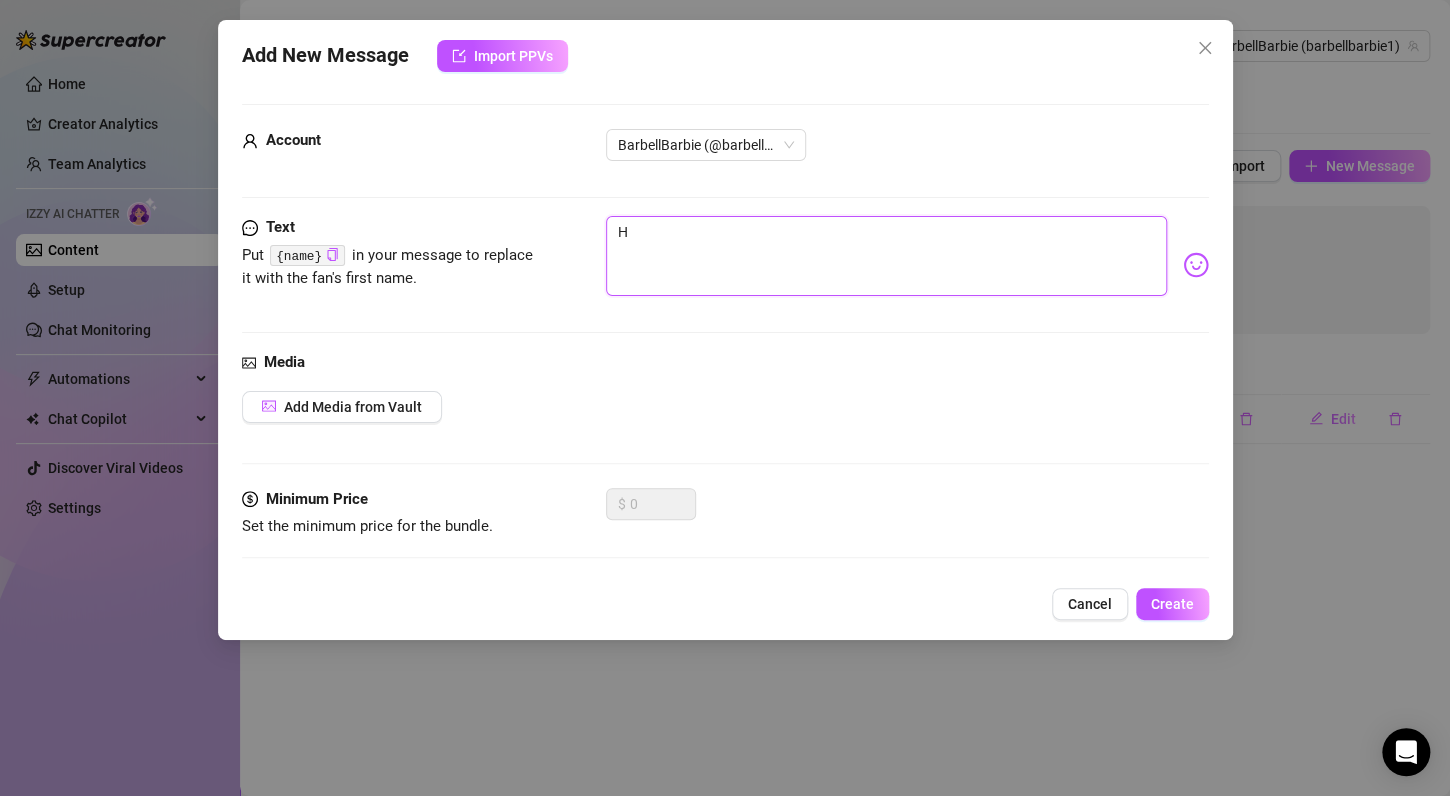 type on "Hv" 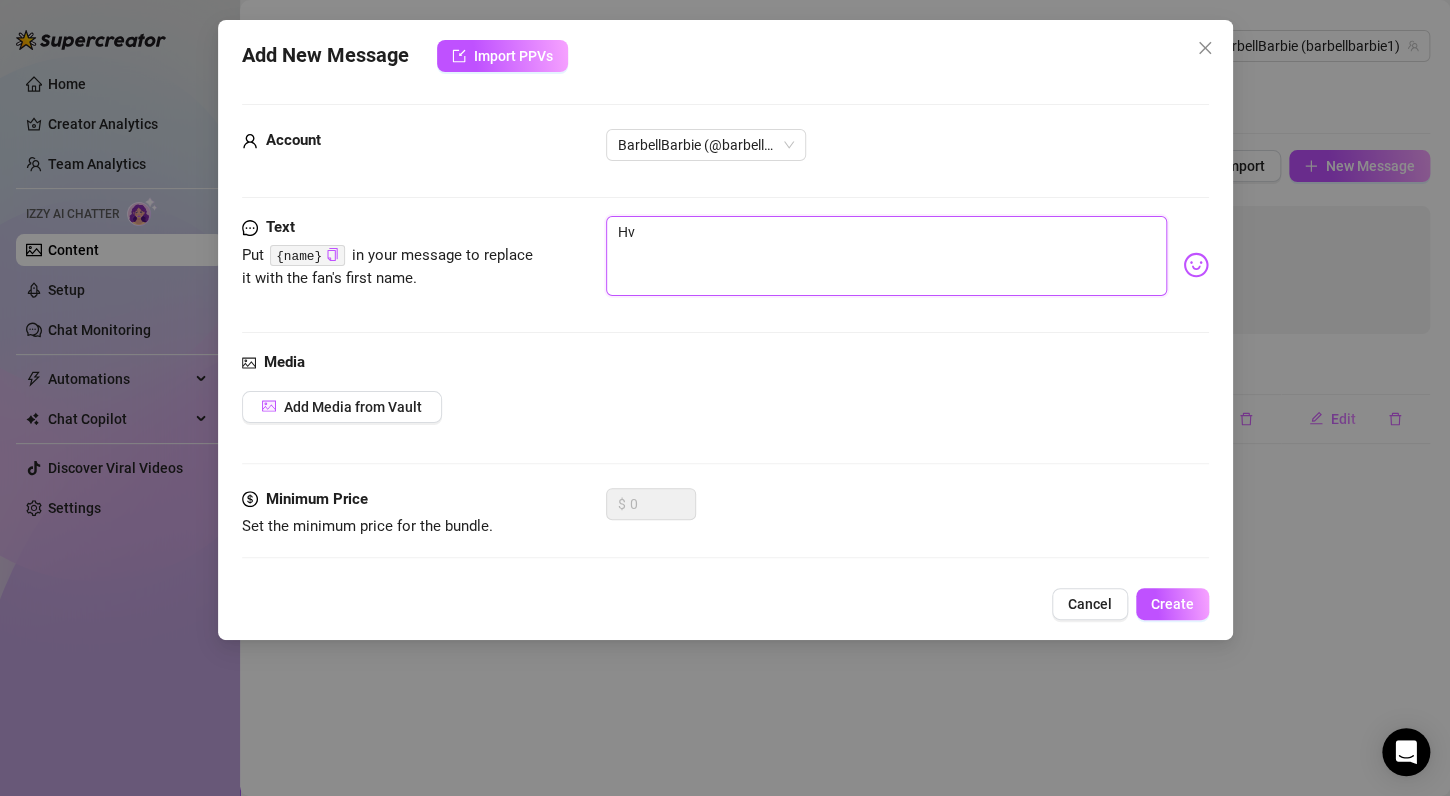 type on "Hva" 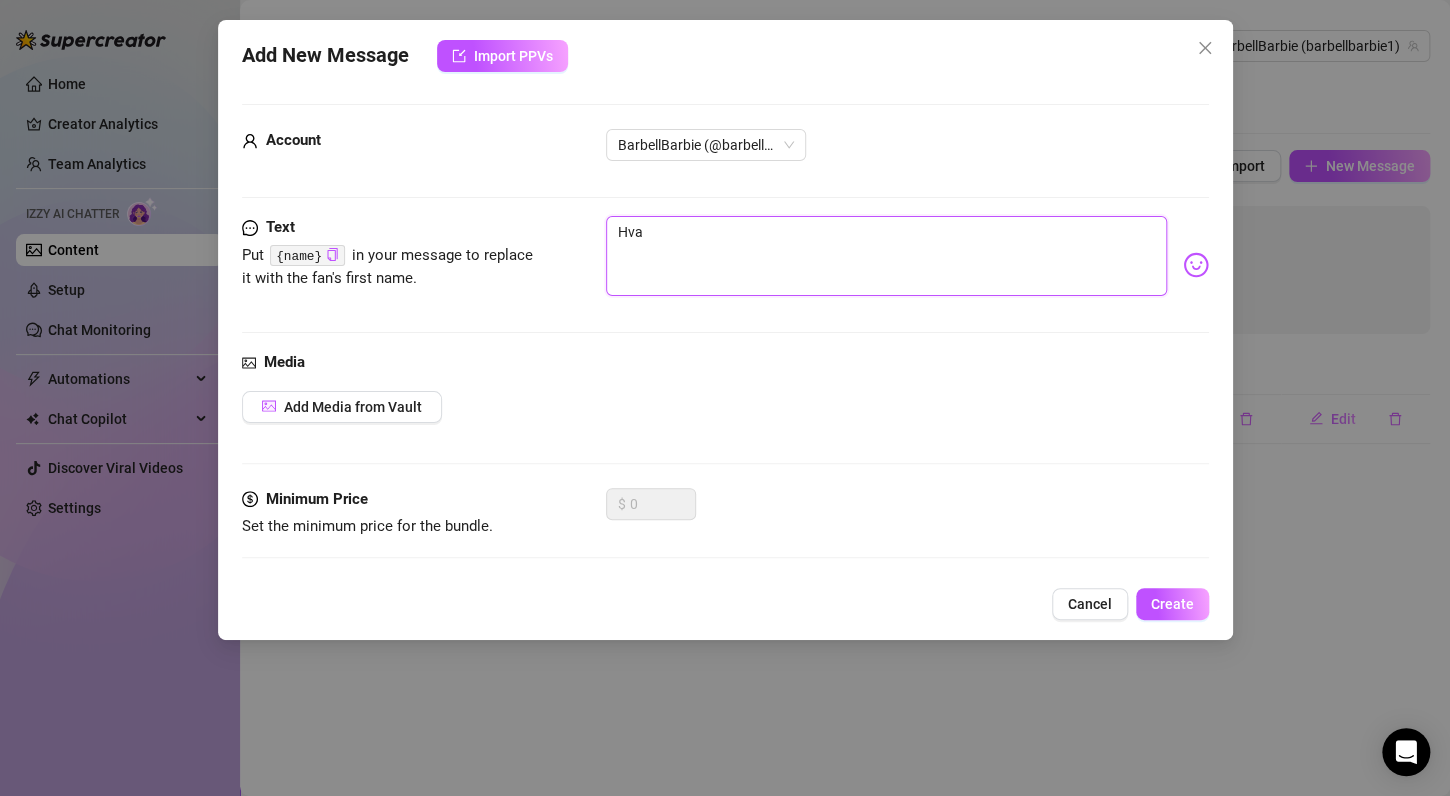 type on "Hvad" 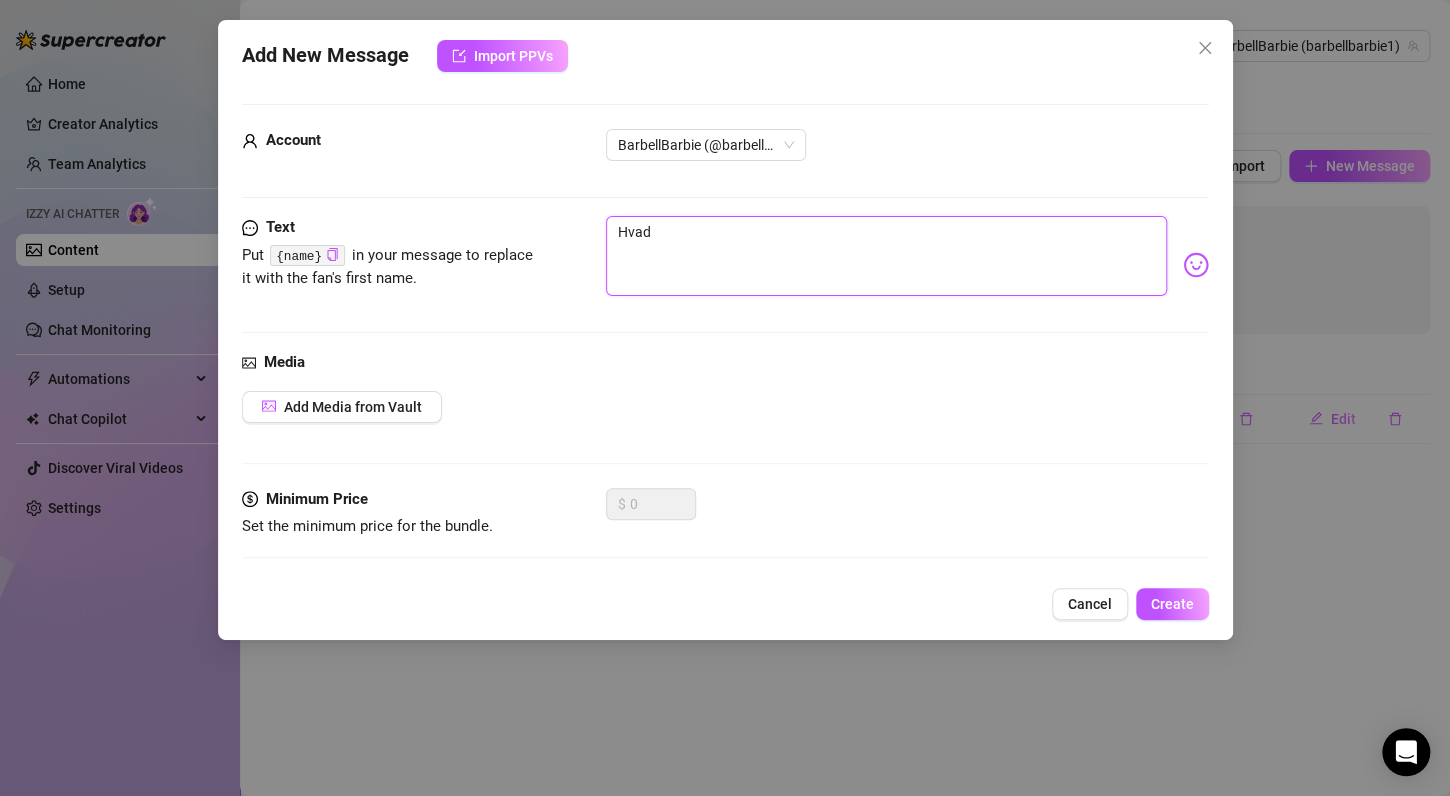 type on "Hvad" 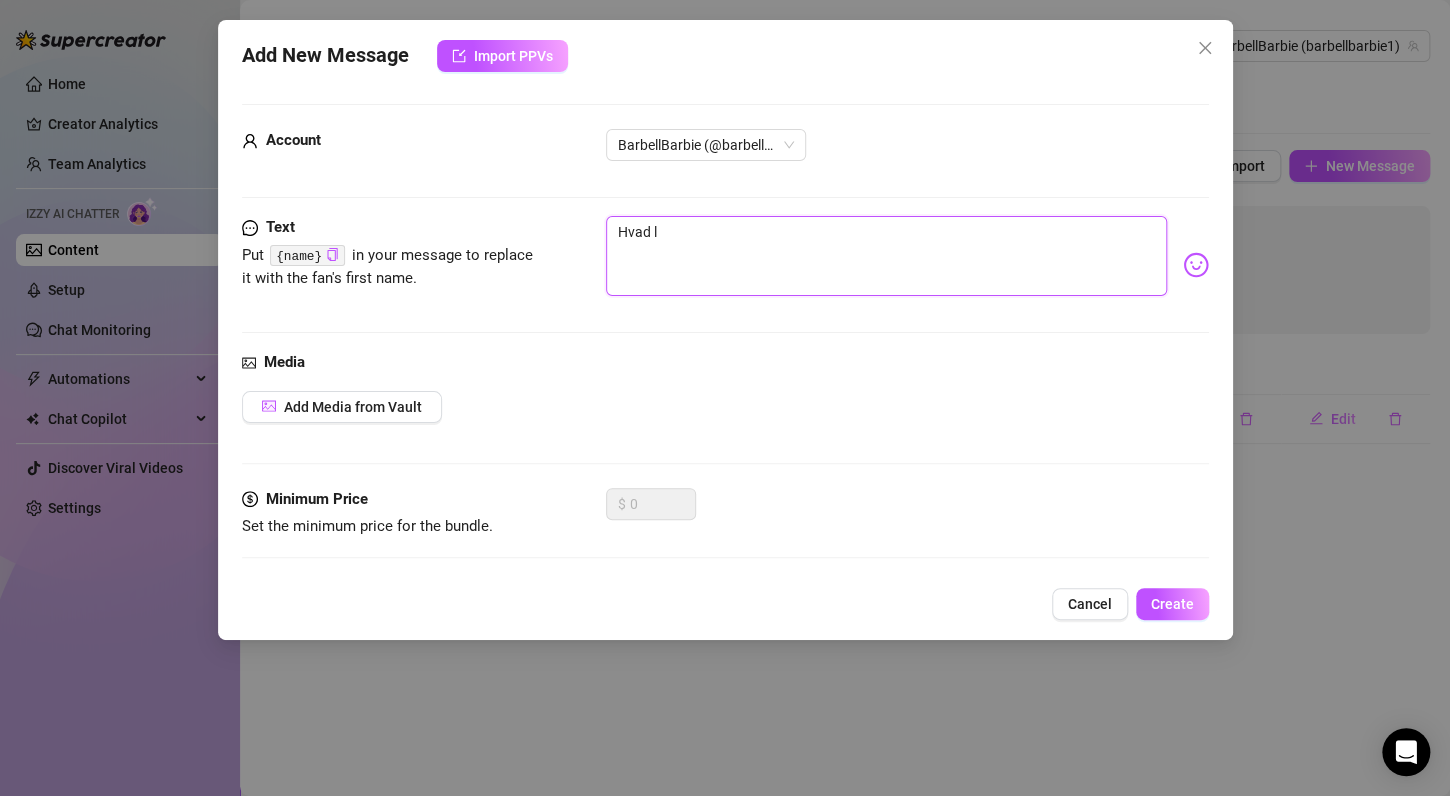 type on "Hvad la" 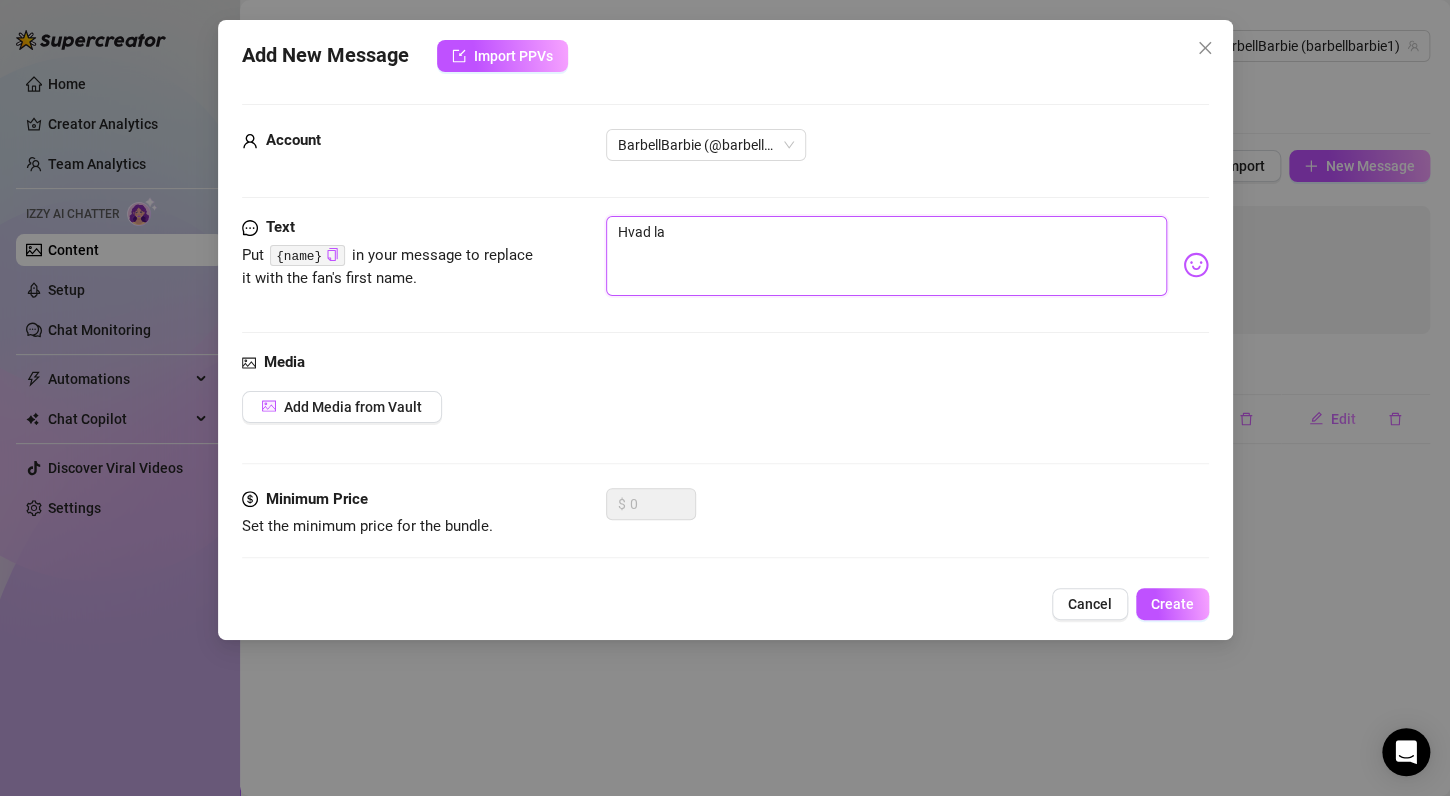 type on "Hvad lav" 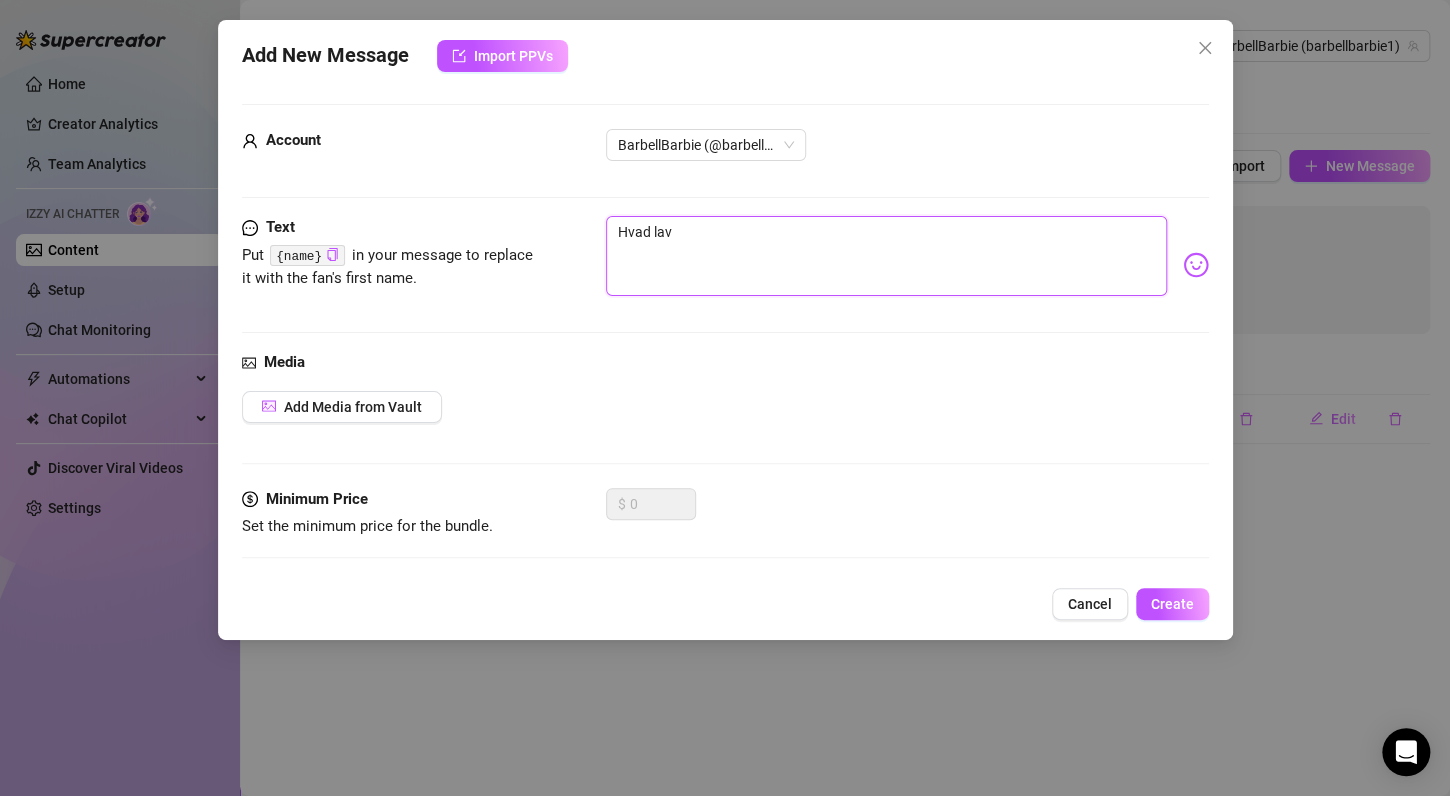 type on "Hvad lave" 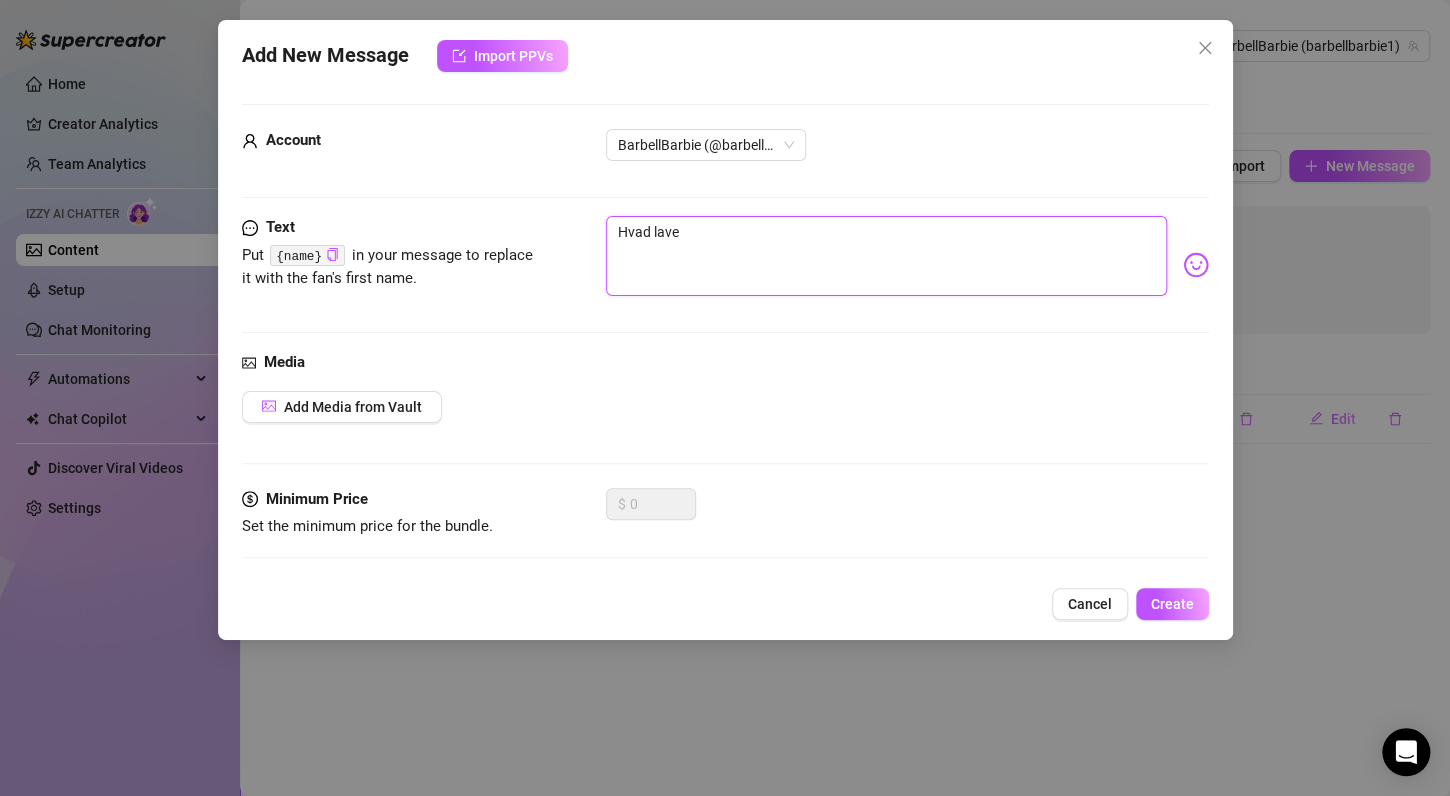 type on "Hvad laver" 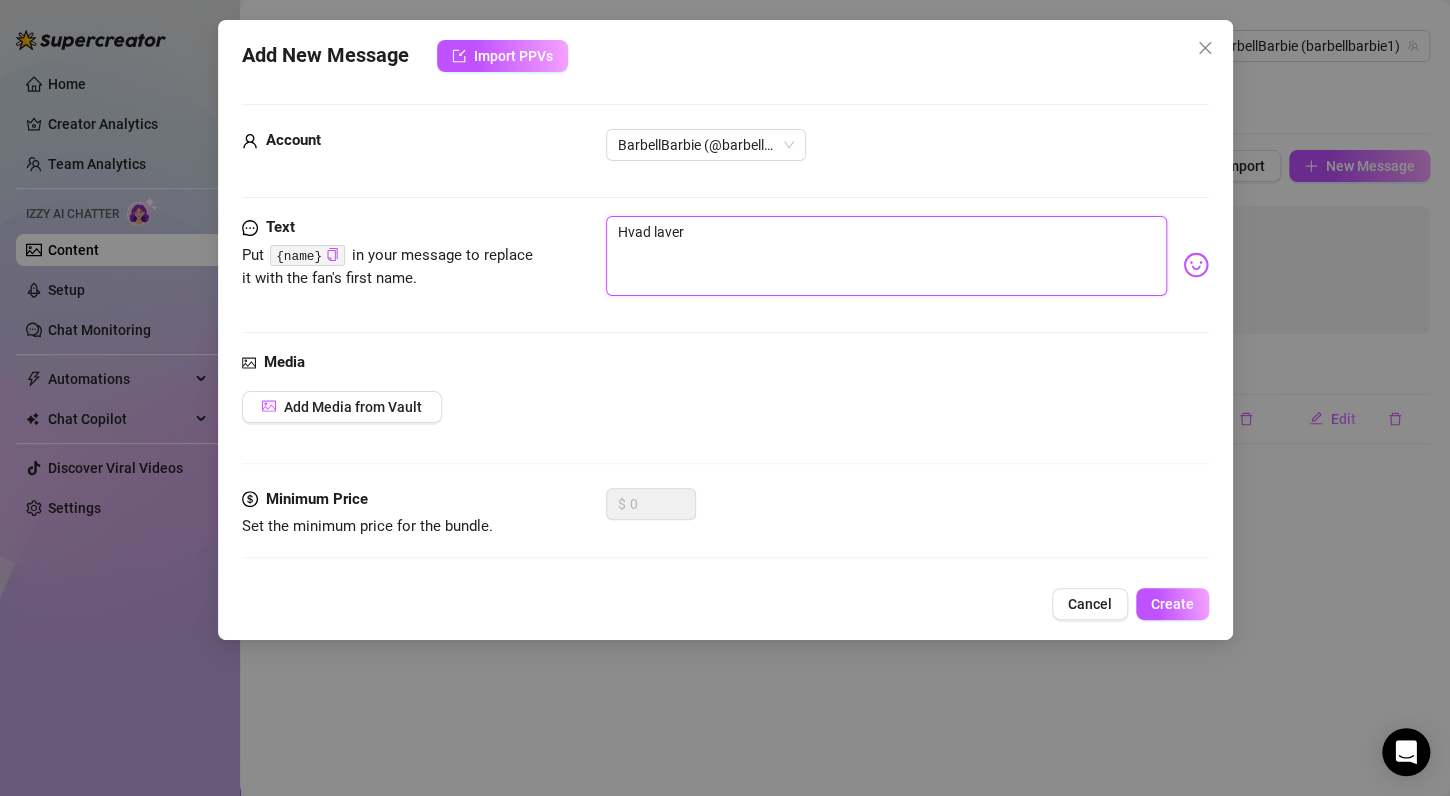 type on "Hvad laver" 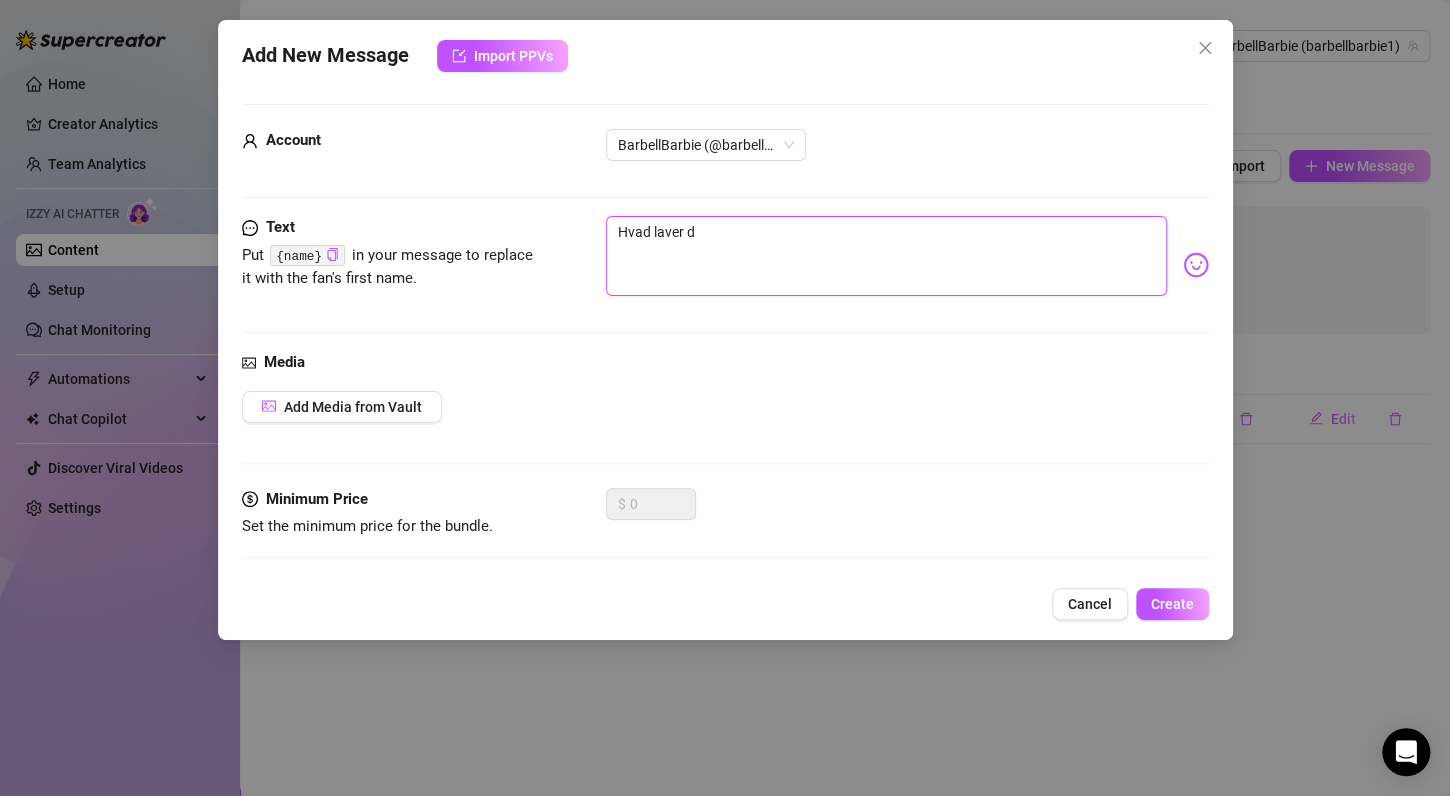 type on "Hvad laver du" 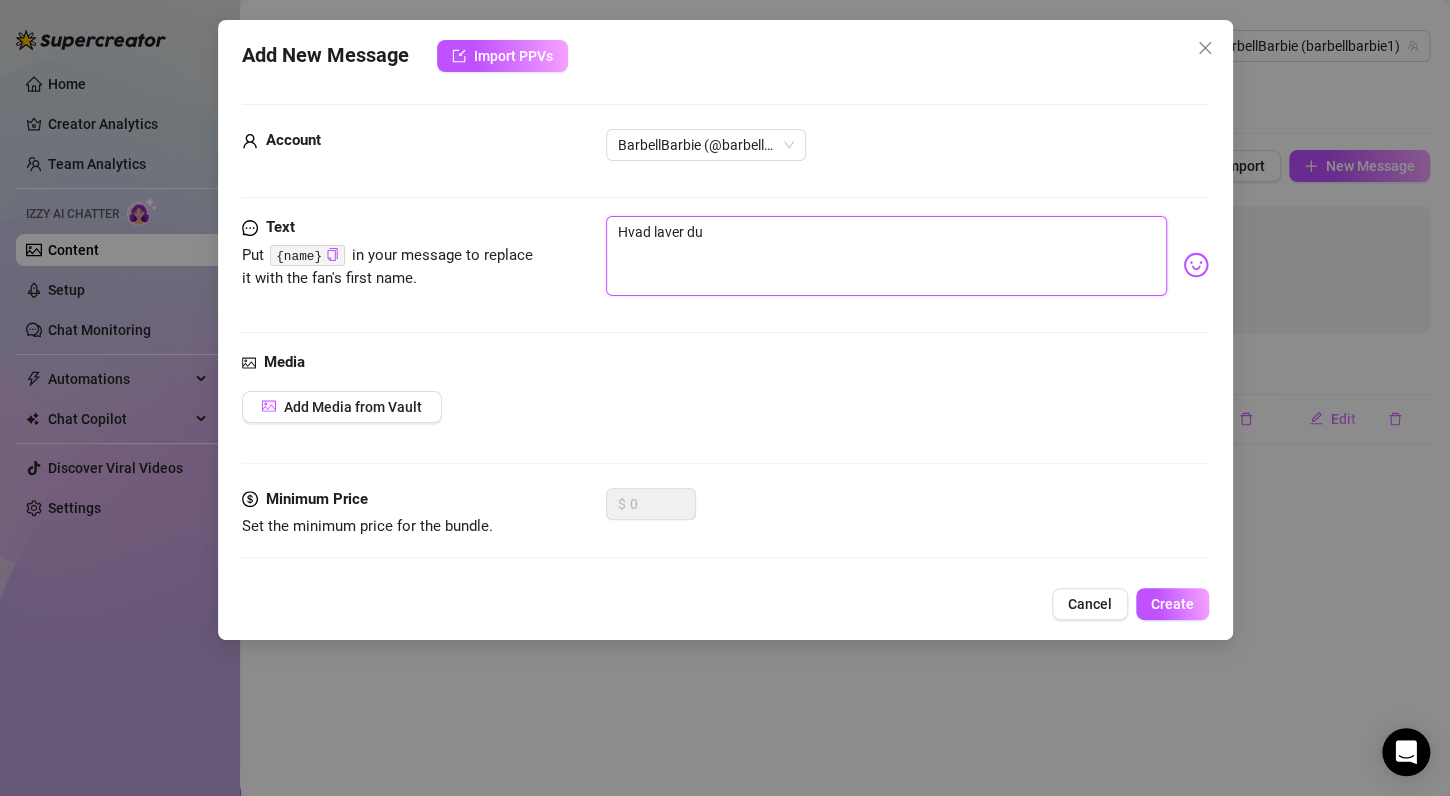 type on "Hvad laver duu" 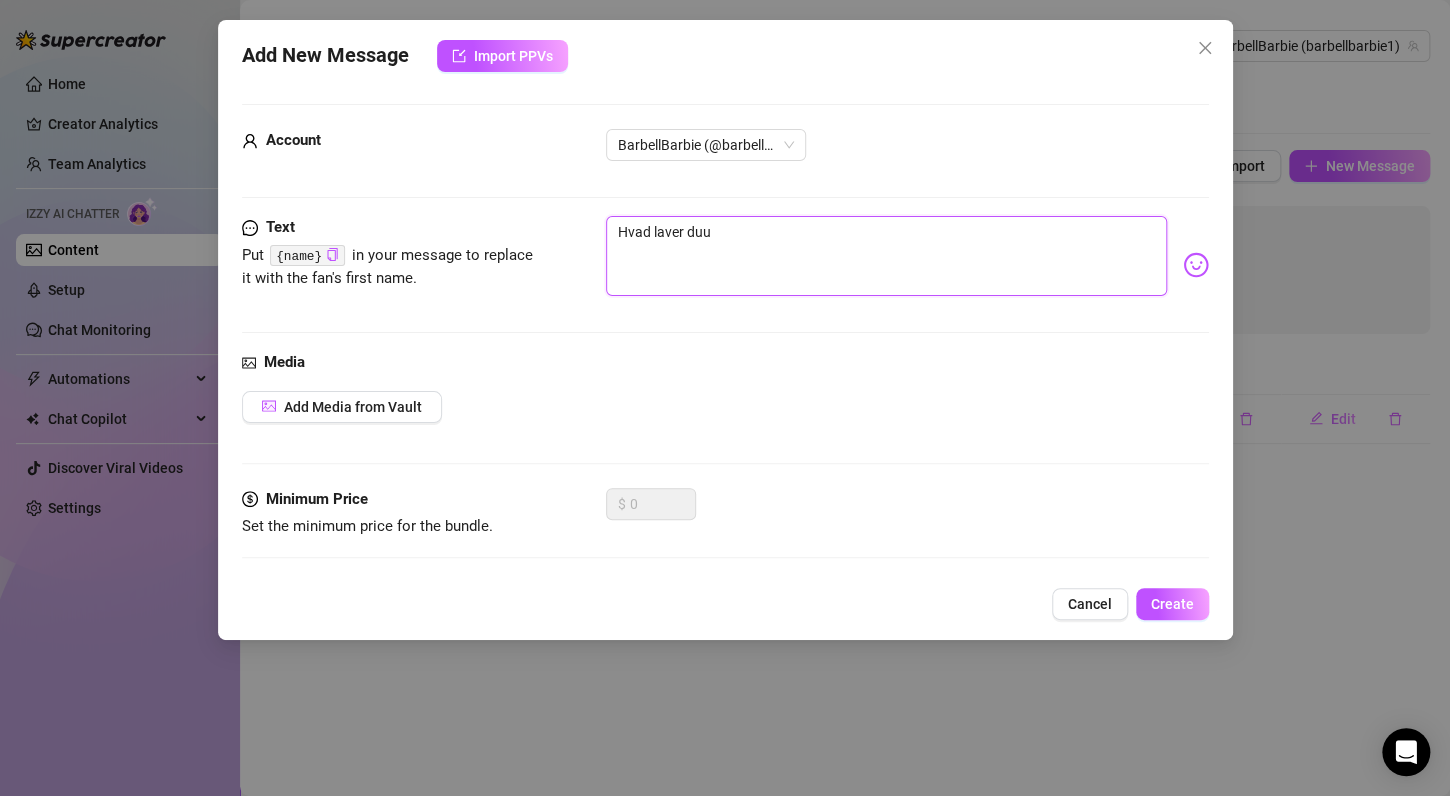 type on "Hvad laver duuu" 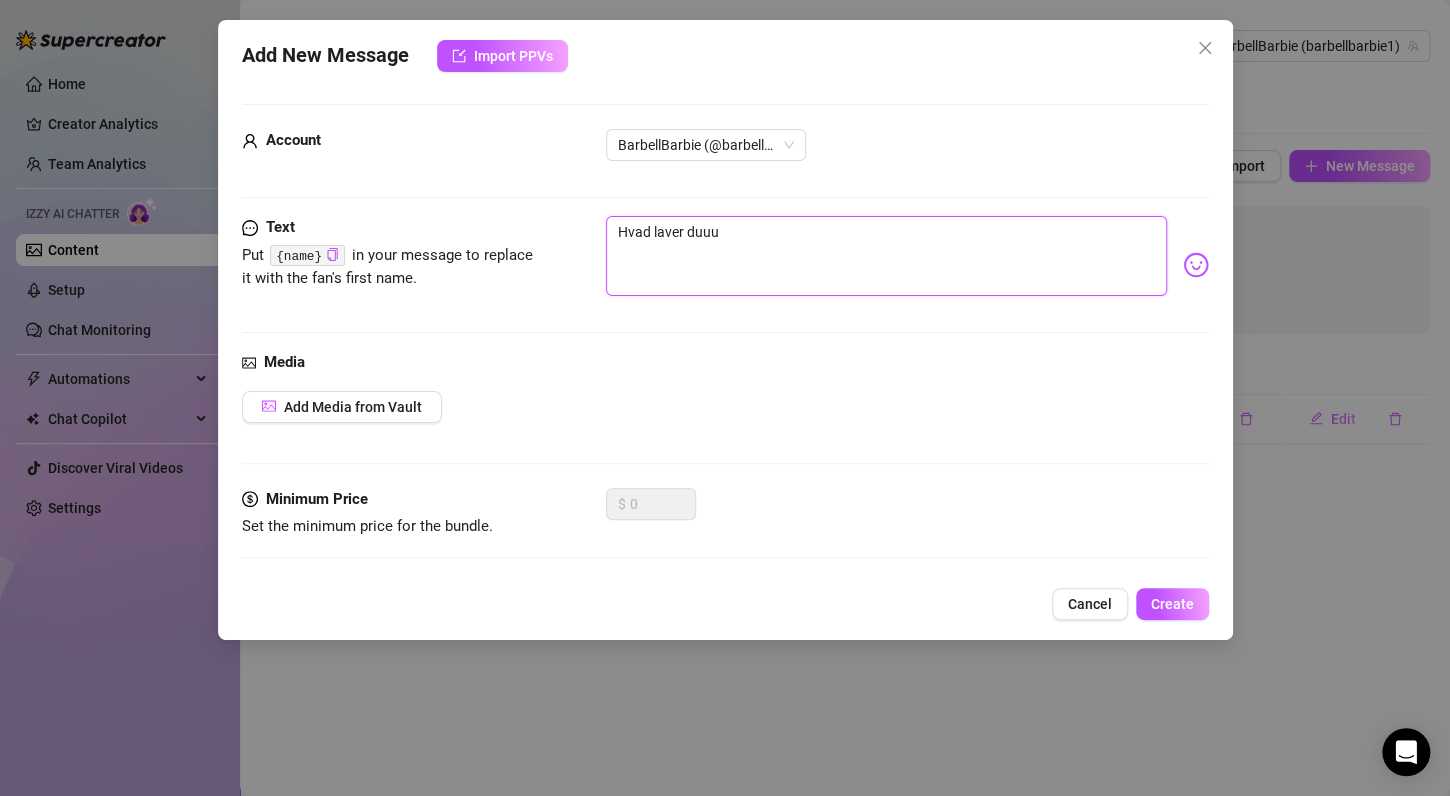 type on "Hvad laver duuu?" 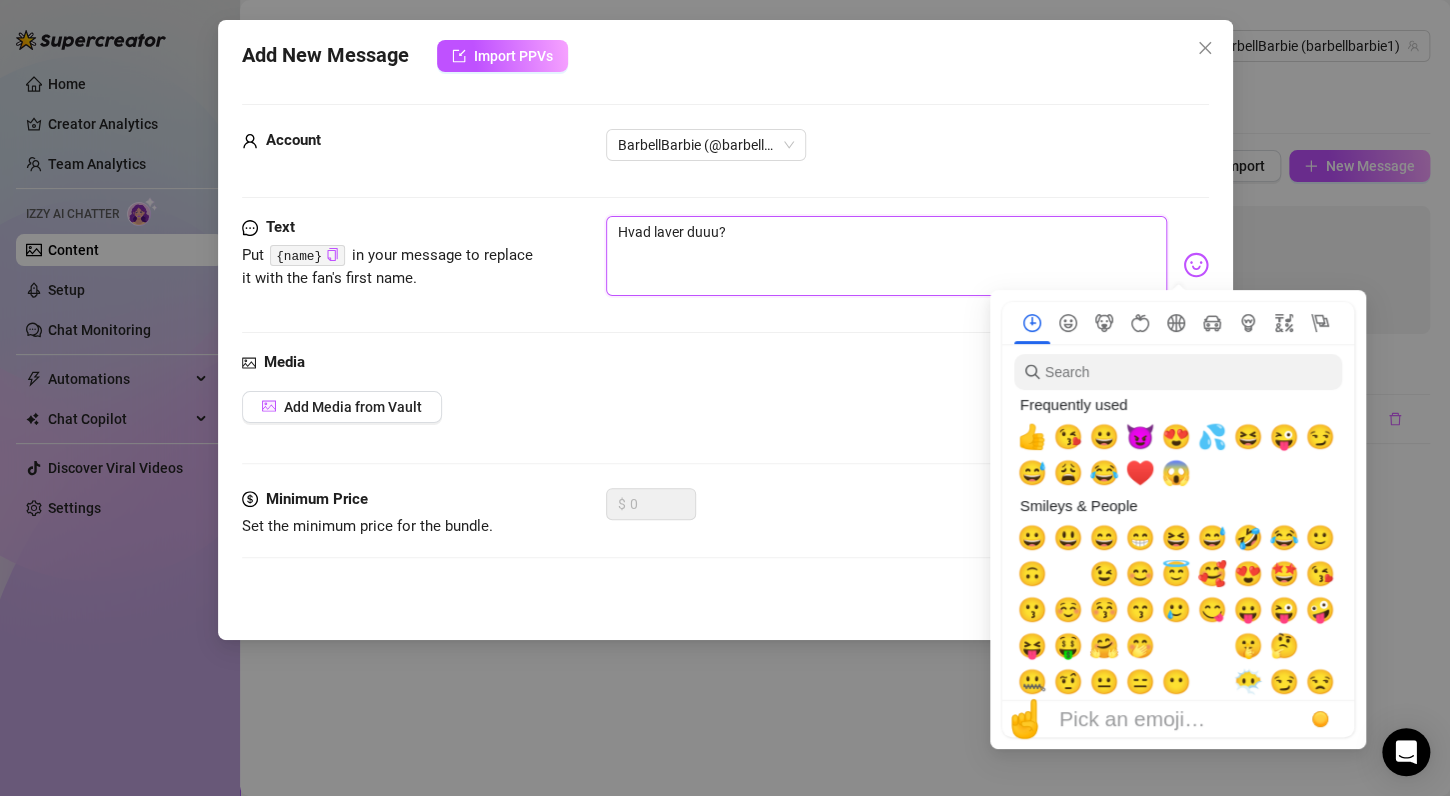 type on "Hvad laver duuu?" 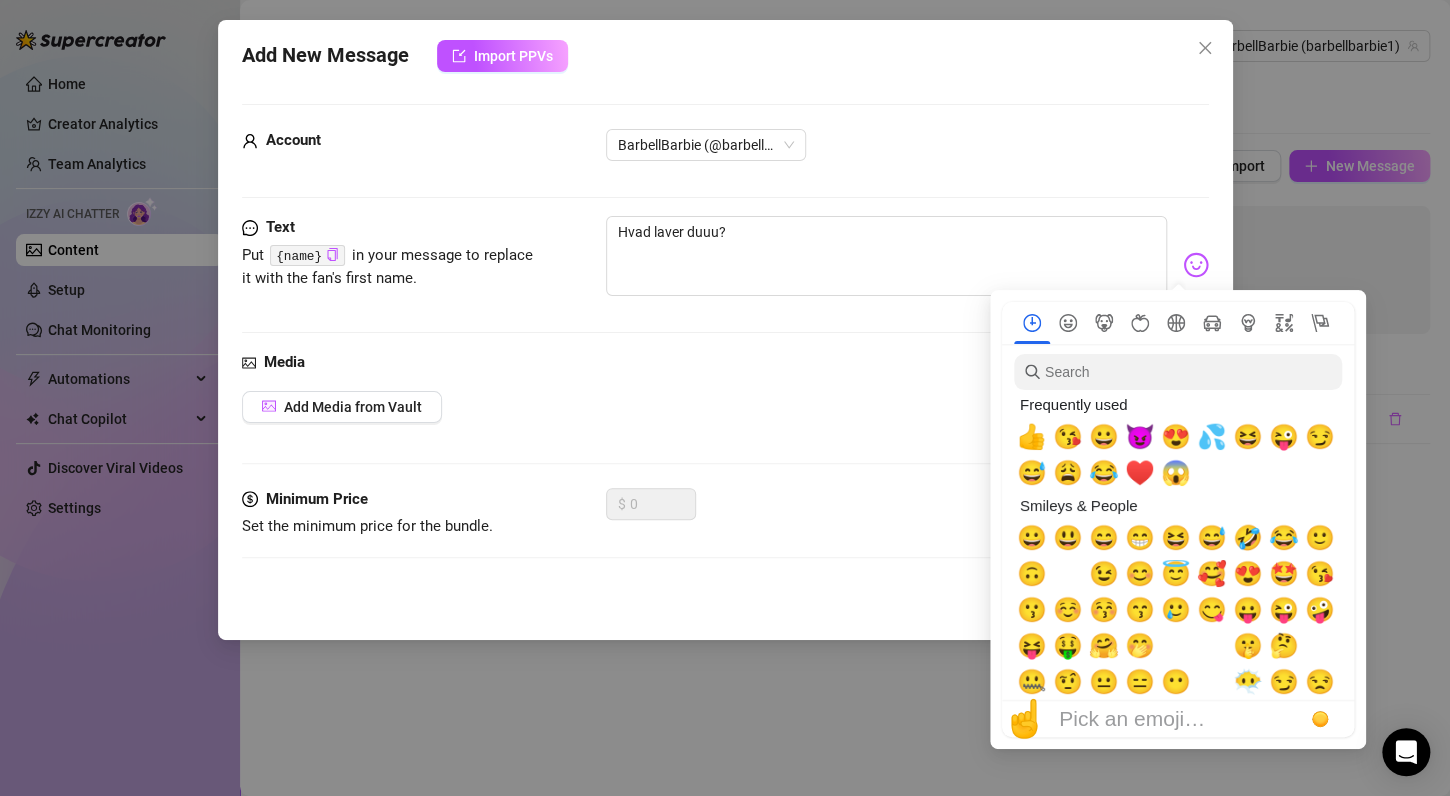 click at bounding box center [1196, 265] 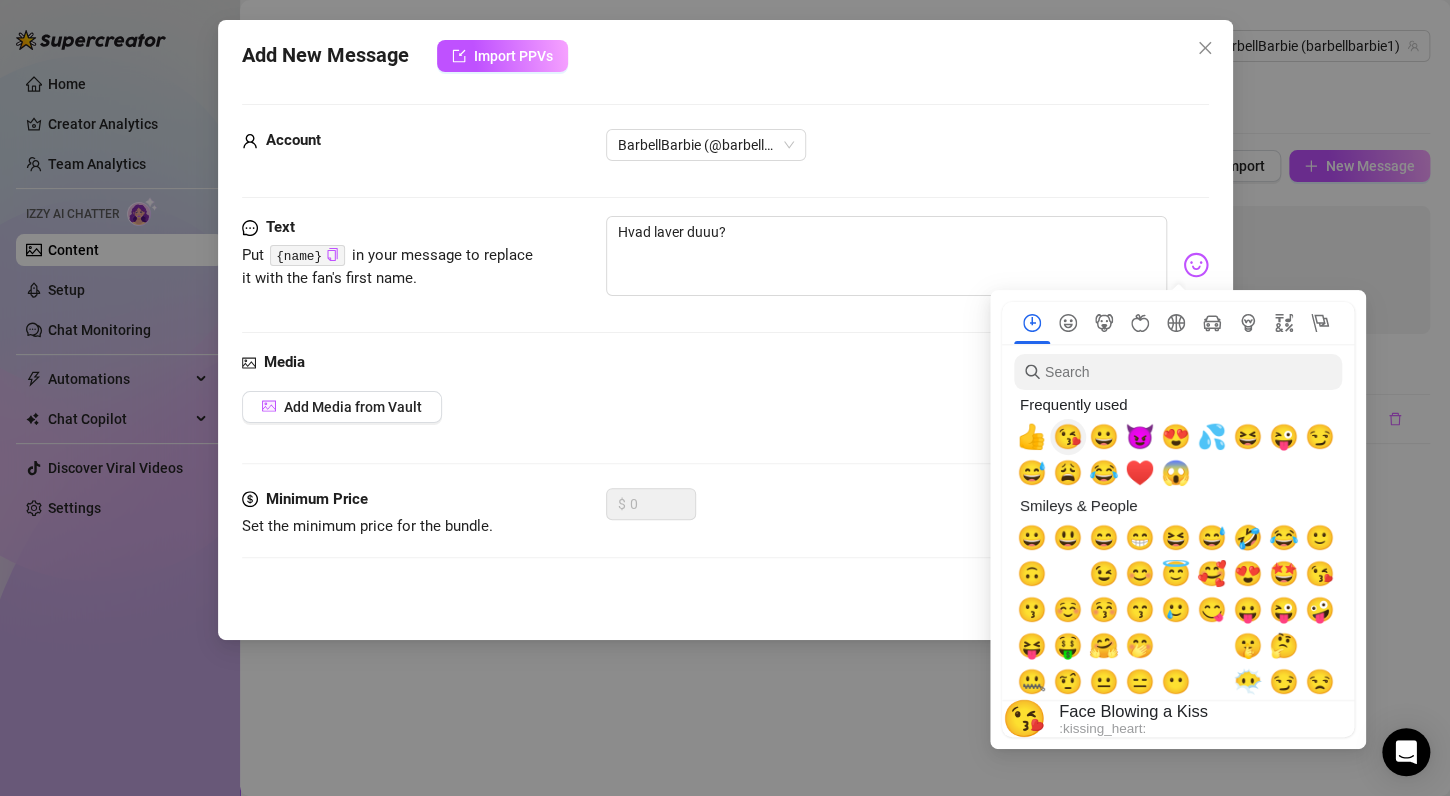 click on "😘" at bounding box center [1068, 437] 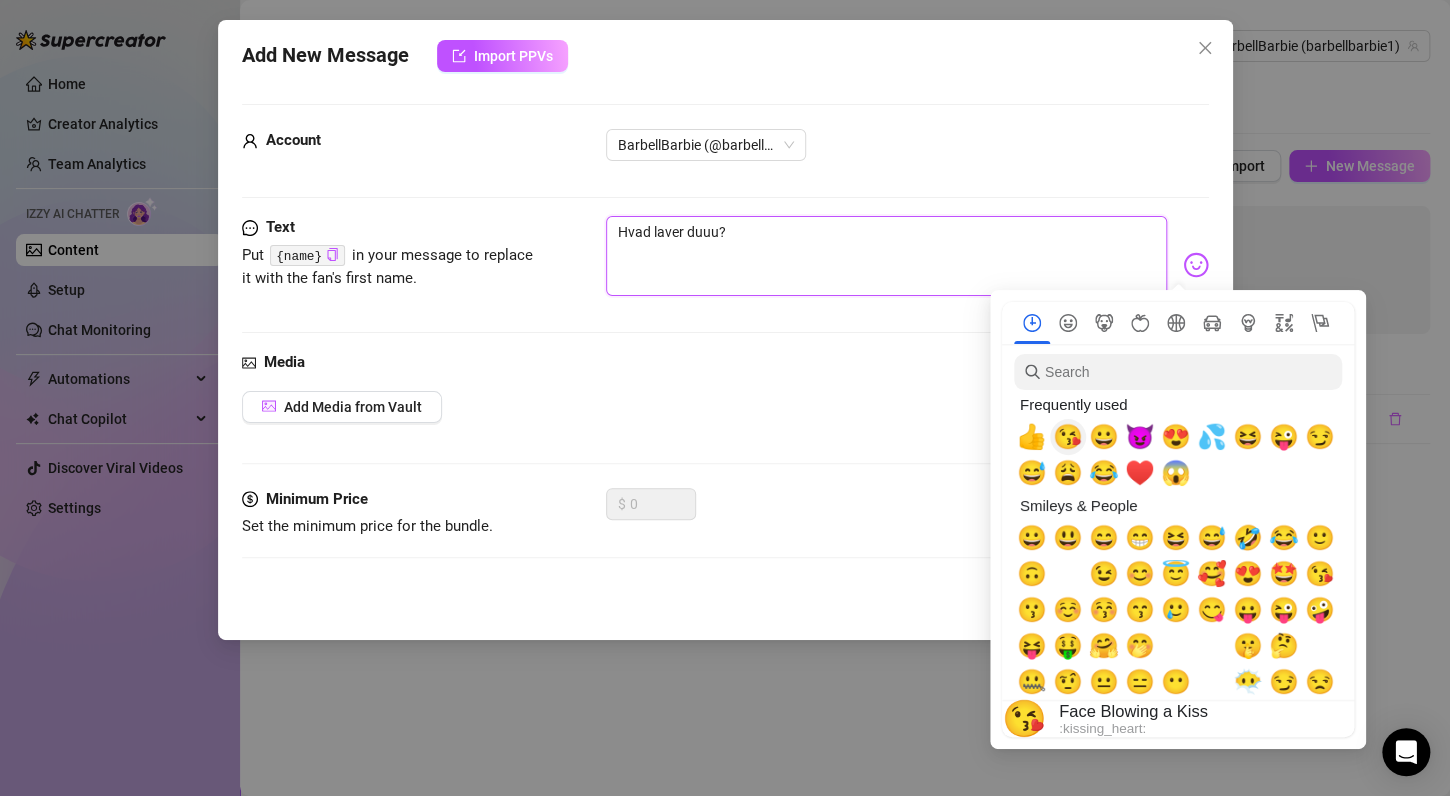 type on "Hvad laver duuu?😘" 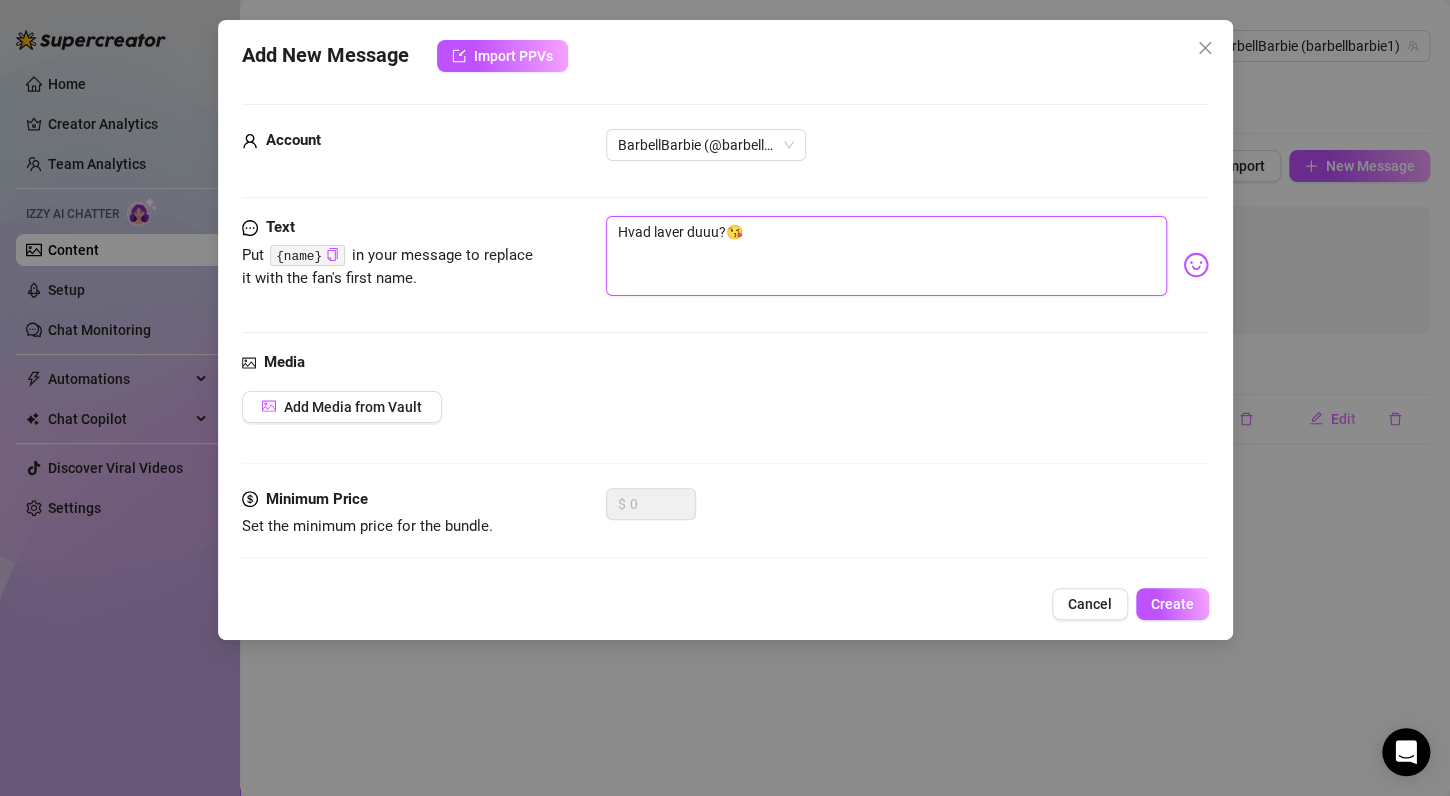 type on "Hvad laver duuu?😘" 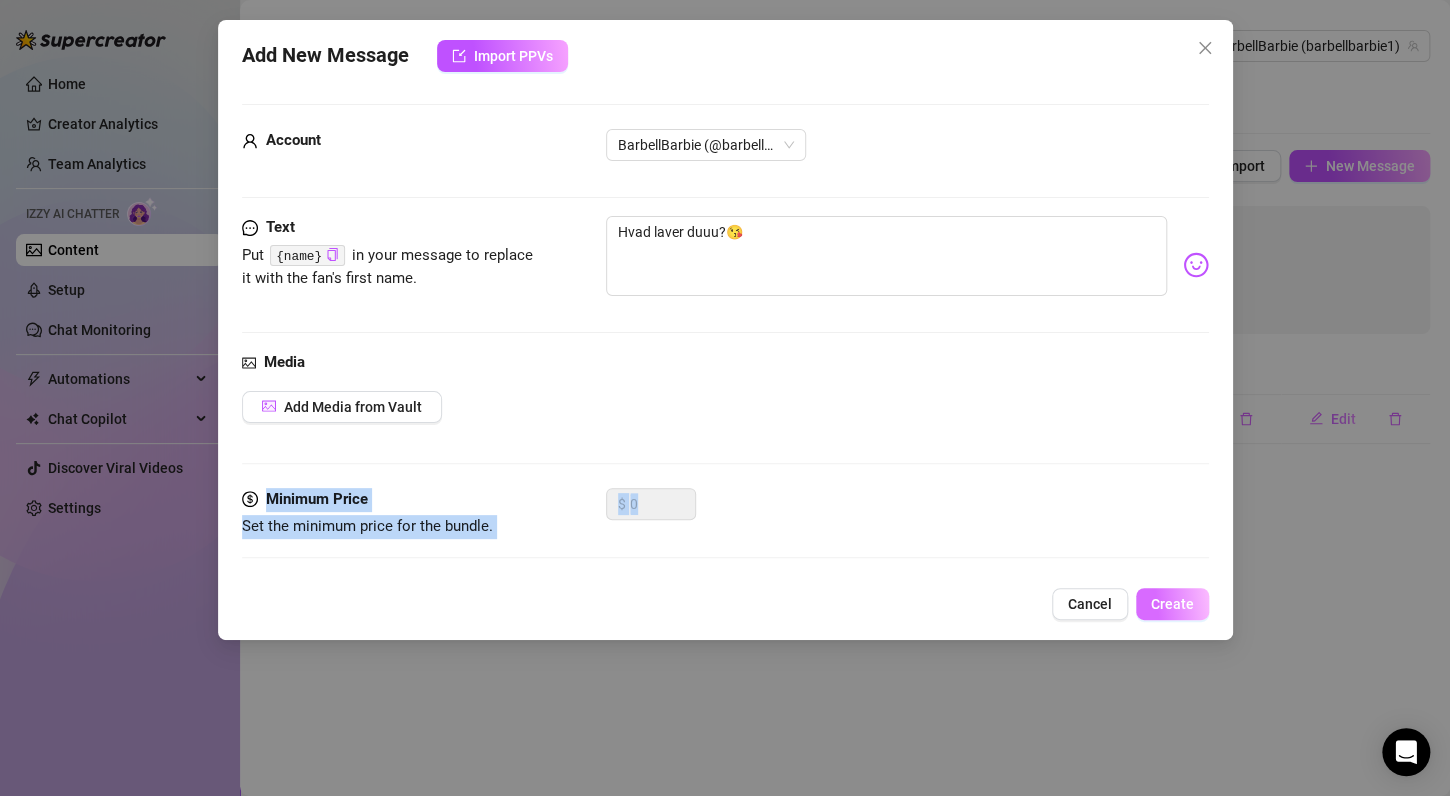 drag, startPoint x: 875, startPoint y: 431, endPoint x: 1183, endPoint y: 593, distance: 348.00574 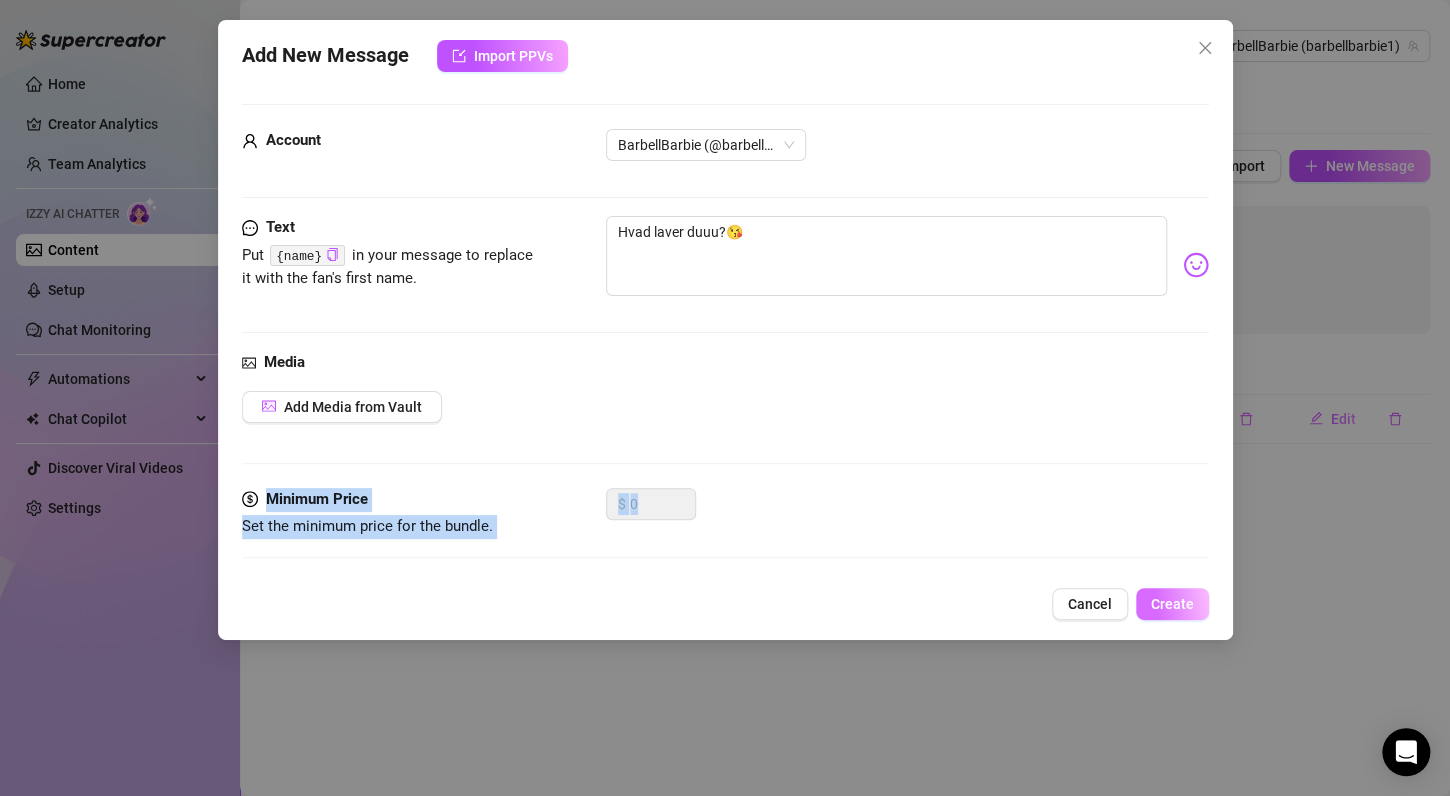 click on "Add New Message Import PPVs Account BarbellBarbie (@barbellbarbie1) Text Put   {name}   in your message to replace it with the fan's first name. Hvad laver duuu?😘 Media Add Media from Vault Minimum Price Set the minimum price for the bundle. $ 0 Cancel Create" at bounding box center [725, 330] 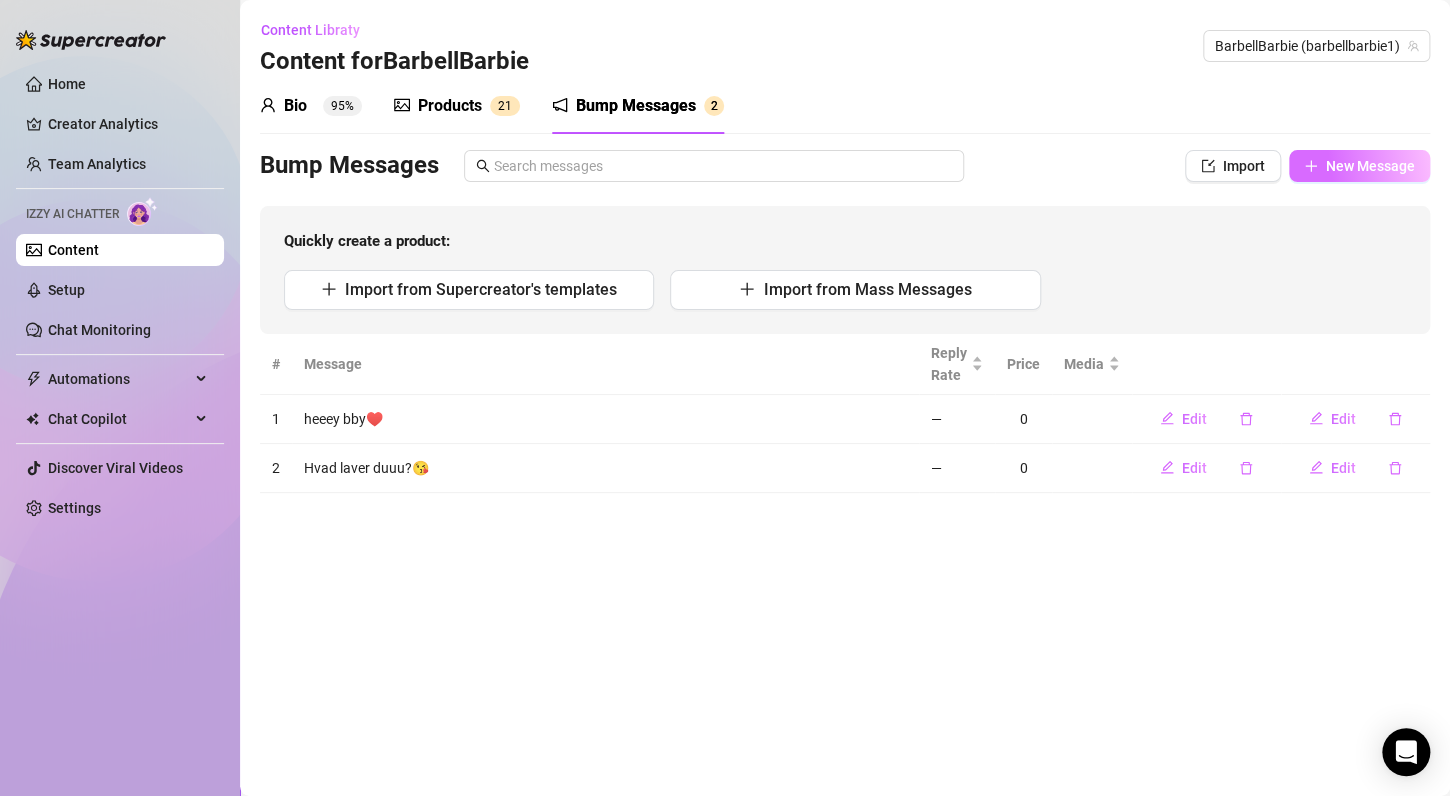 click on "New Message" at bounding box center [1370, 166] 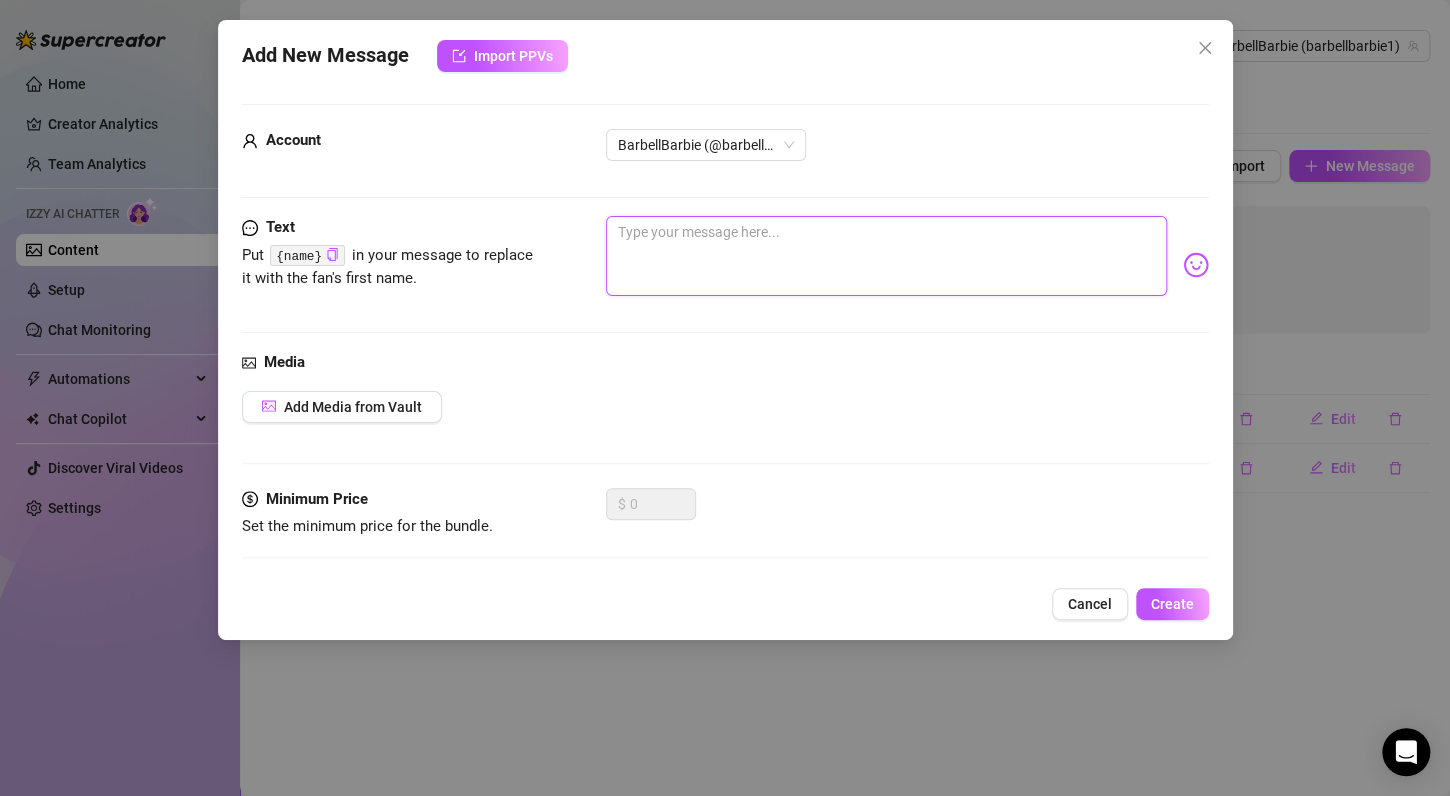 click at bounding box center [886, 256] 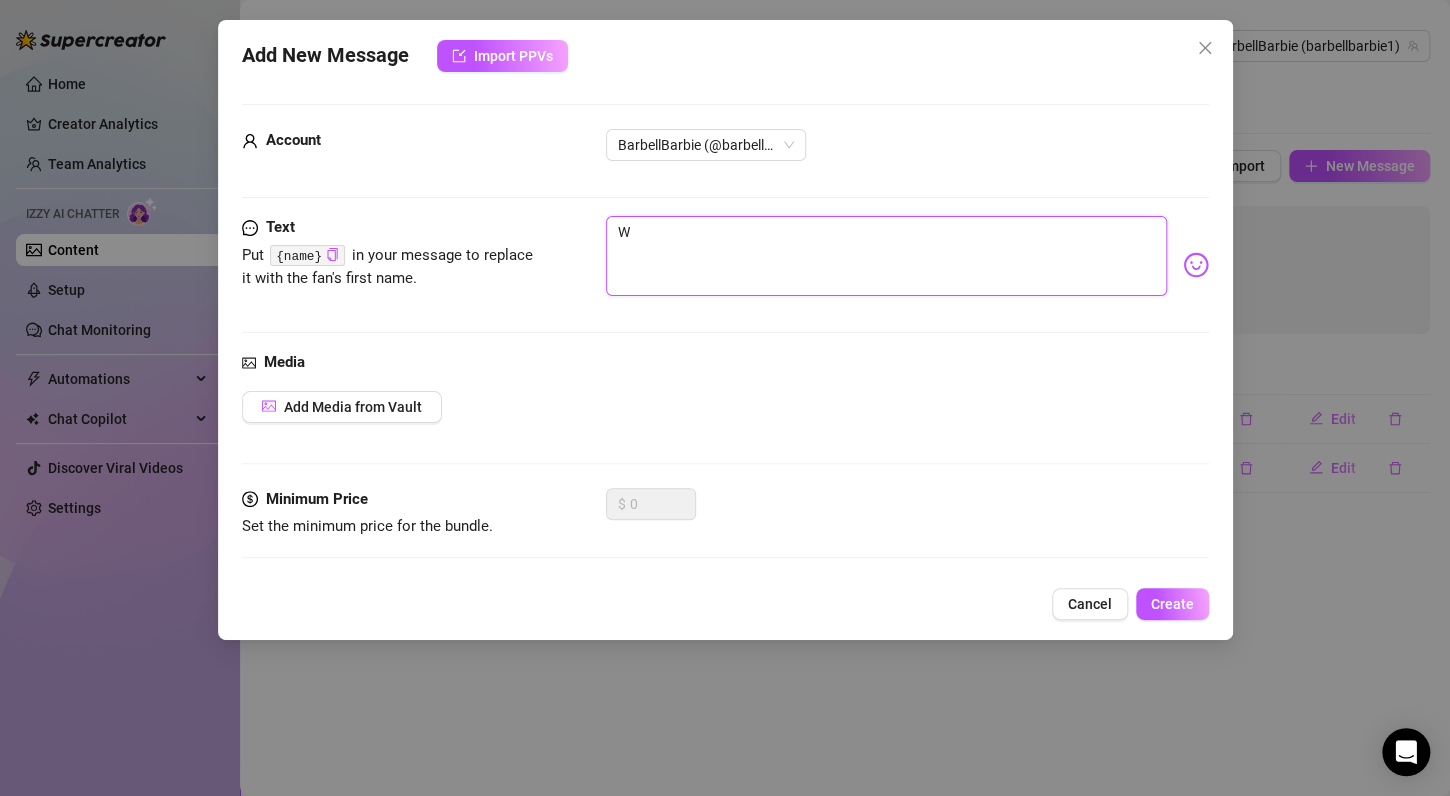 type on "WH" 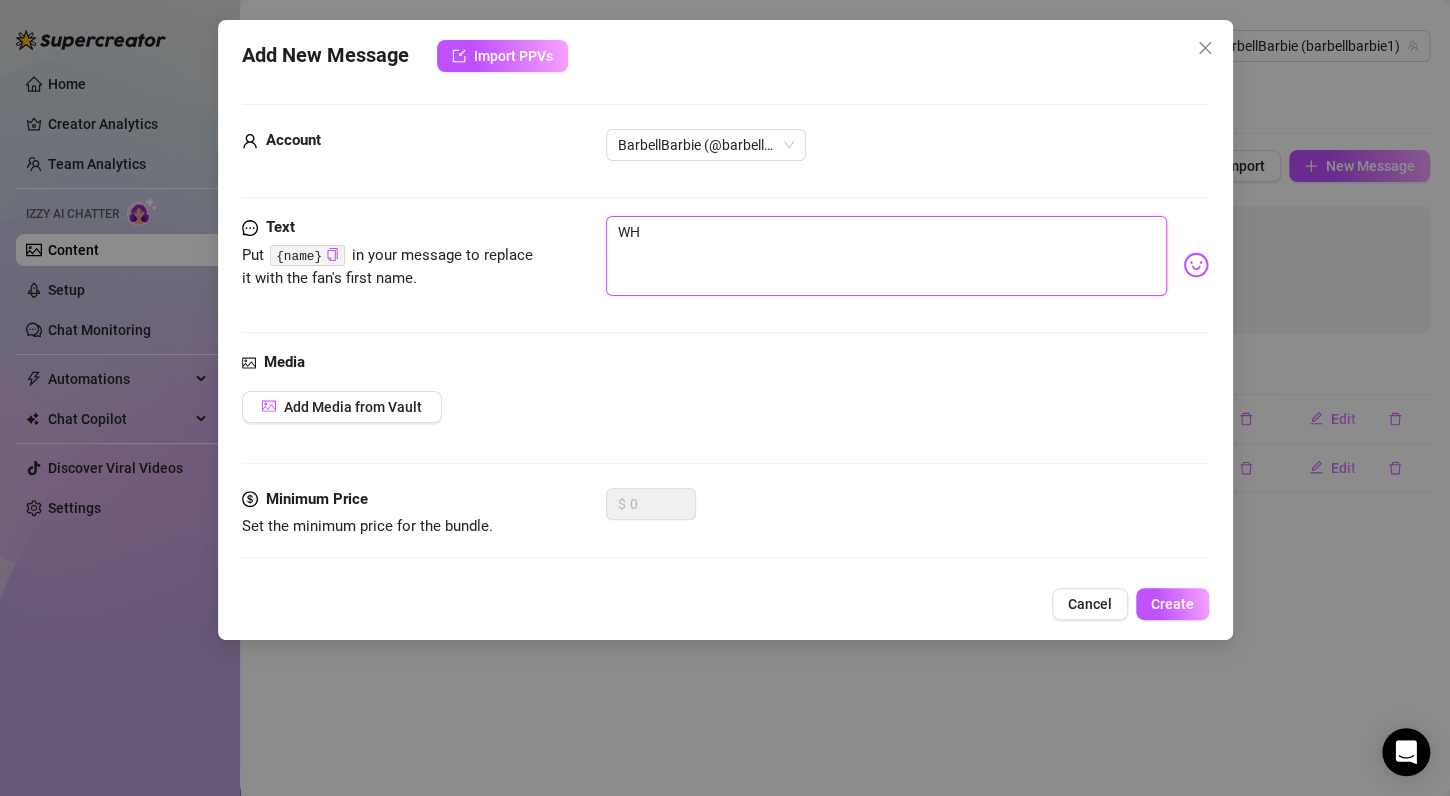 type on "WHa" 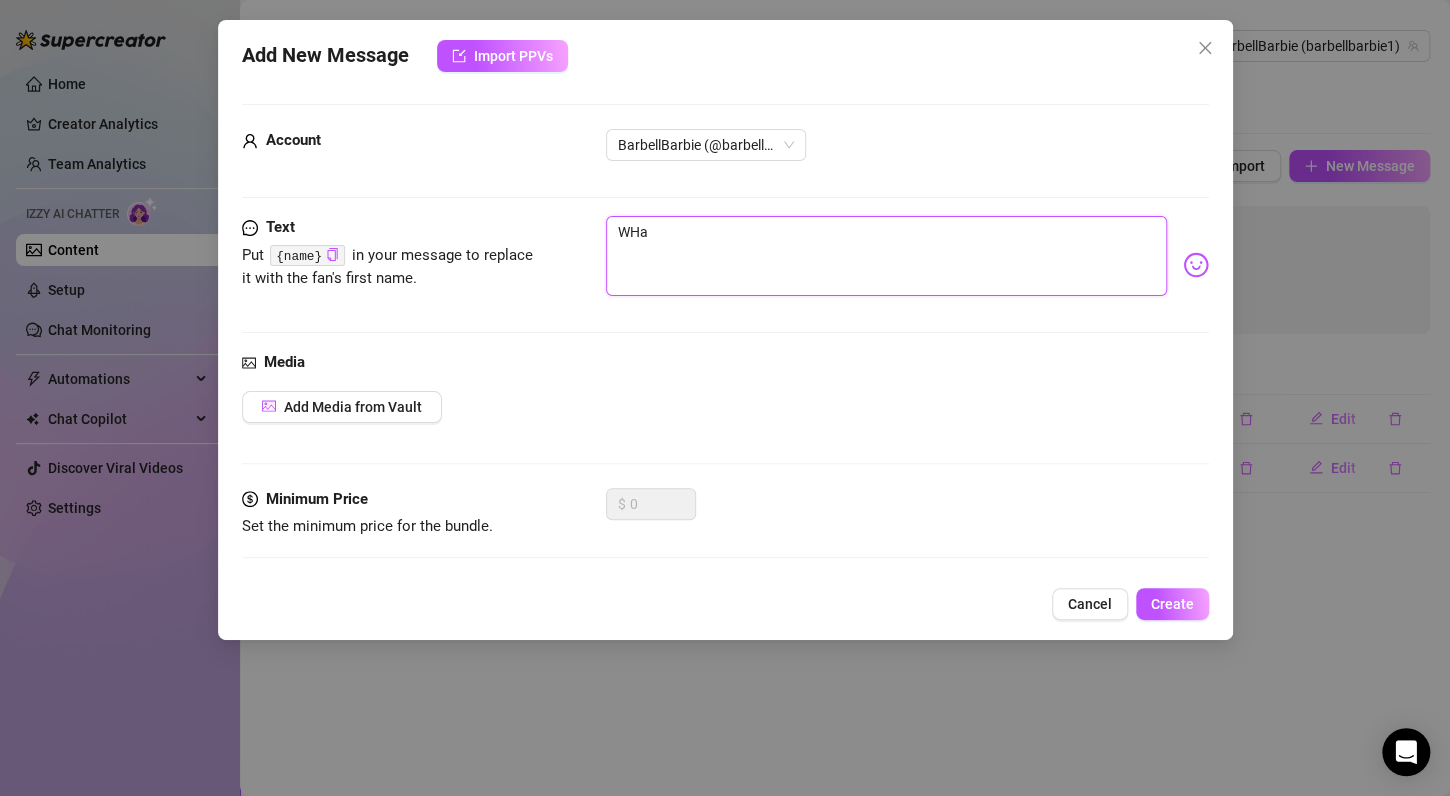 type on "WHat" 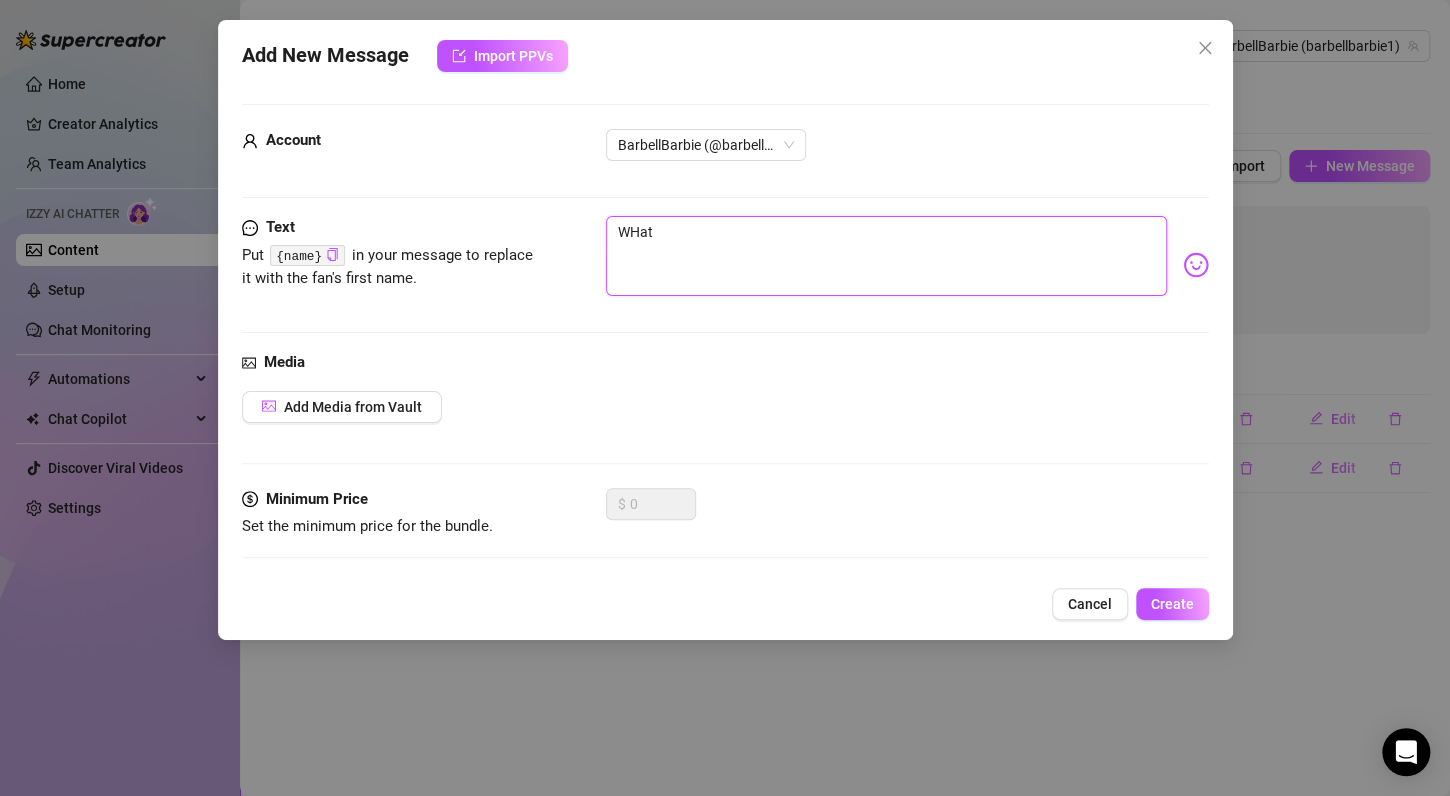 type on "WHa" 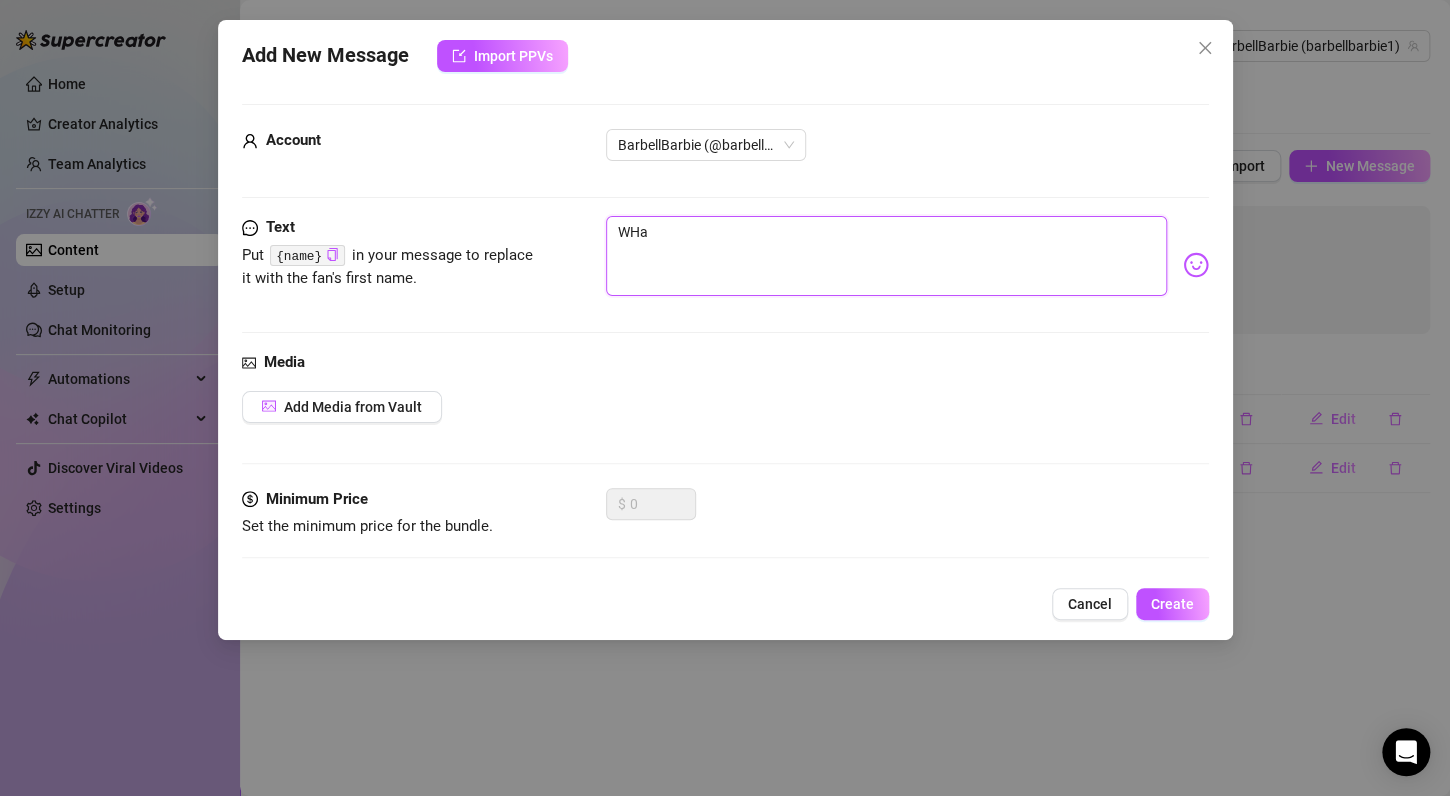 type on "WH" 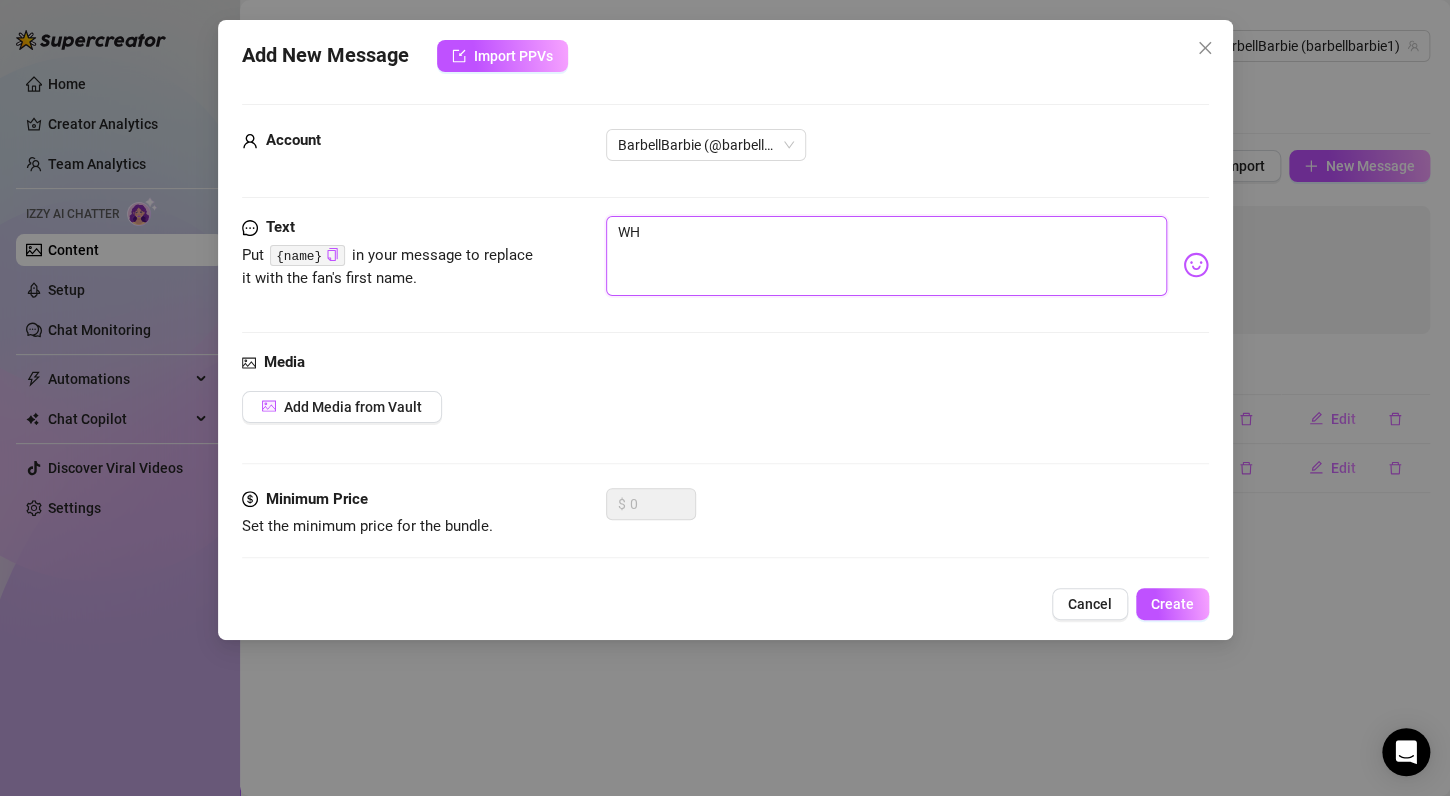 type on "W" 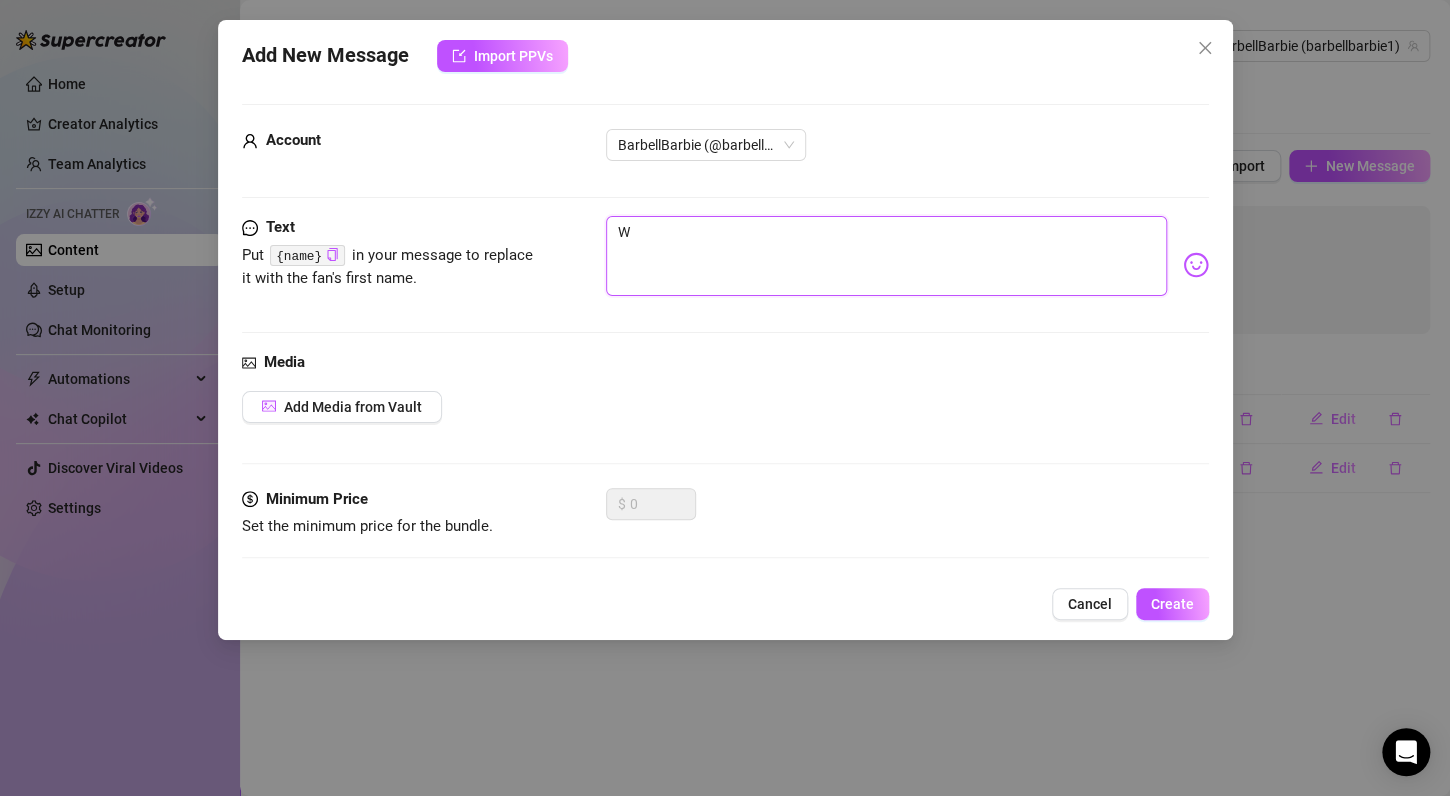 type on "Wh" 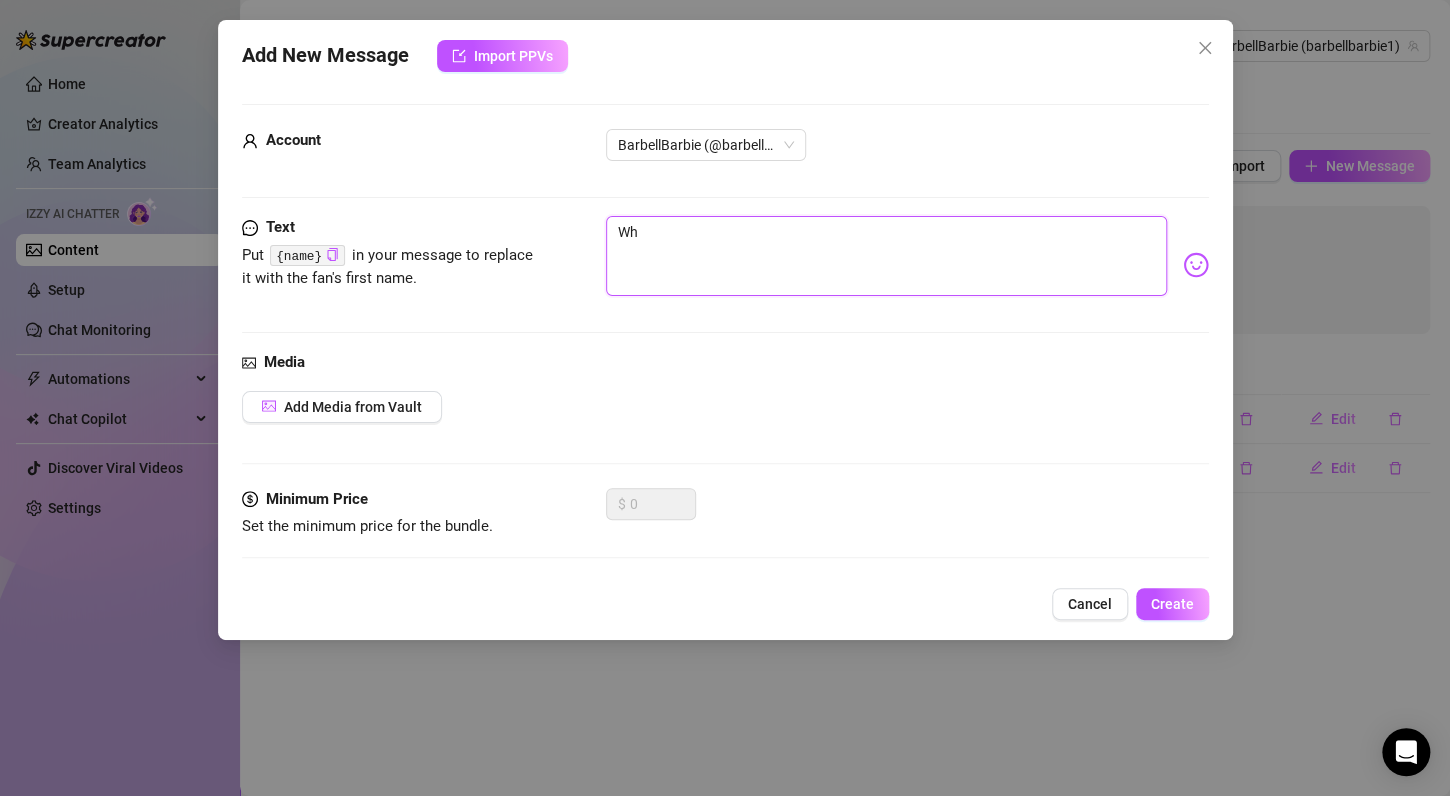 type on "Wha" 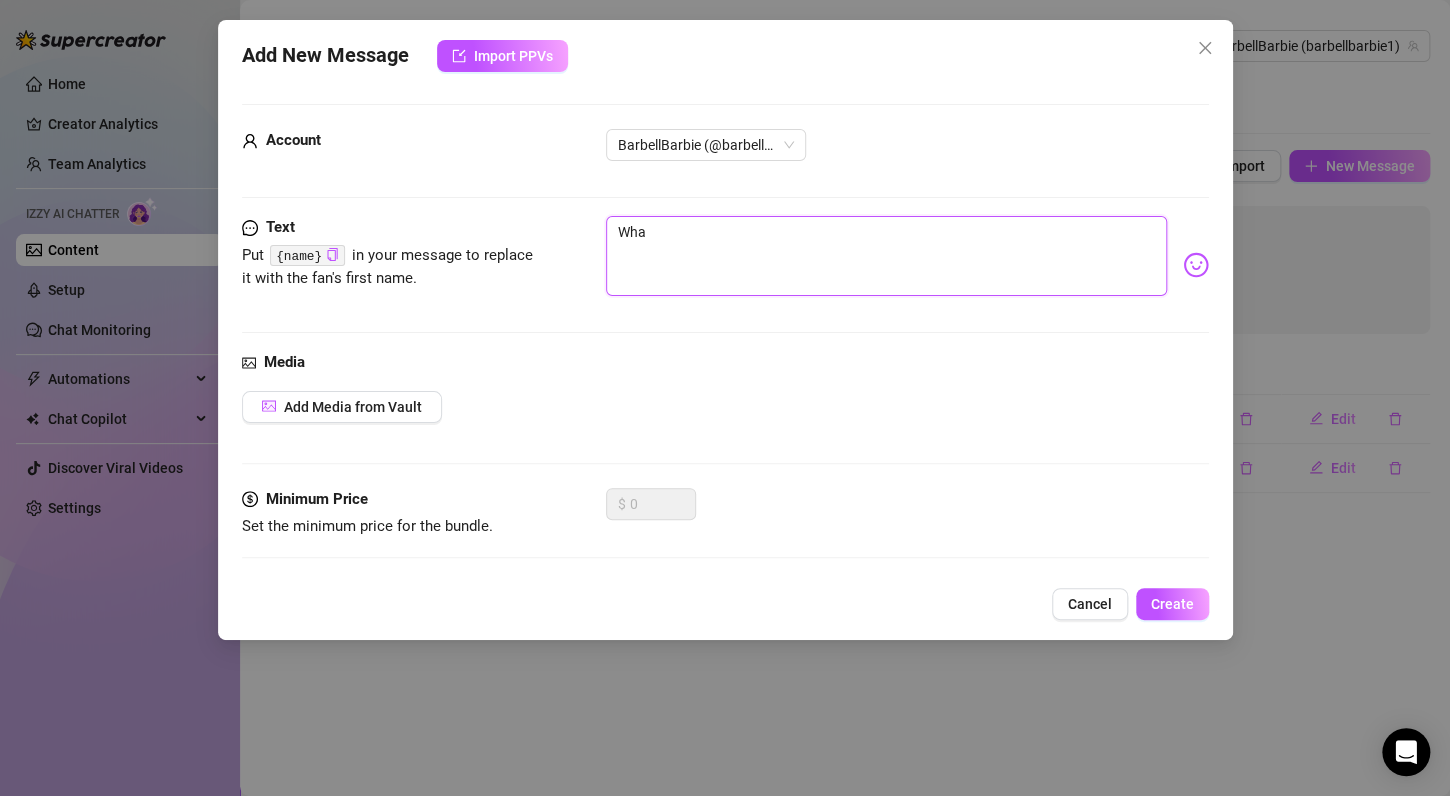 type on "What" 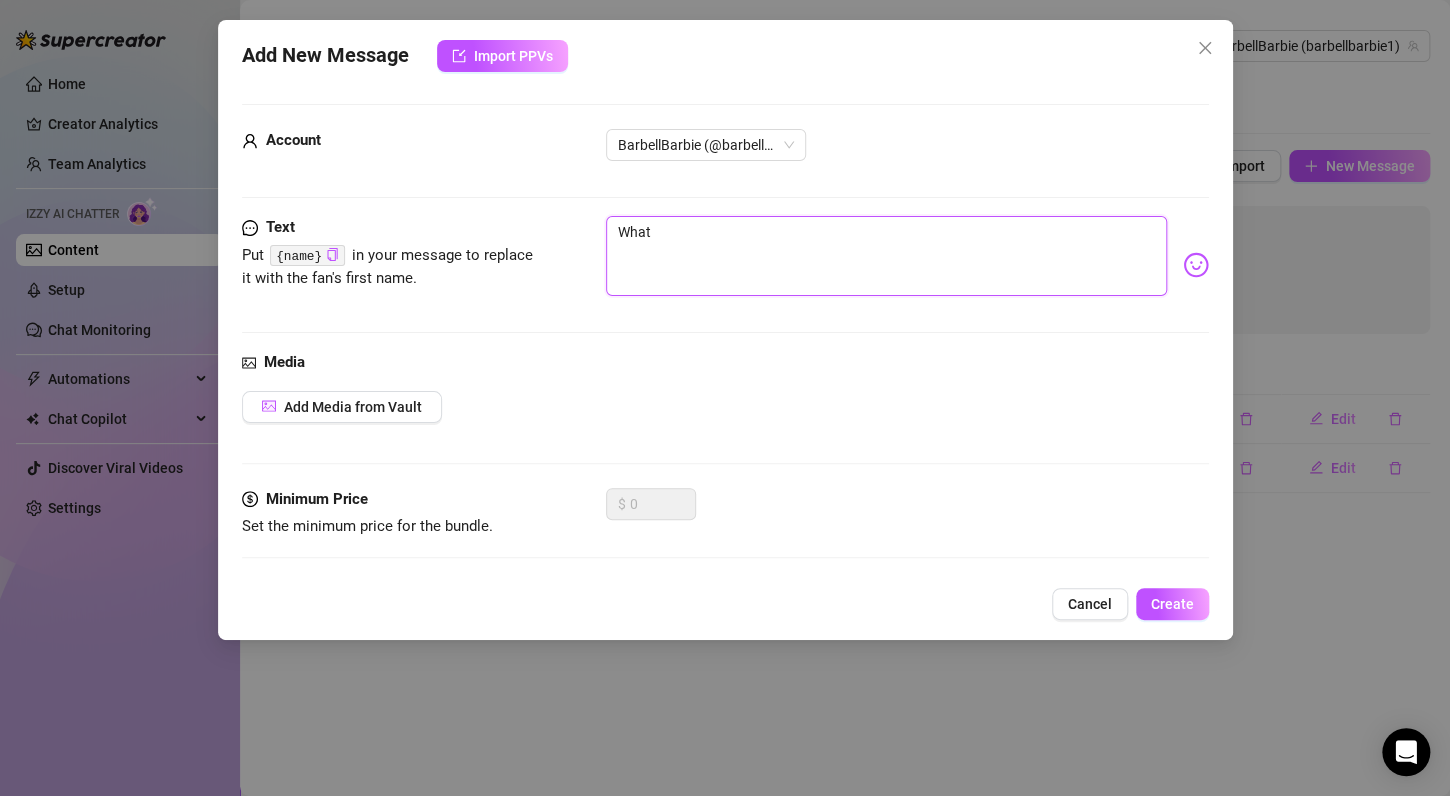 type on "Whats" 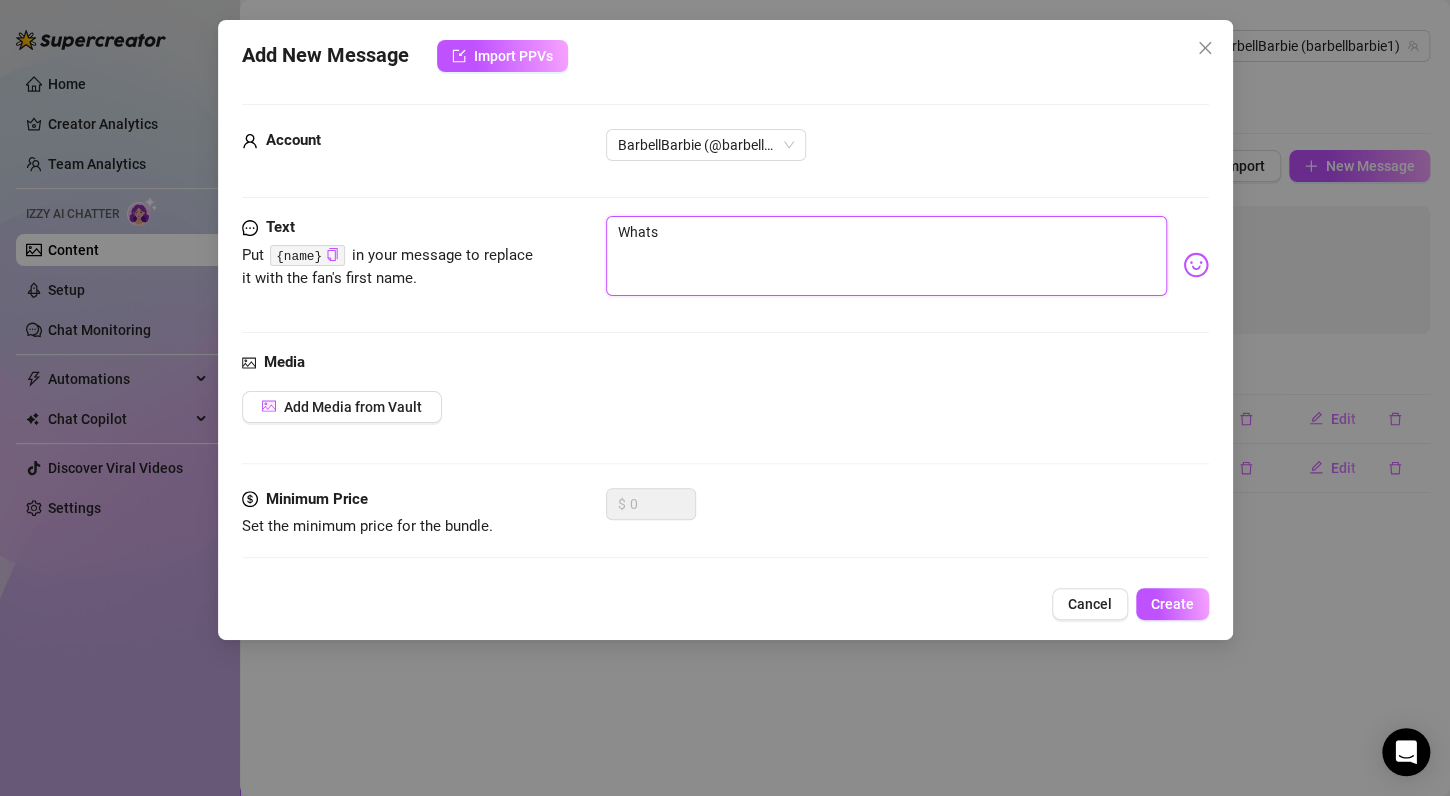 type on "Whats" 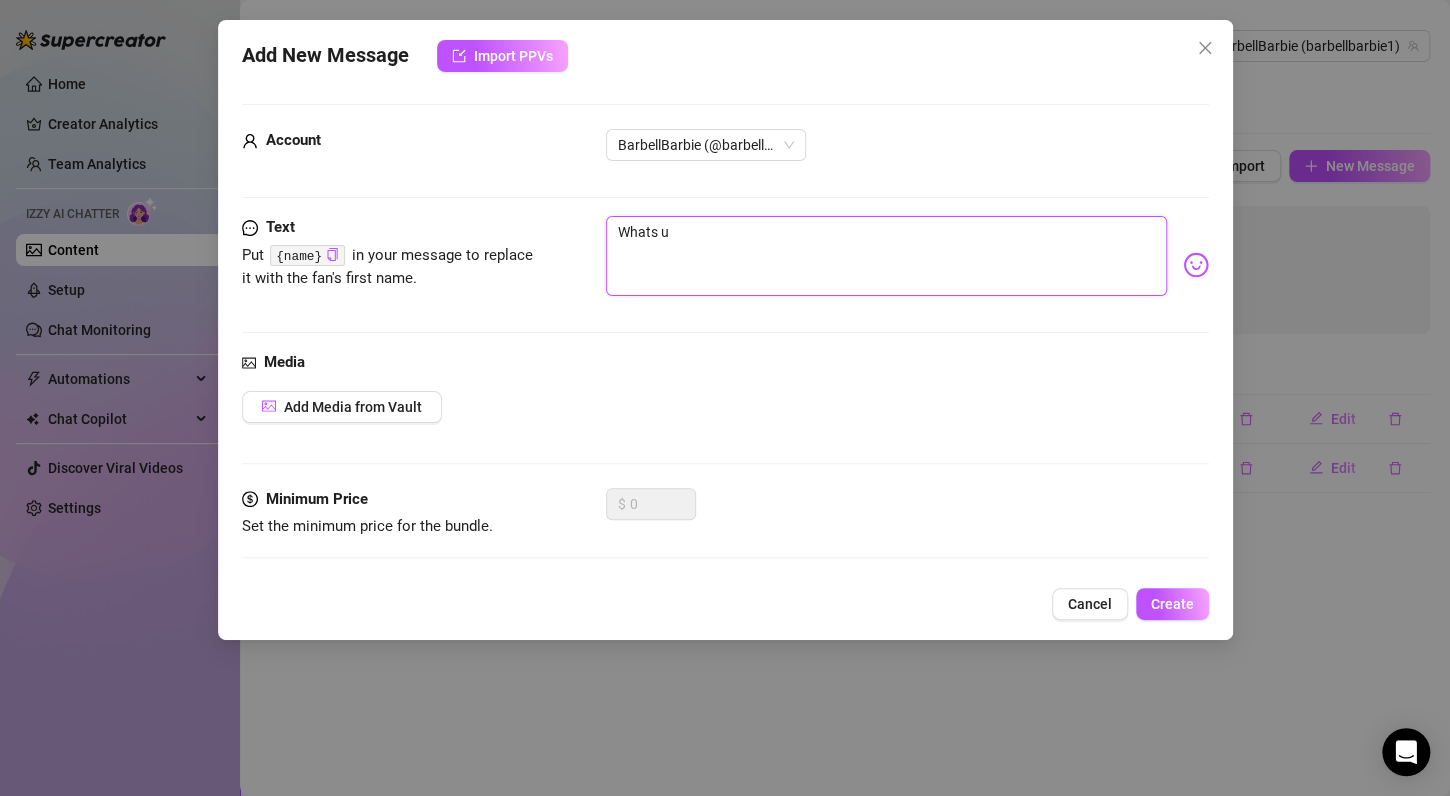 type on "Whats up" 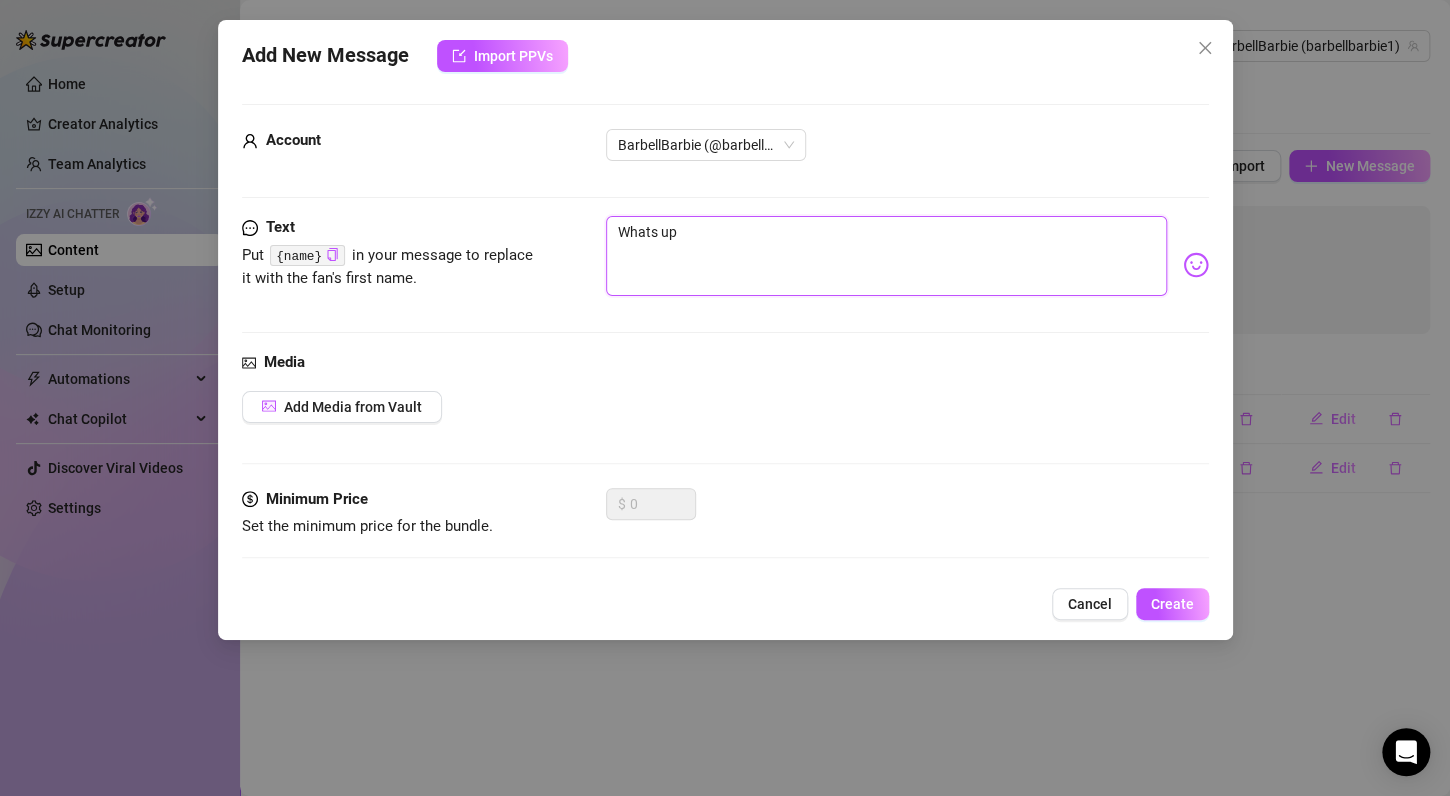 type on "Whats up?" 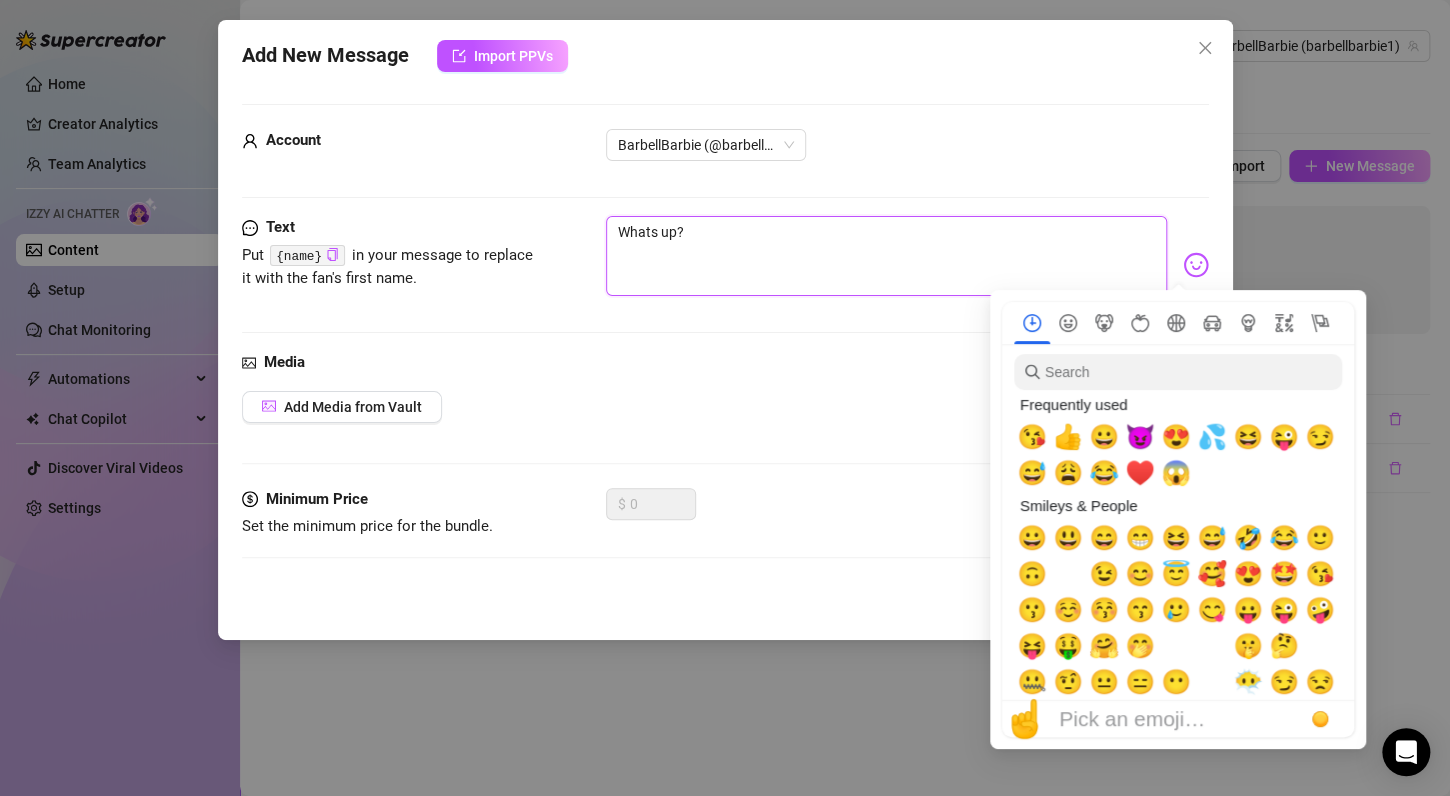 type on "Whats up?" 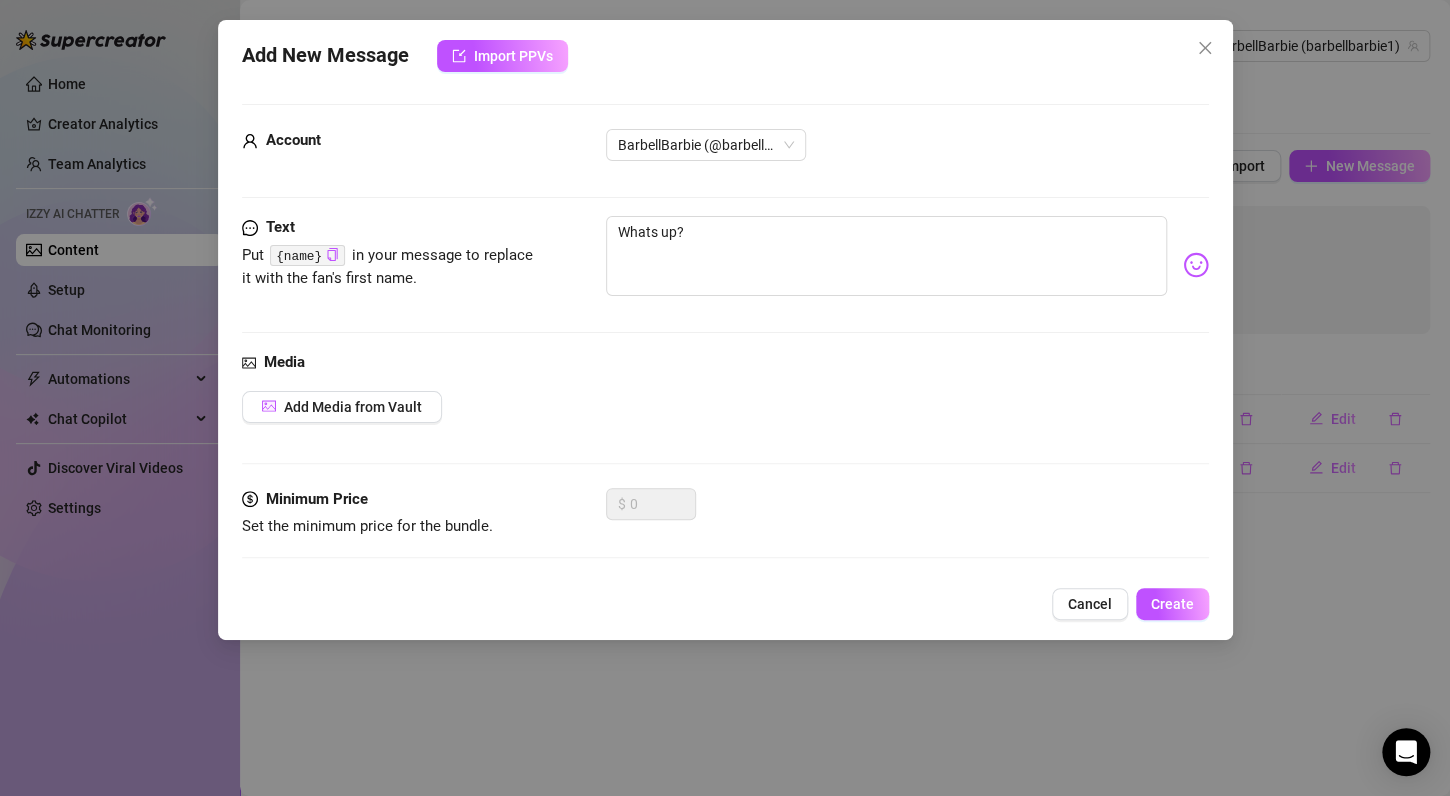 click on "Whats up?" at bounding box center (907, 265) 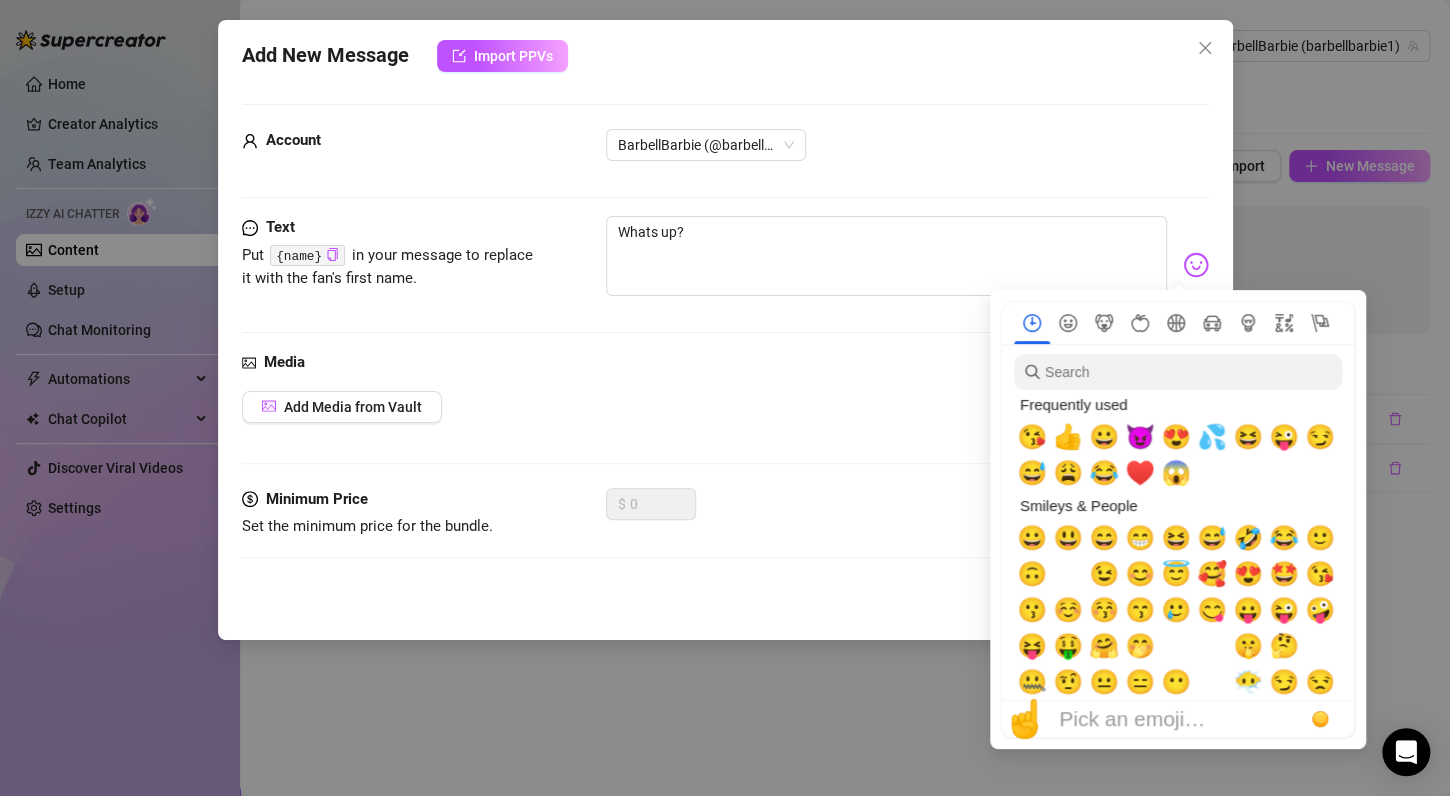 click at bounding box center (1196, 265) 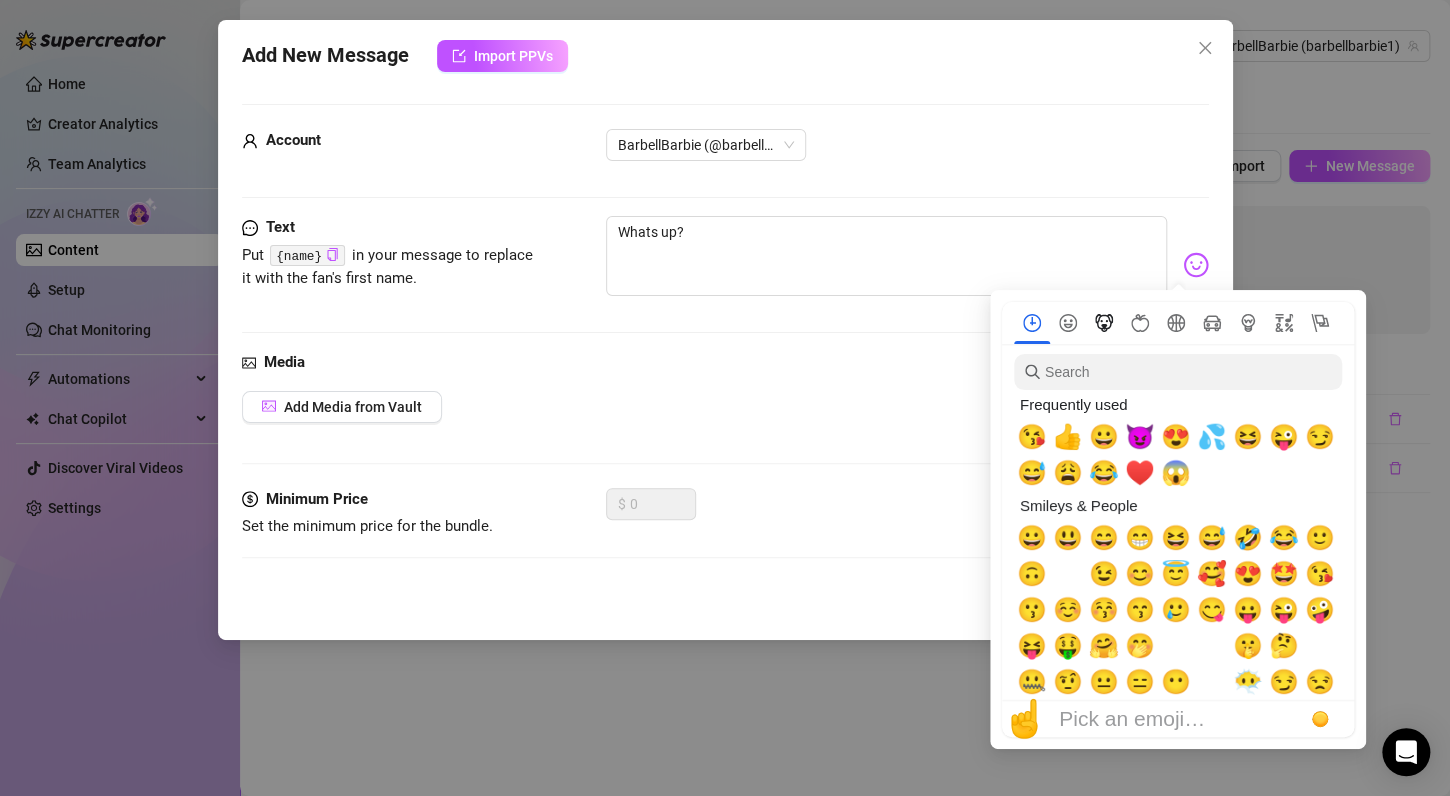 click 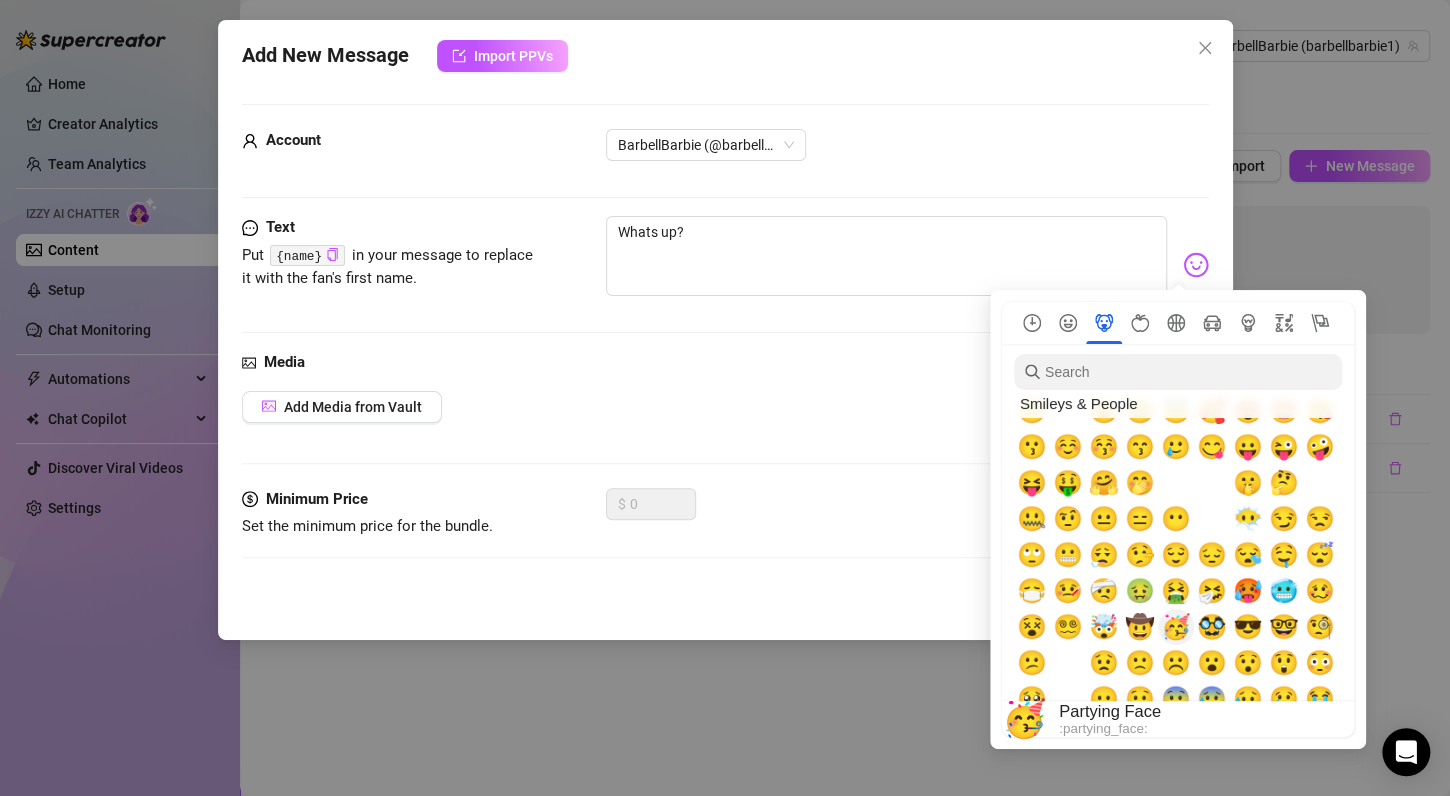 scroll, scrollTop: 159, scrollLeft: 0, axis: vertical 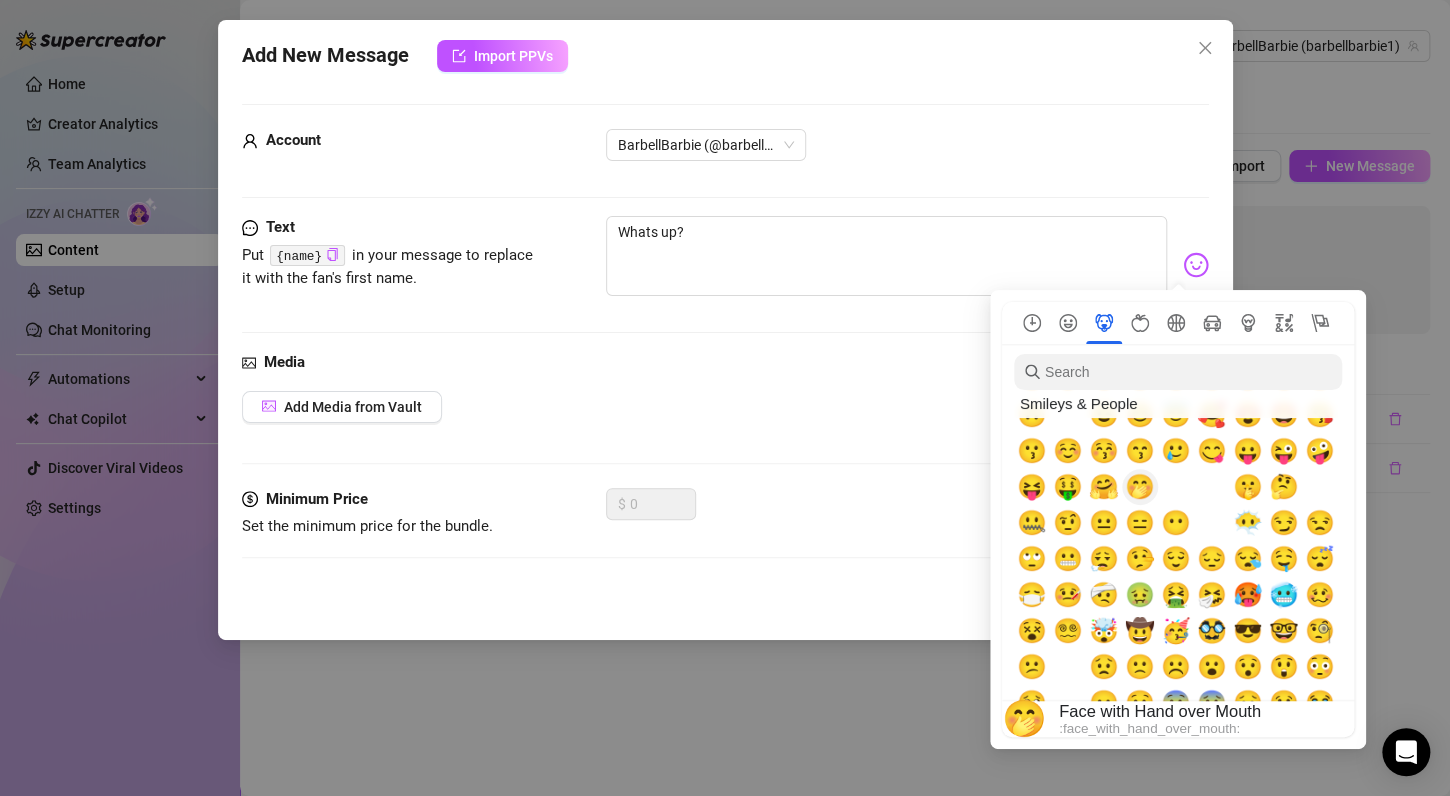 click on "🤭" at bounding box center (1140, 487) 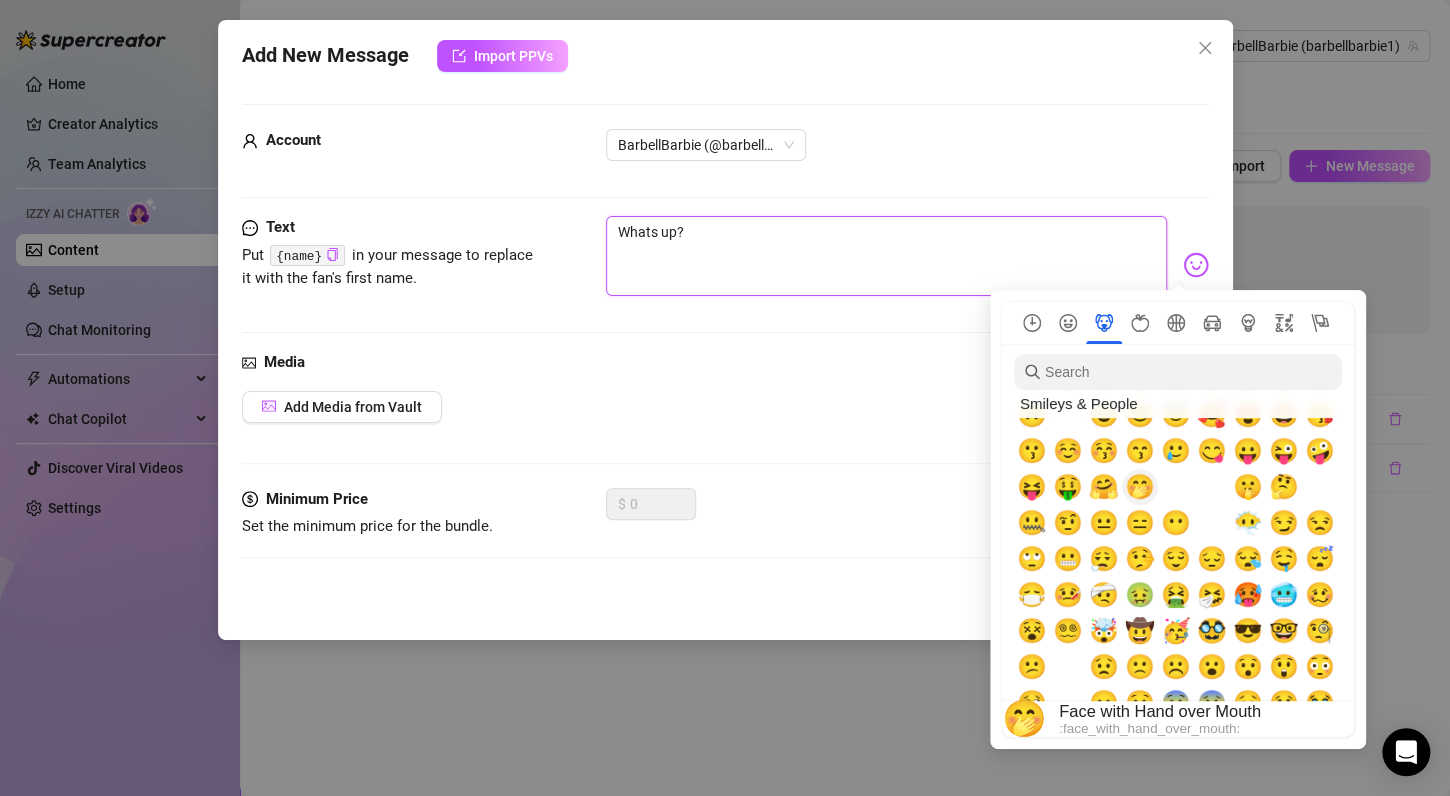 type on "Whats up?🤭" 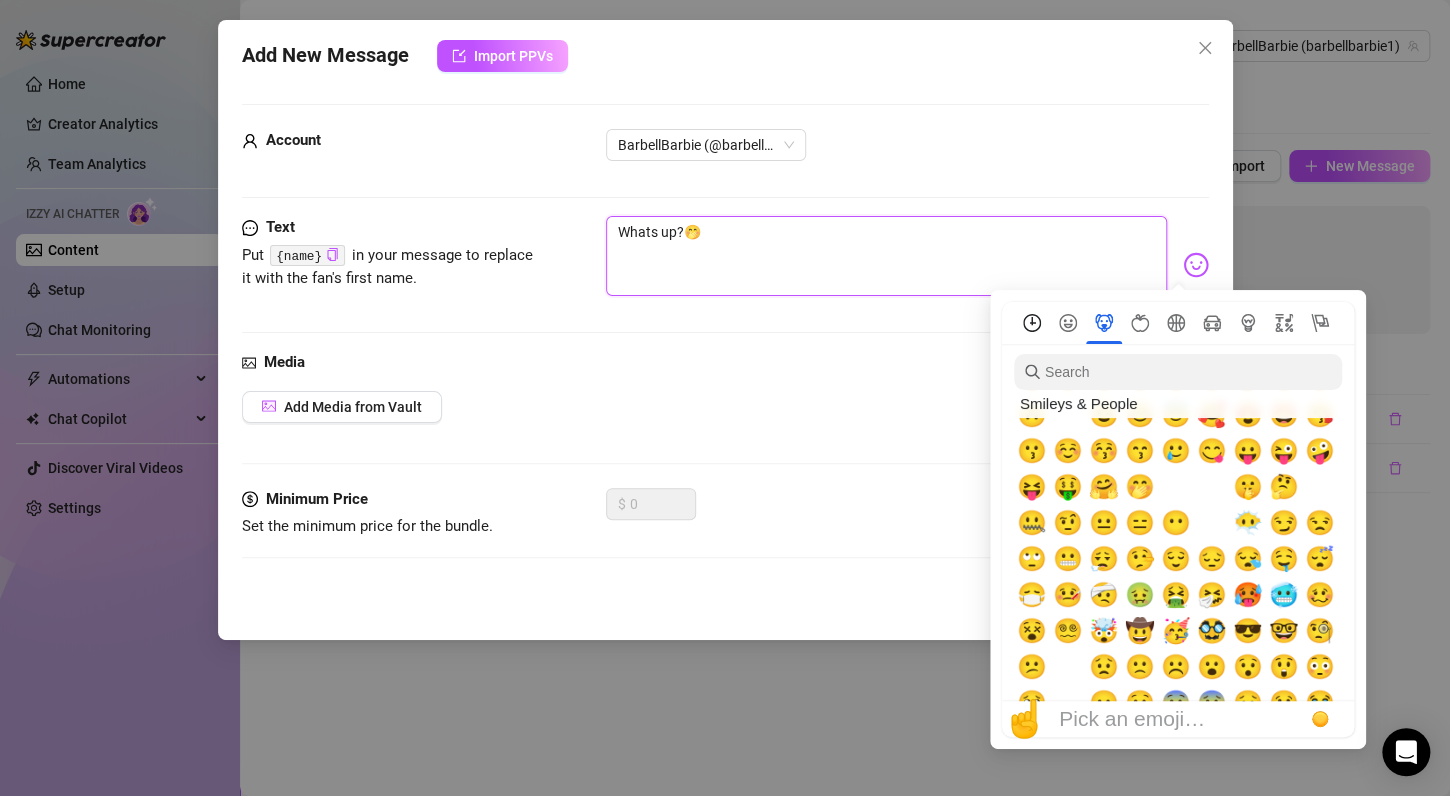 click 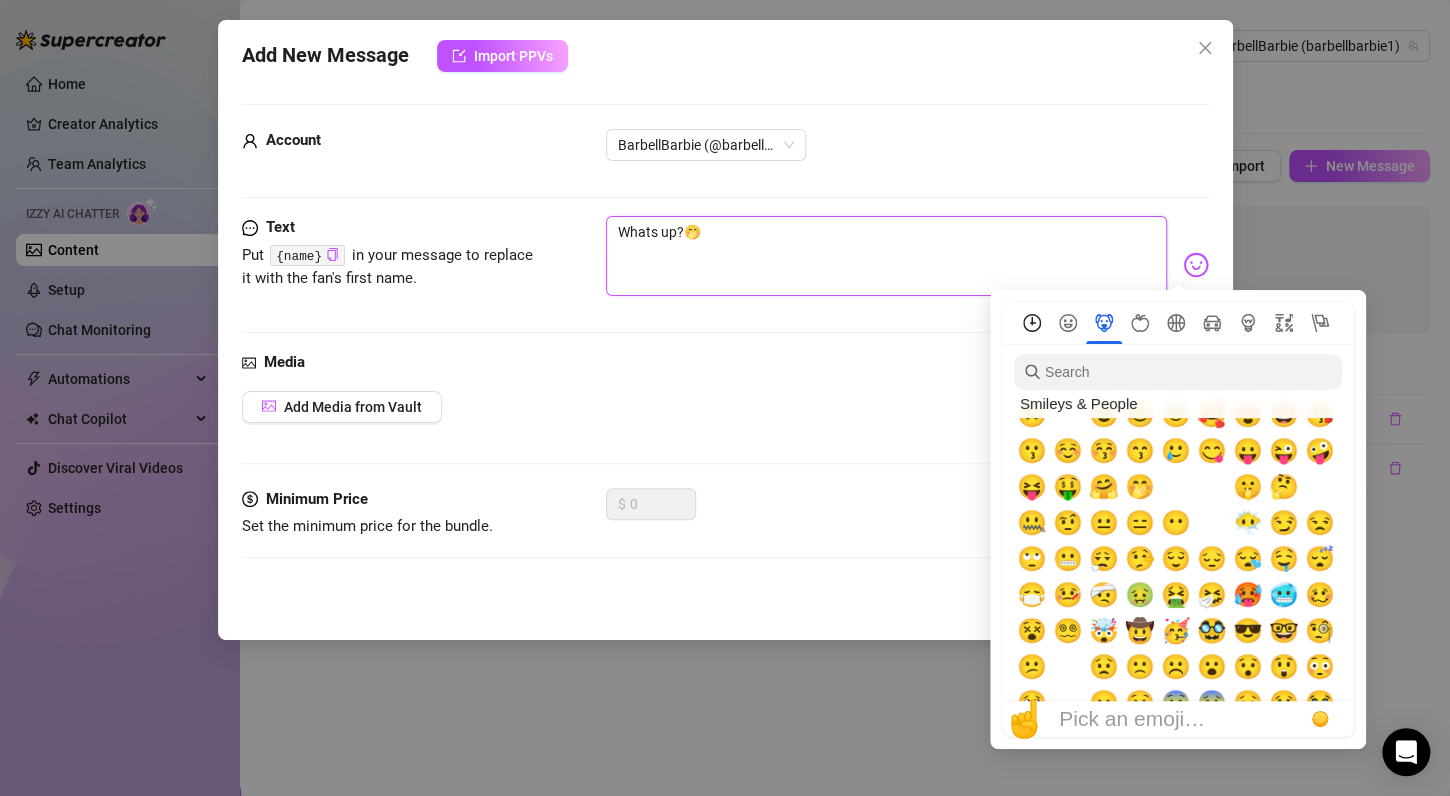 scroll, scrollTop: 0, scrollLeft: 0, axis: both 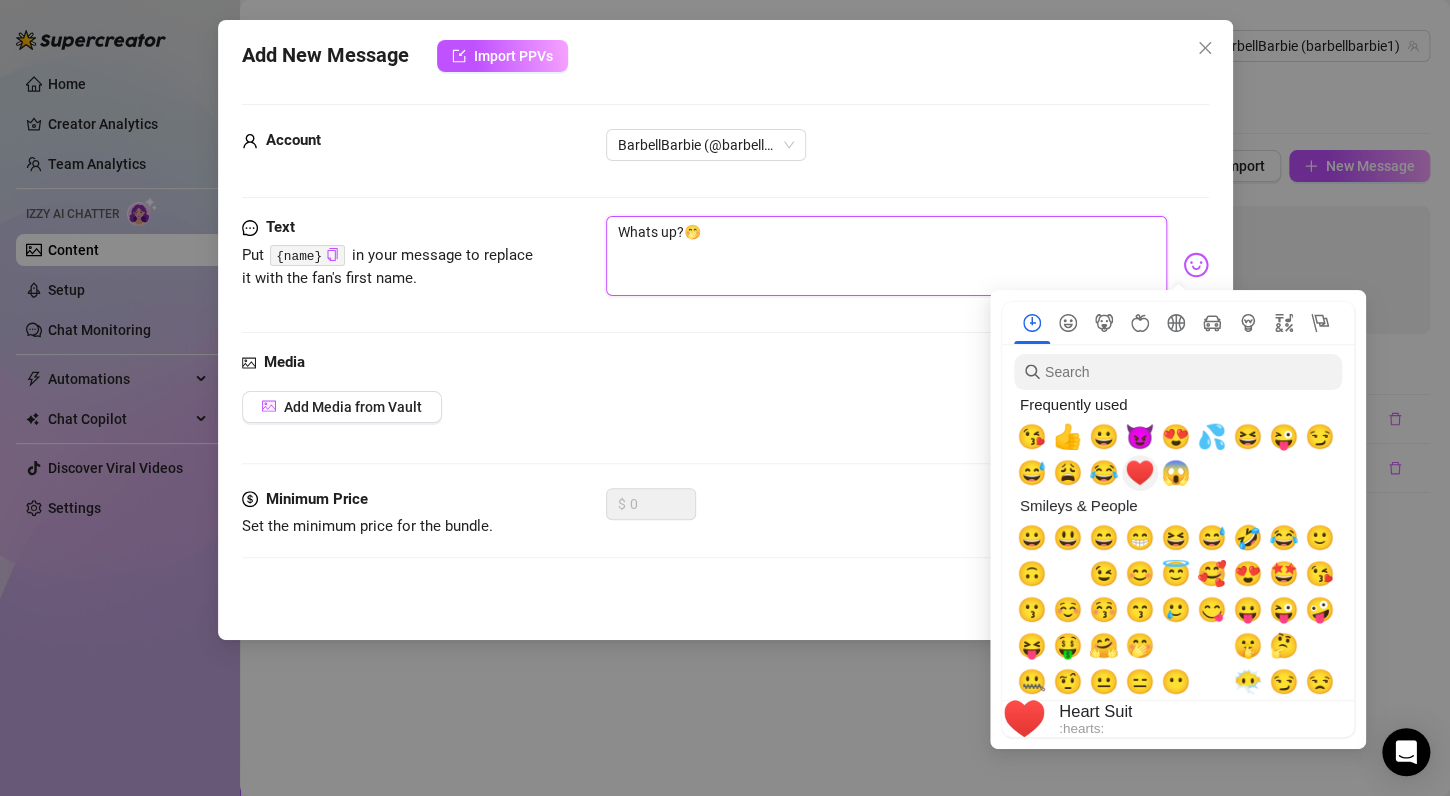 type on "Whats up?🤭" 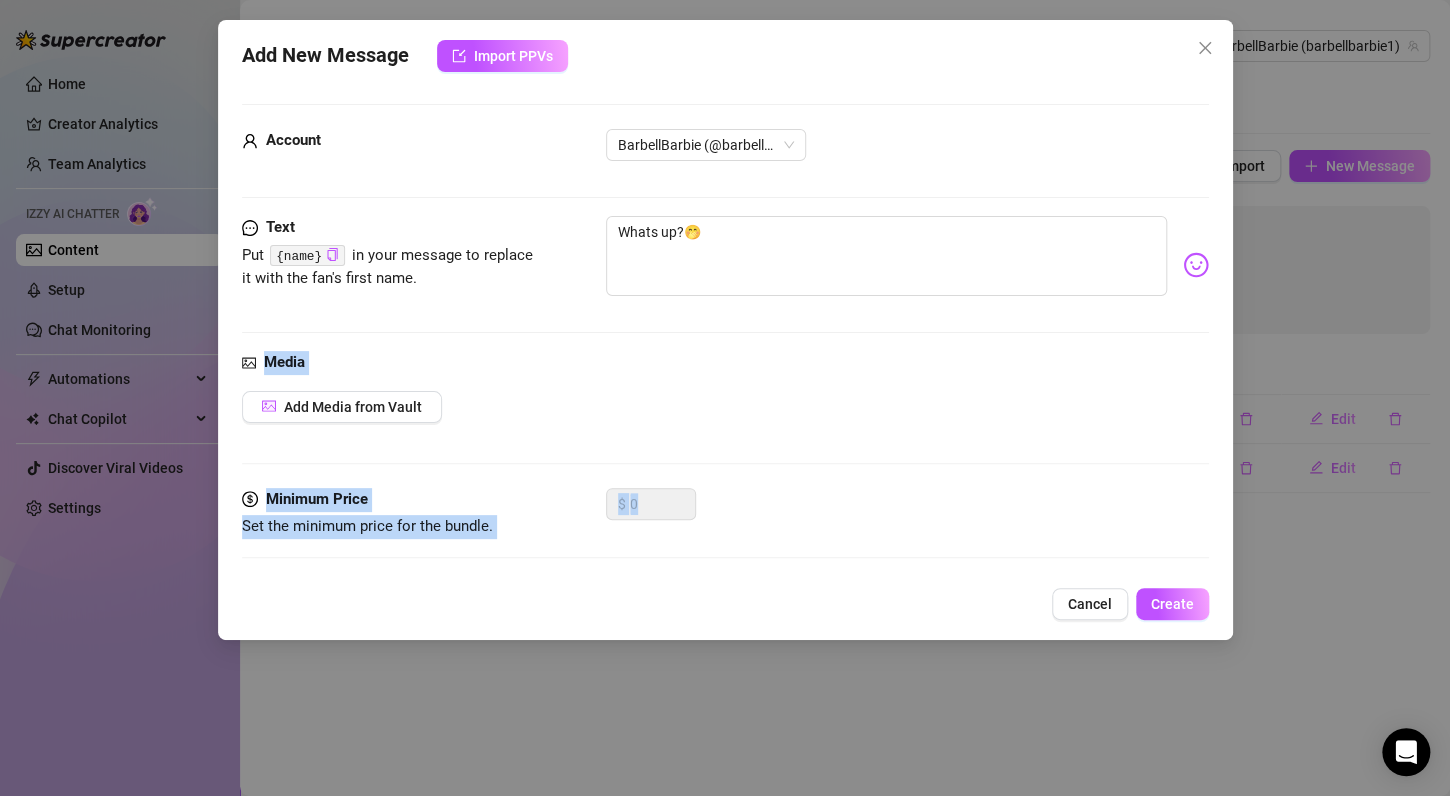 drag, startPoint x: 1132, startPoint y: 479, endPoint x: 970, endPoint y: 310, distance: 234.10468 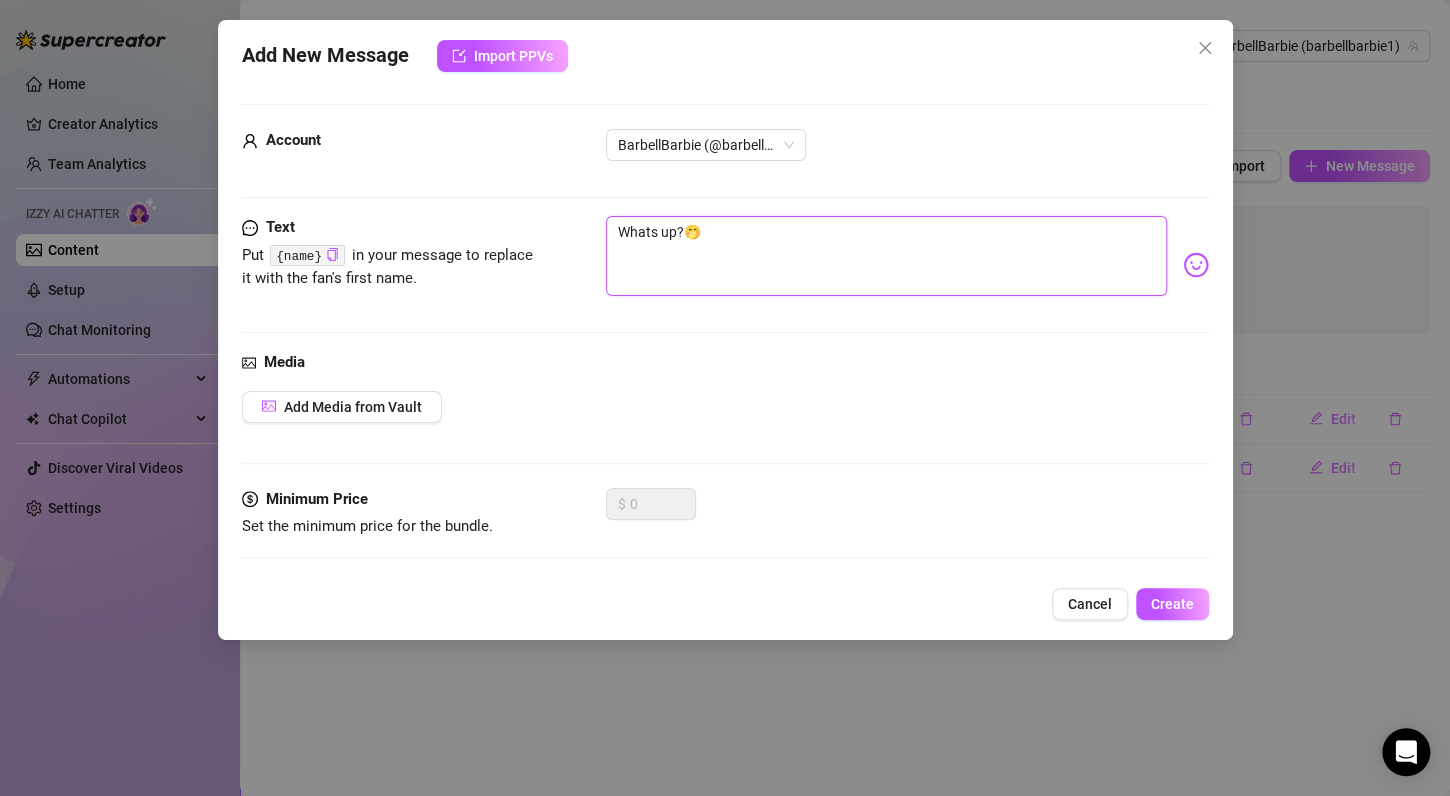 click on "Whats up?🤭" at bounding box center [886, 256] 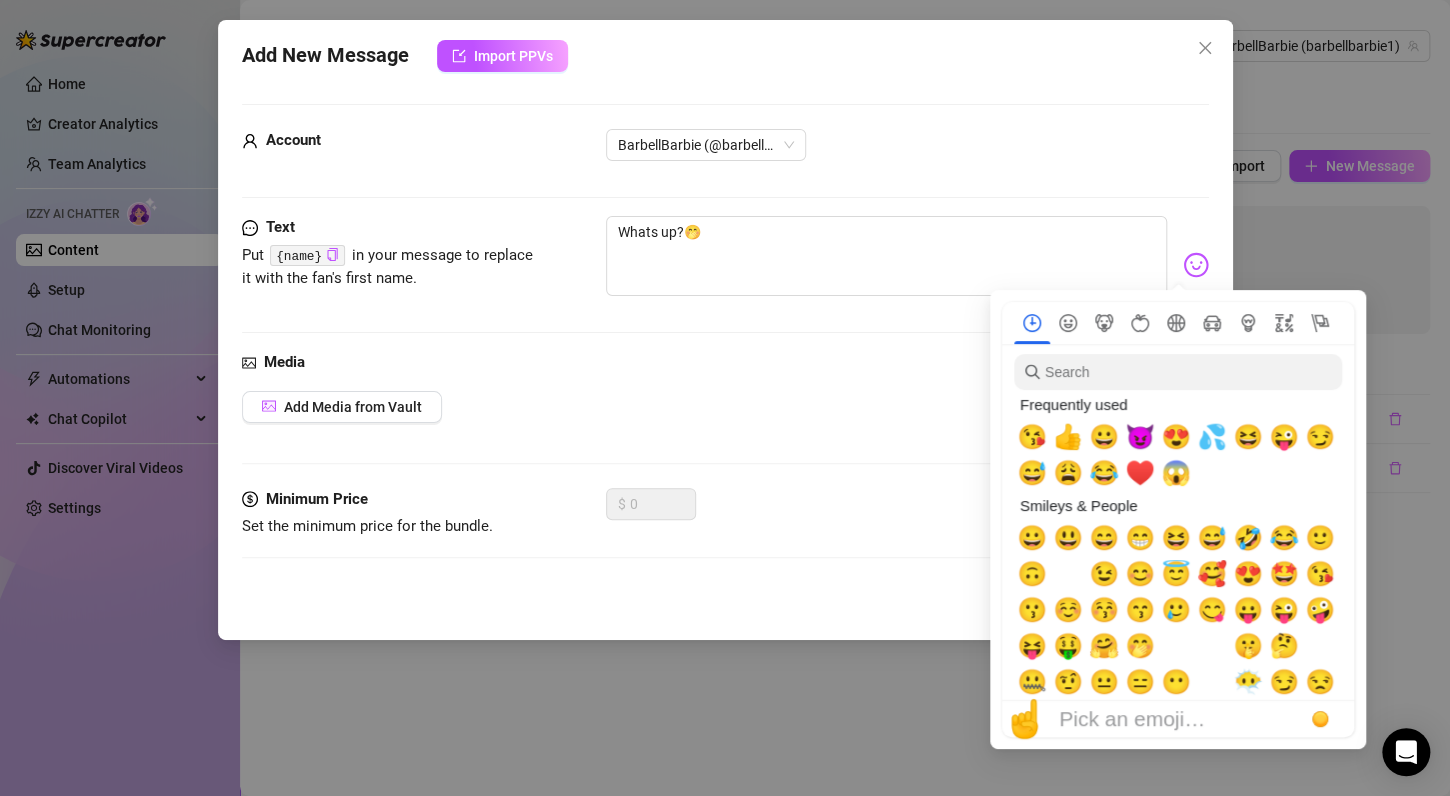 click at bounding box center [1196, 265] 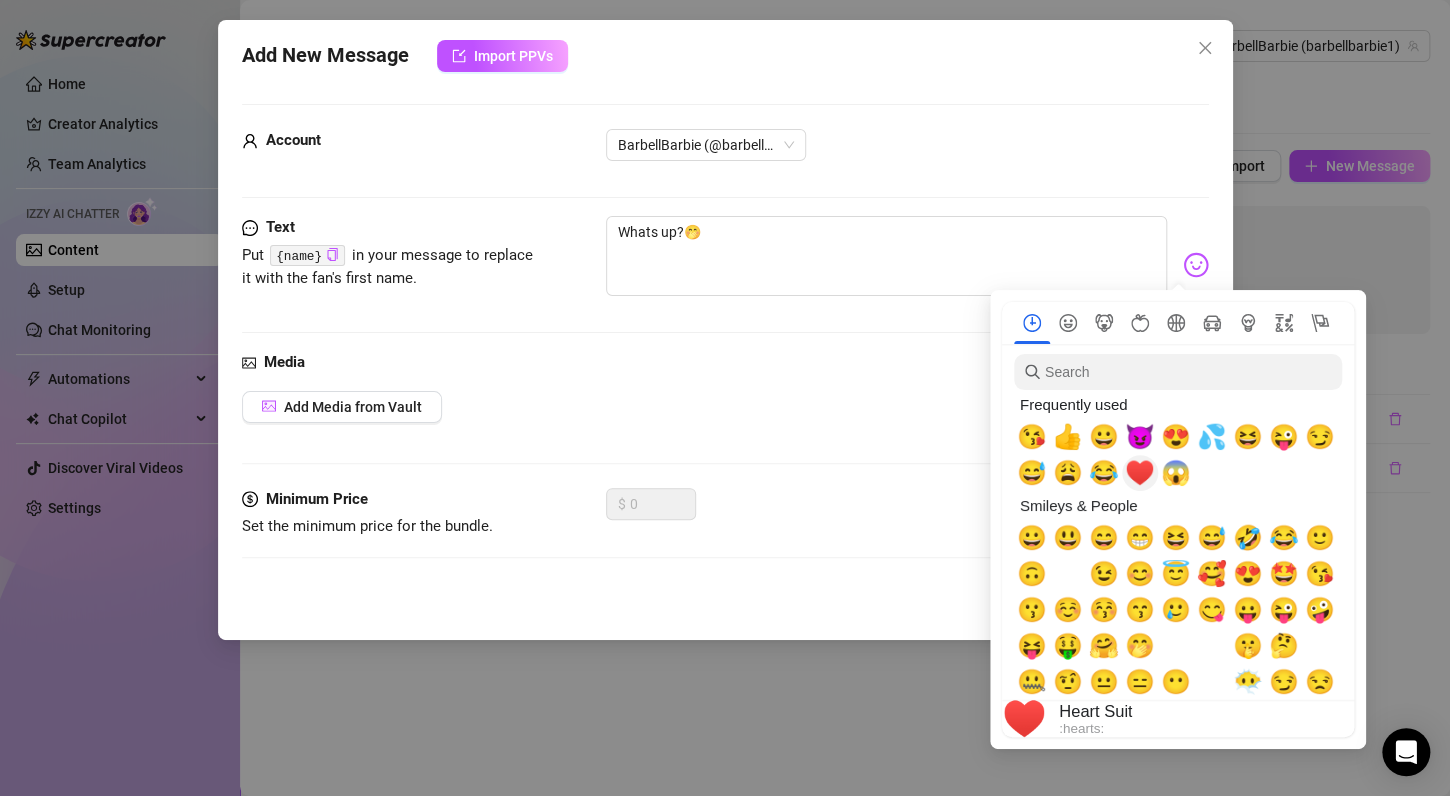 click on "♥️" at bounding box center [1140, 473] 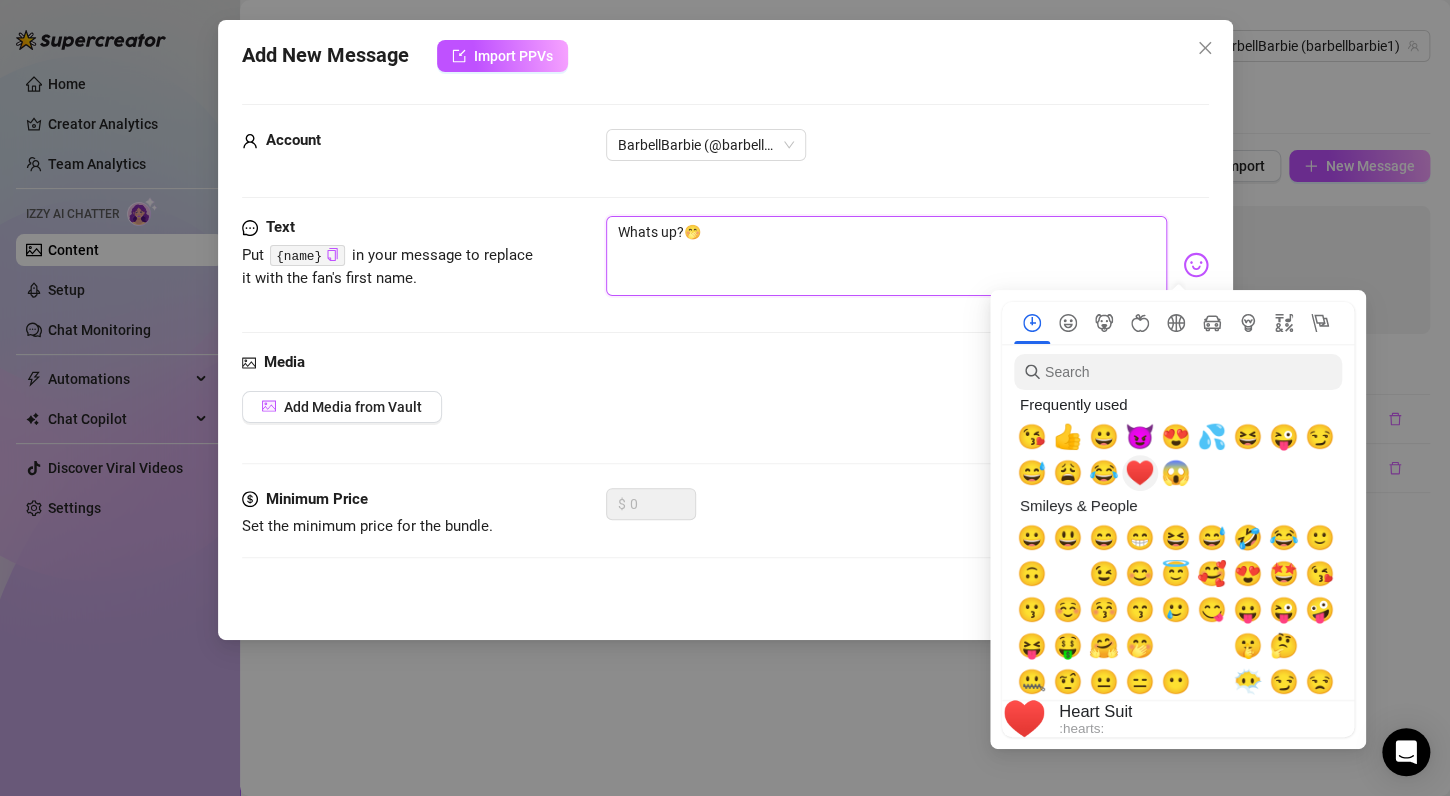 type on "Whats up?🤭♥️" 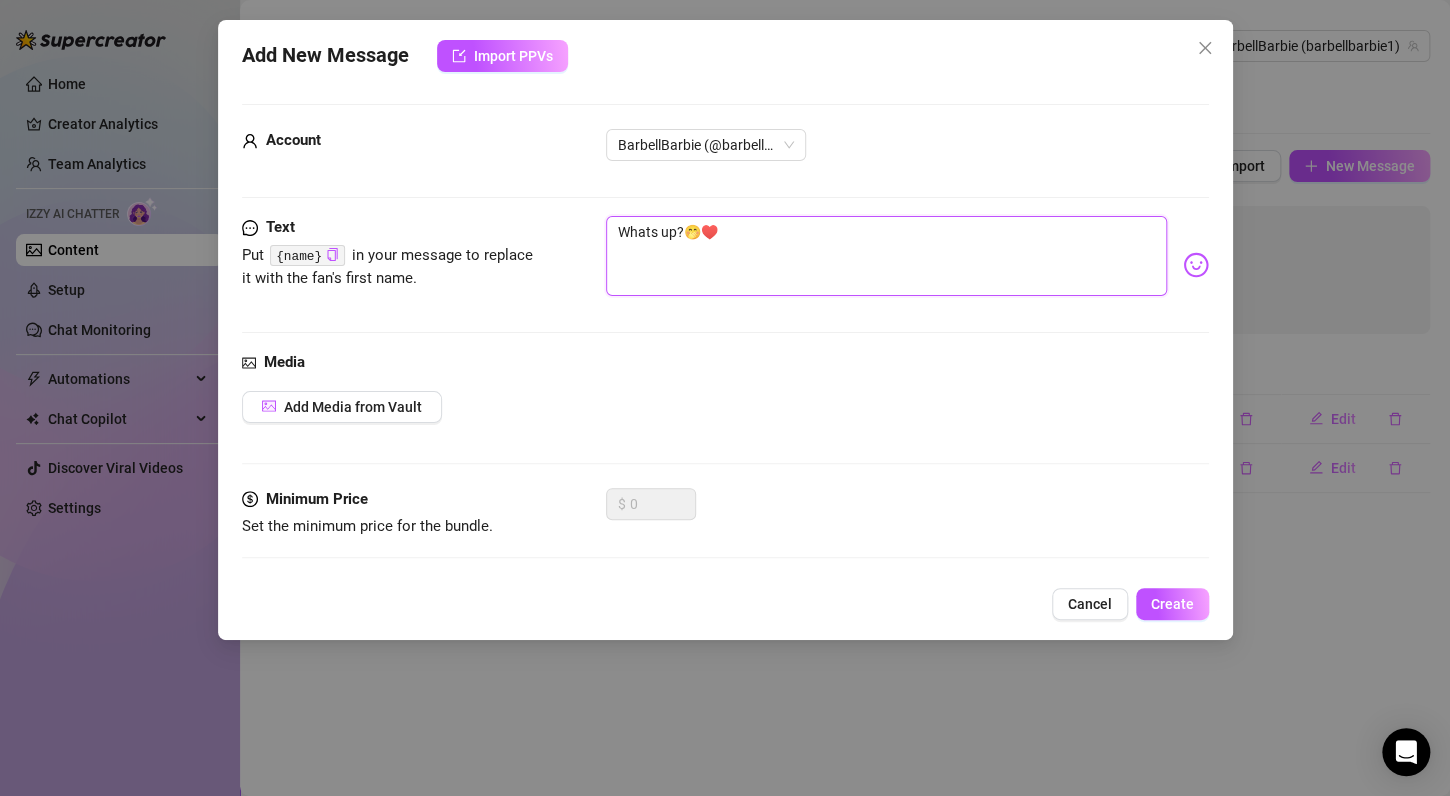type on "Whats up?🤭♥️" 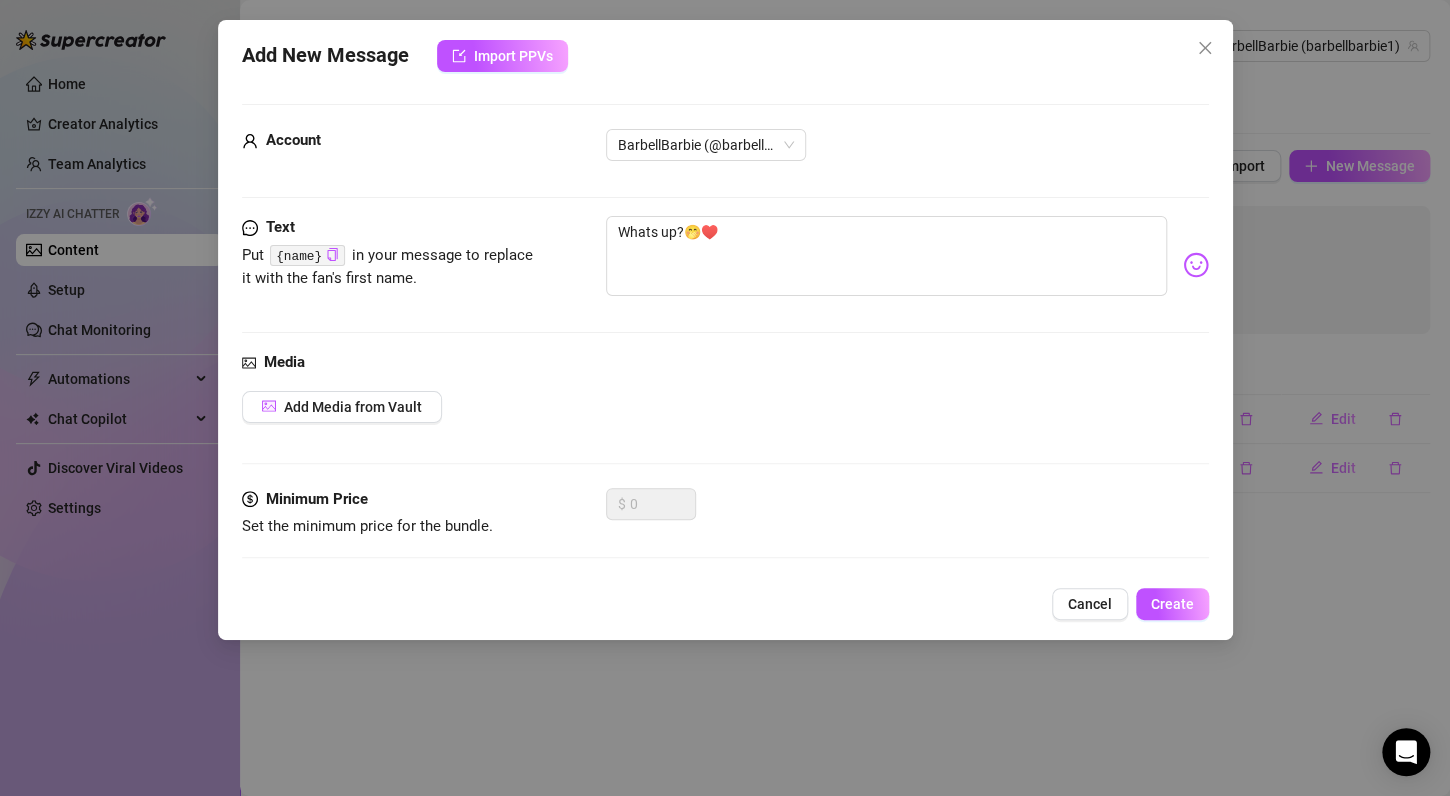 click on "Add Media from Vault" at bounding box center (725, 407) 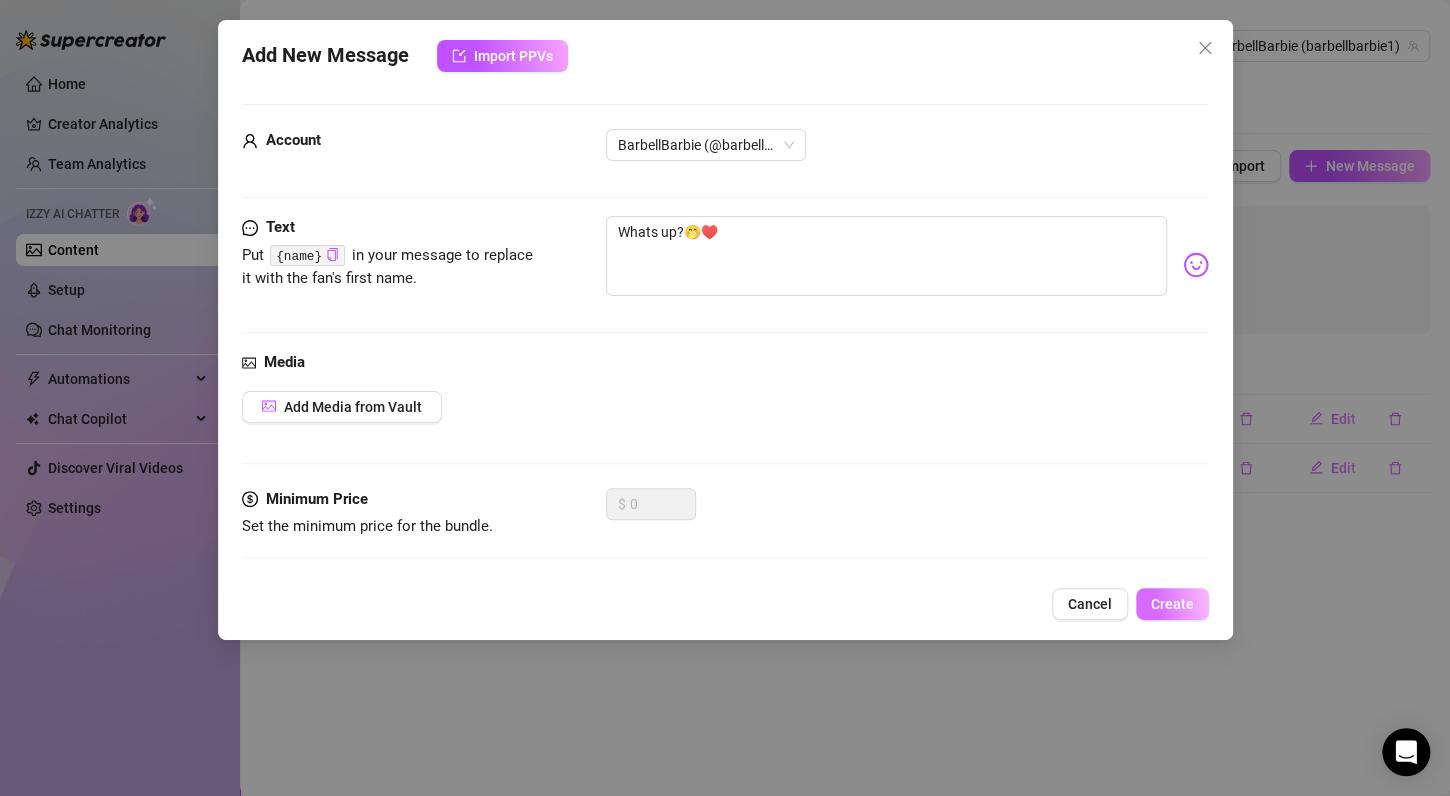 click on "Create" at bounding box center [1172, 604] 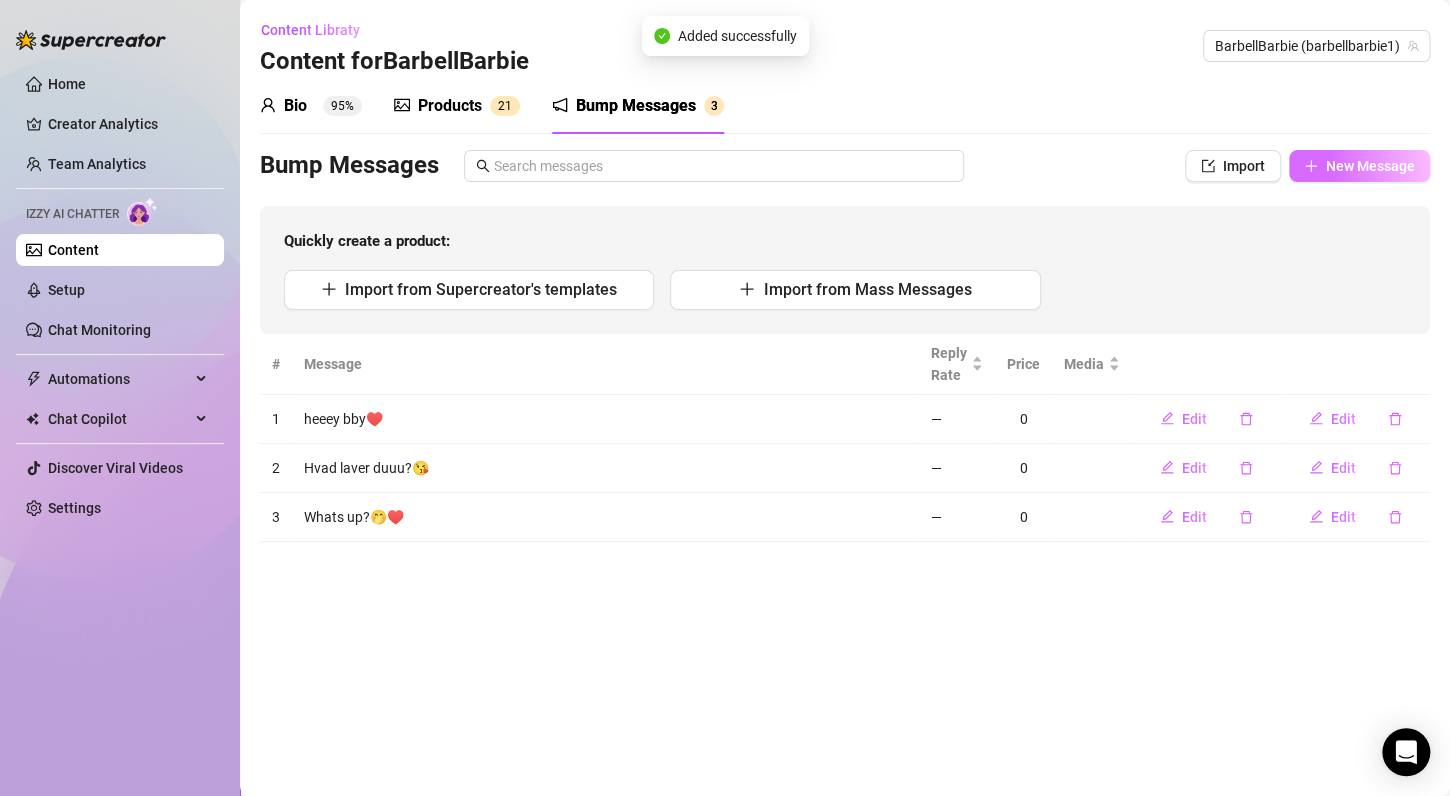 click on "New Message" at bounding box center [1370, 166] 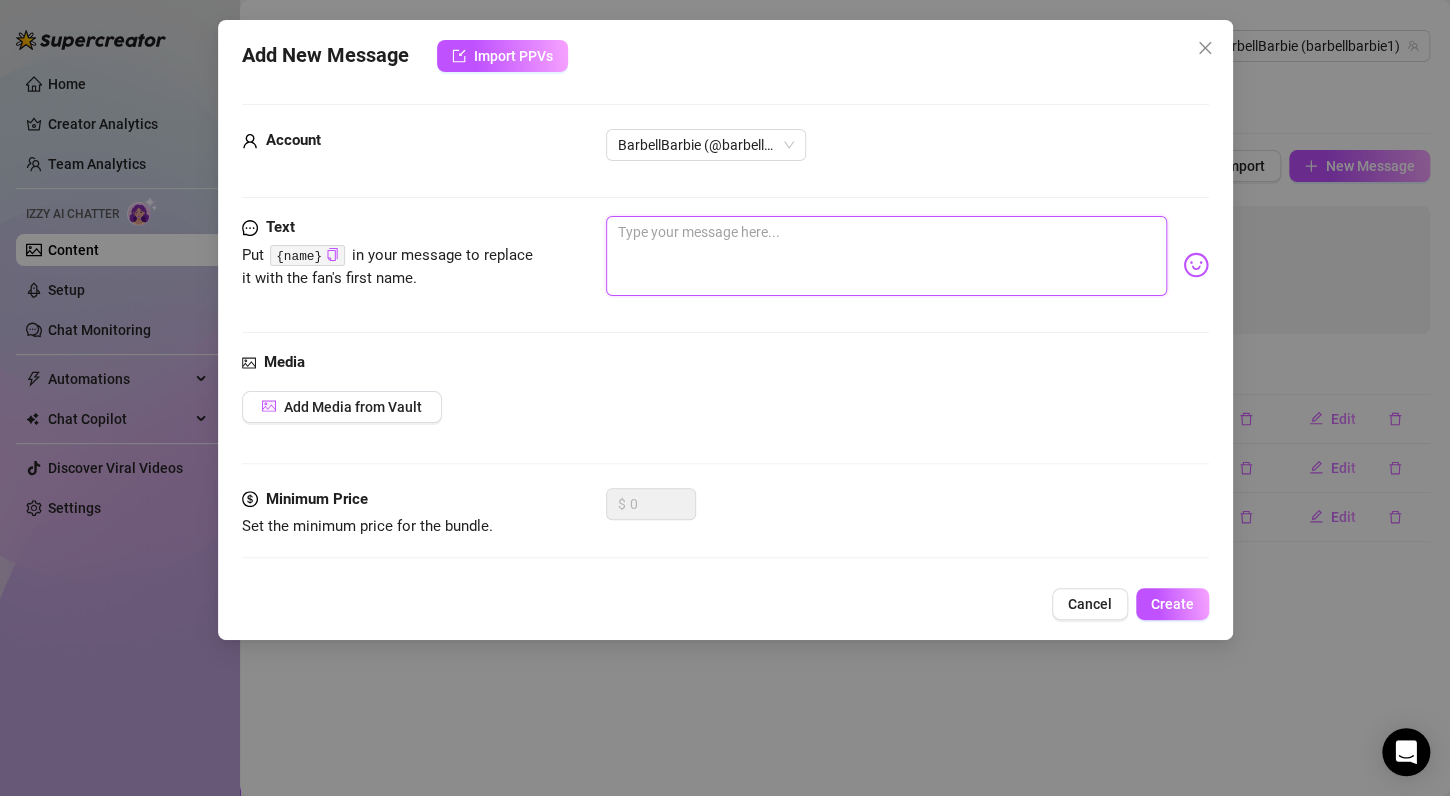 click at bounding box center (886, 256) 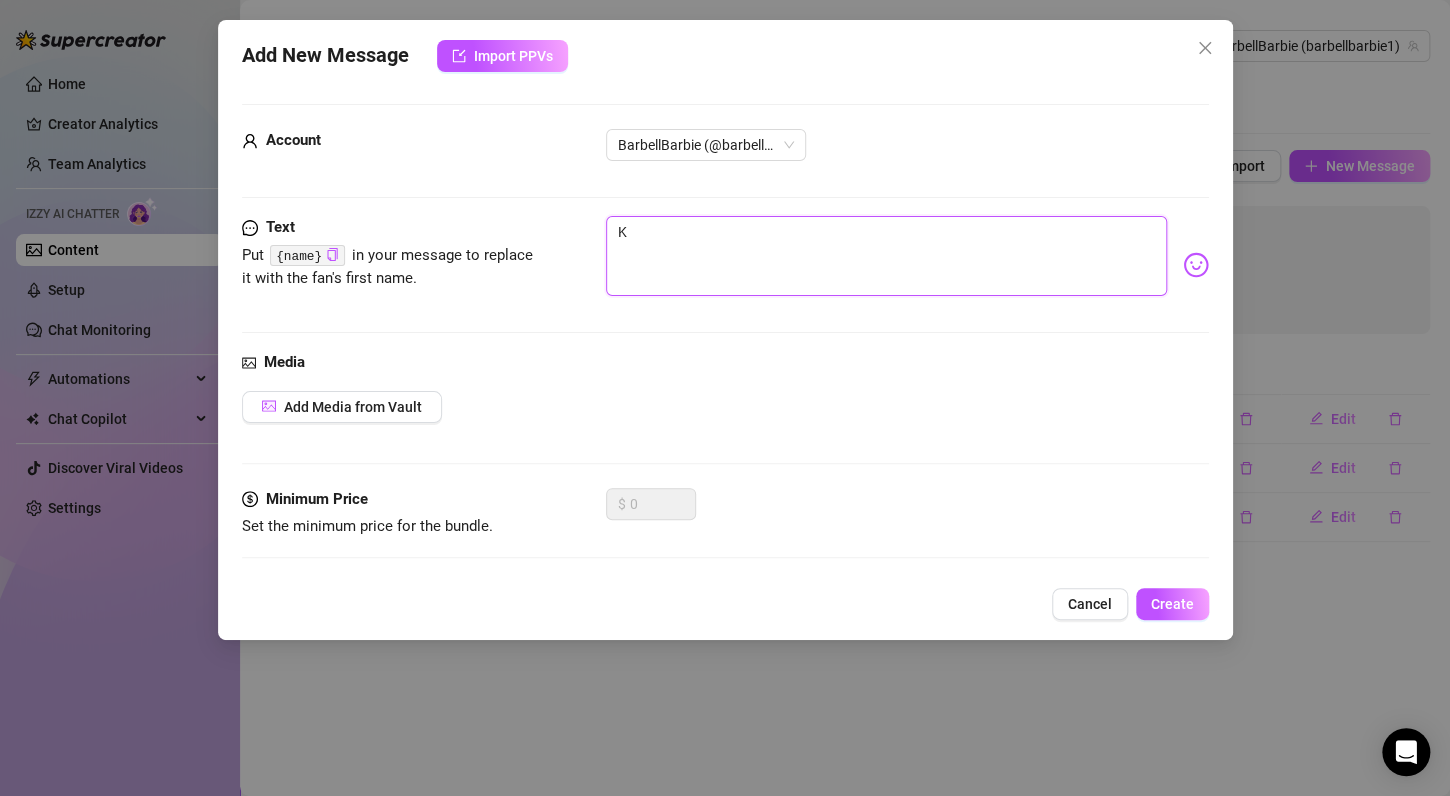 type on "KE" 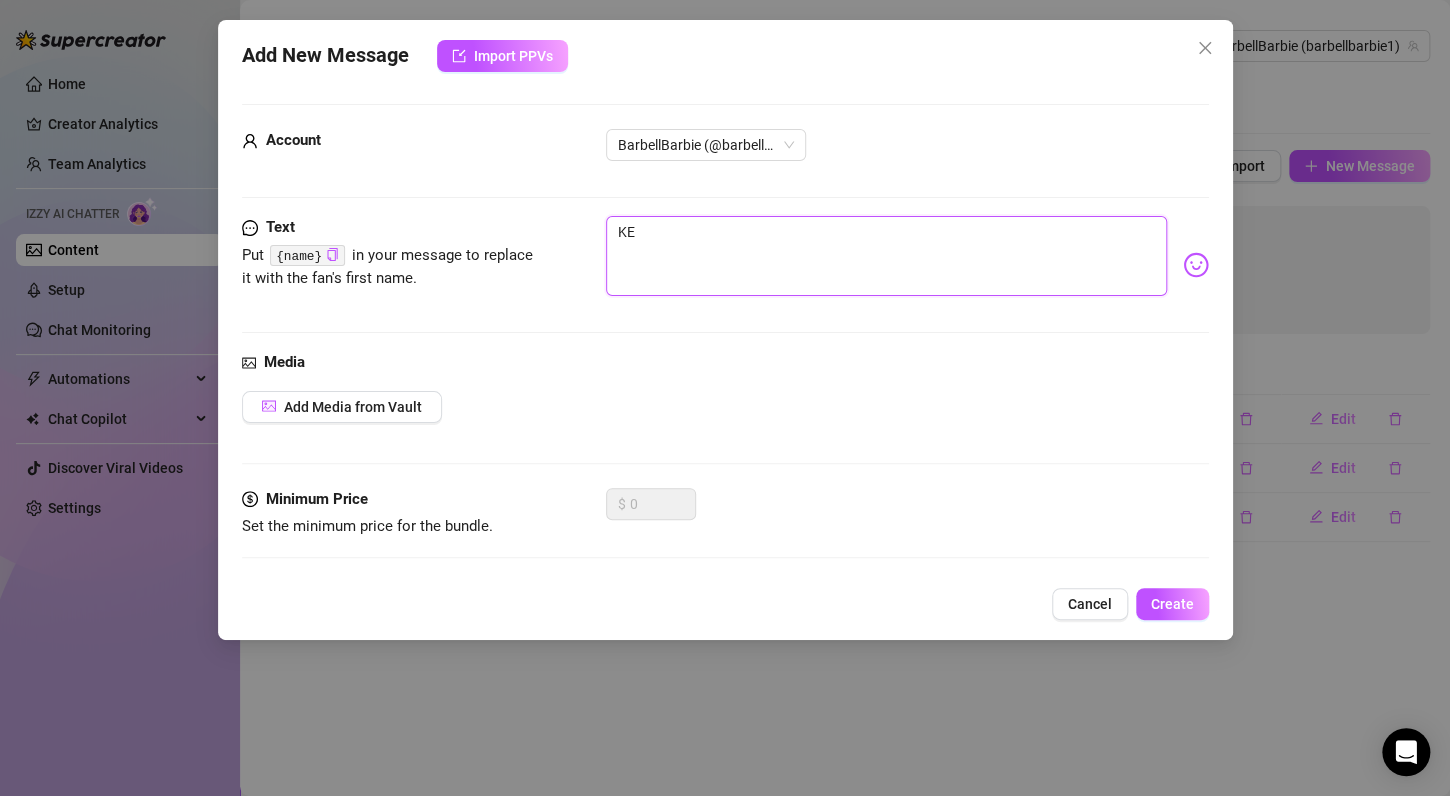 type on "K" 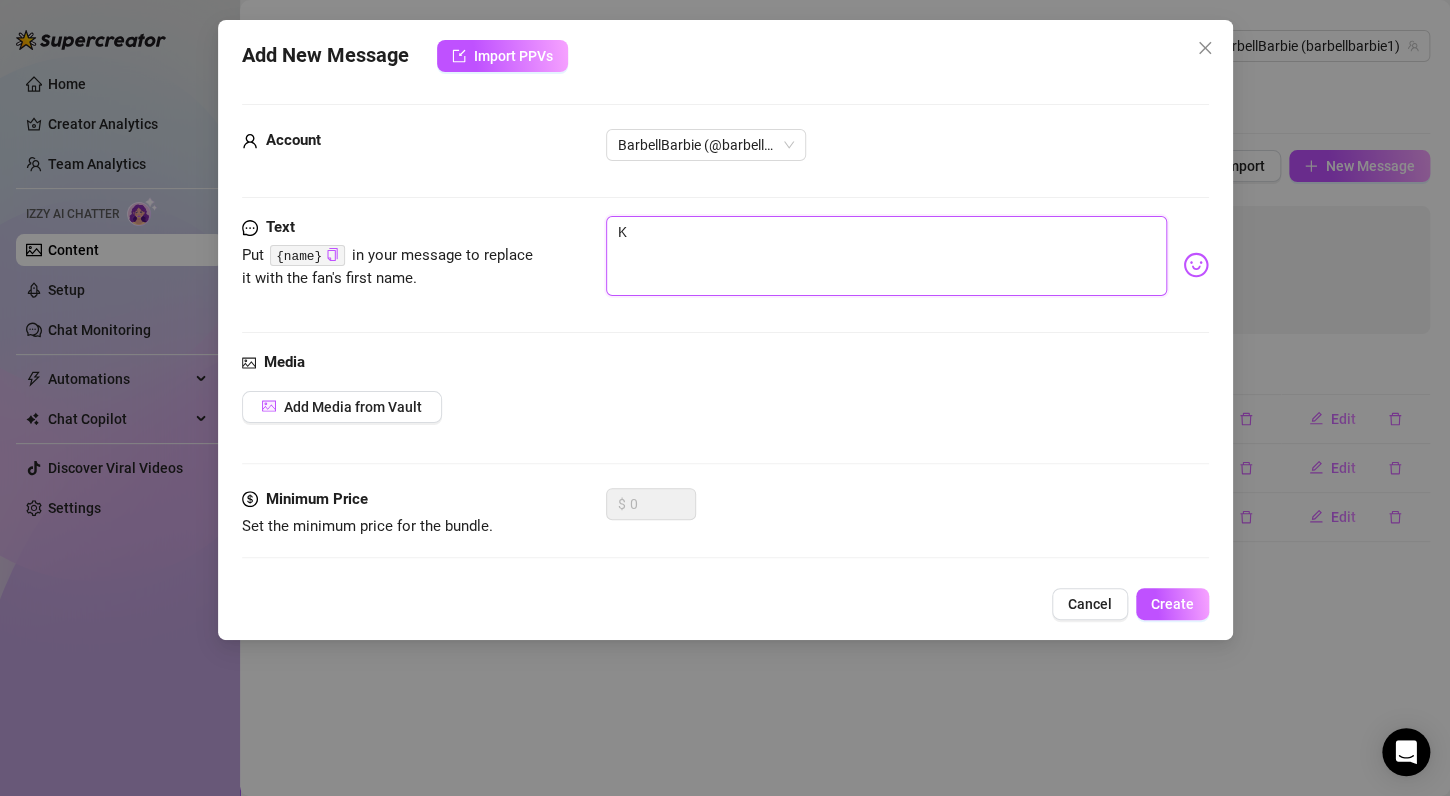 type on "Ke" 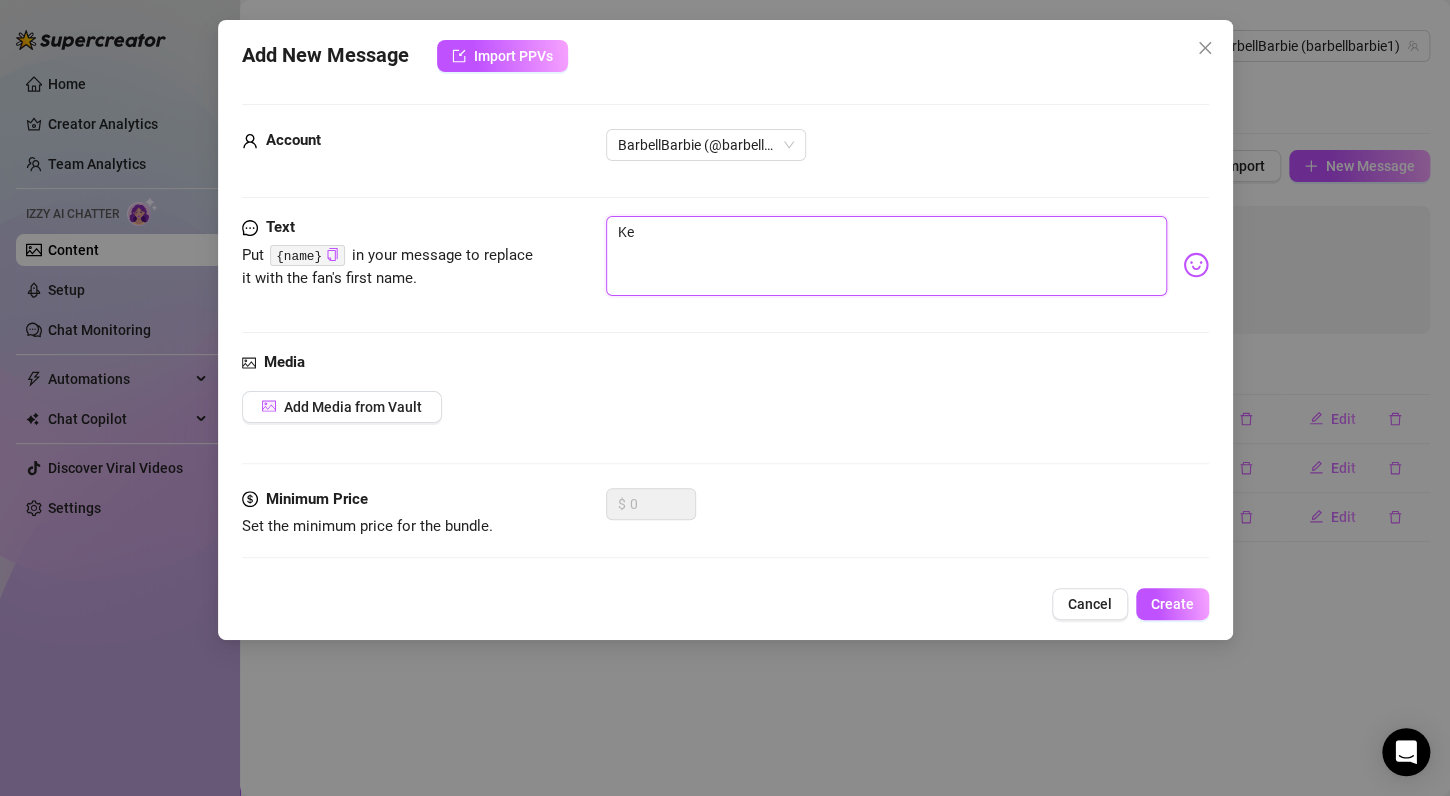 type on "Ked" 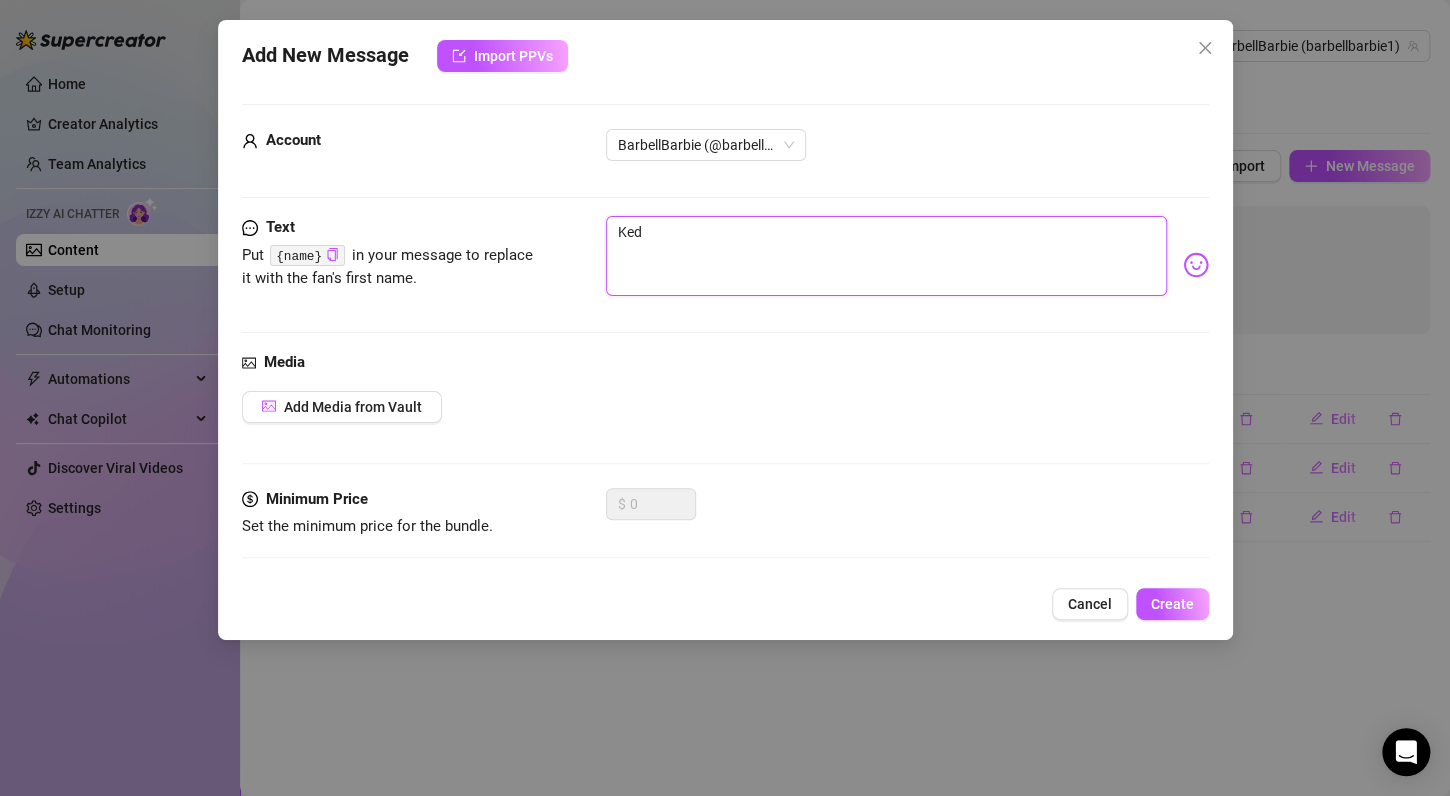 type on "Kede" 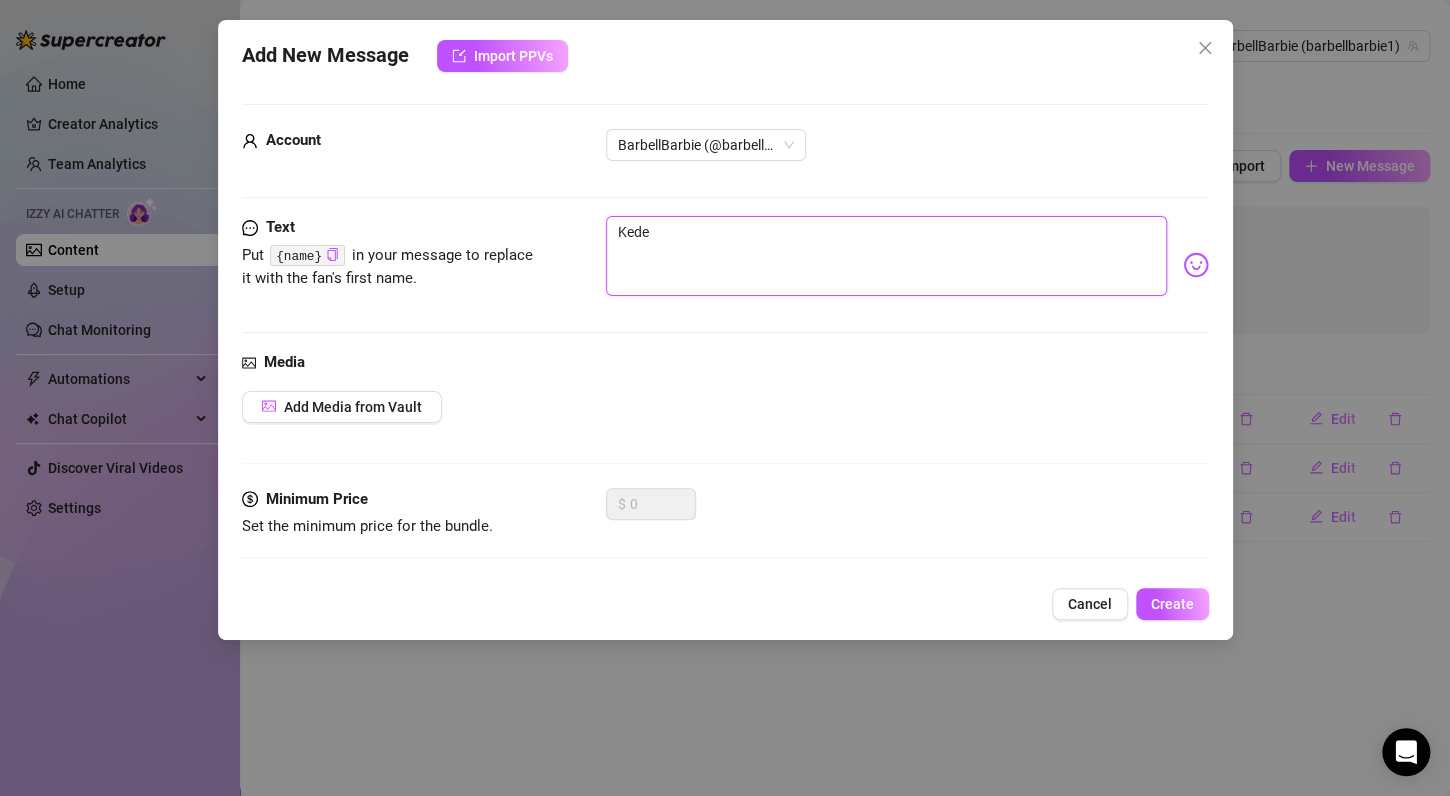 type on "Keder" 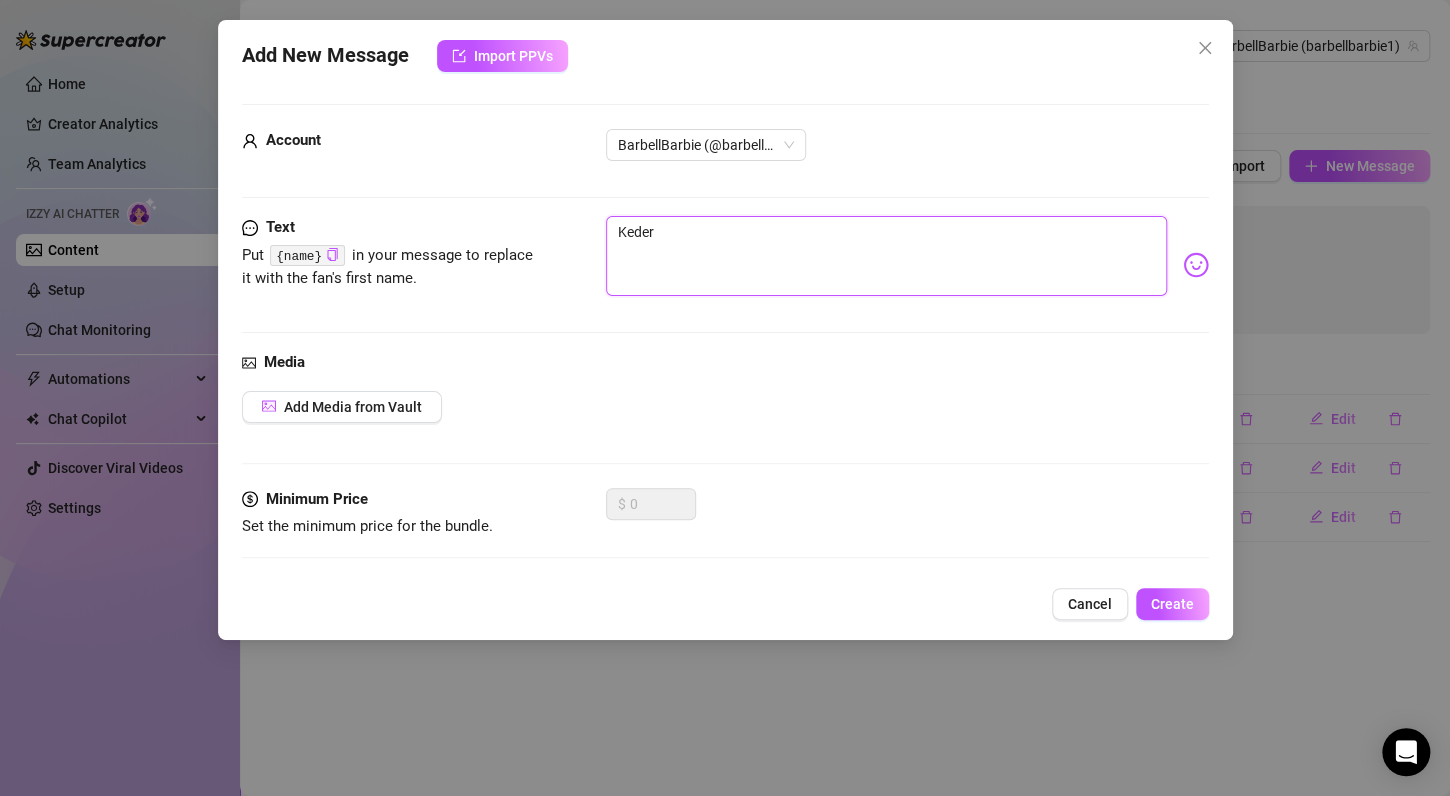 type on "Kede" 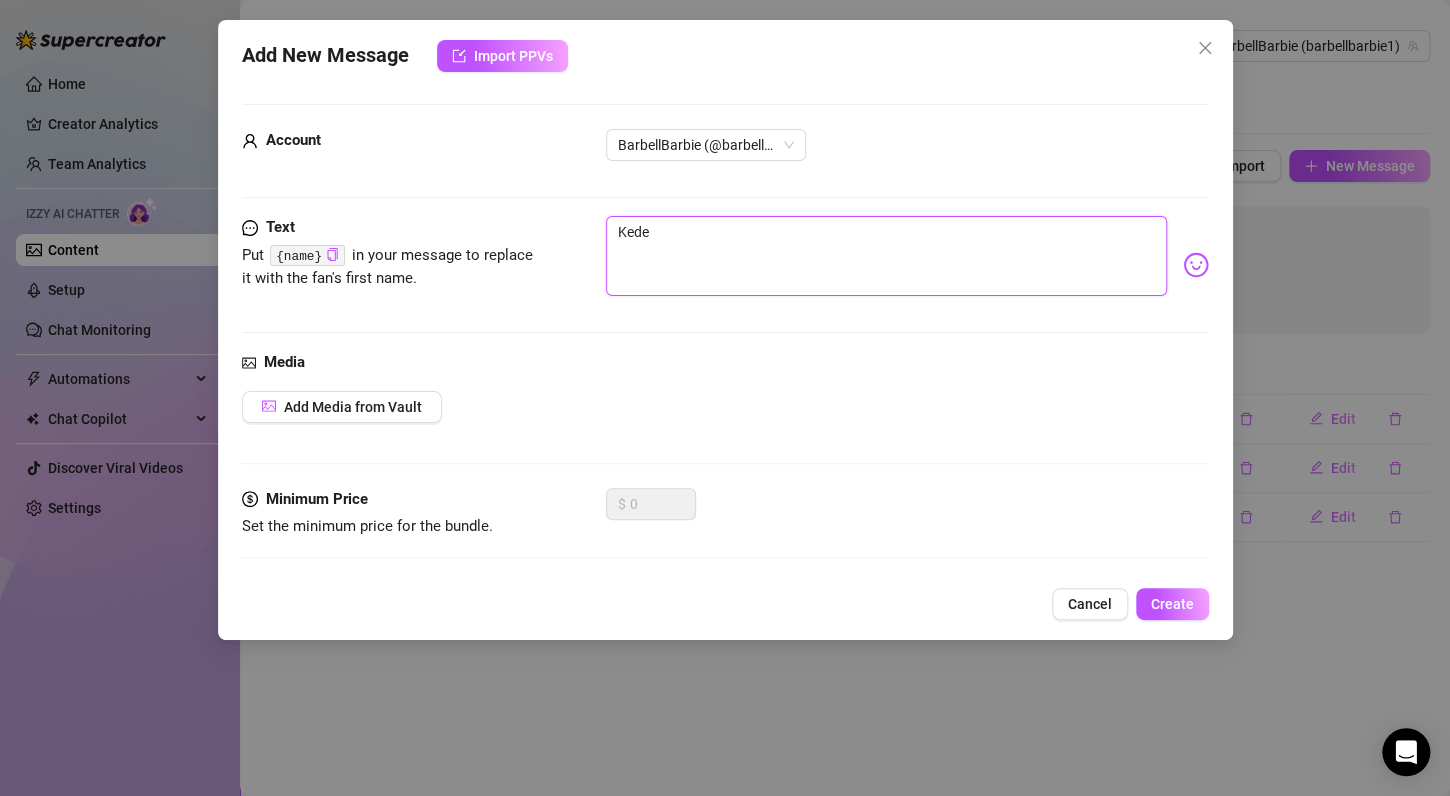 type on "Ked" 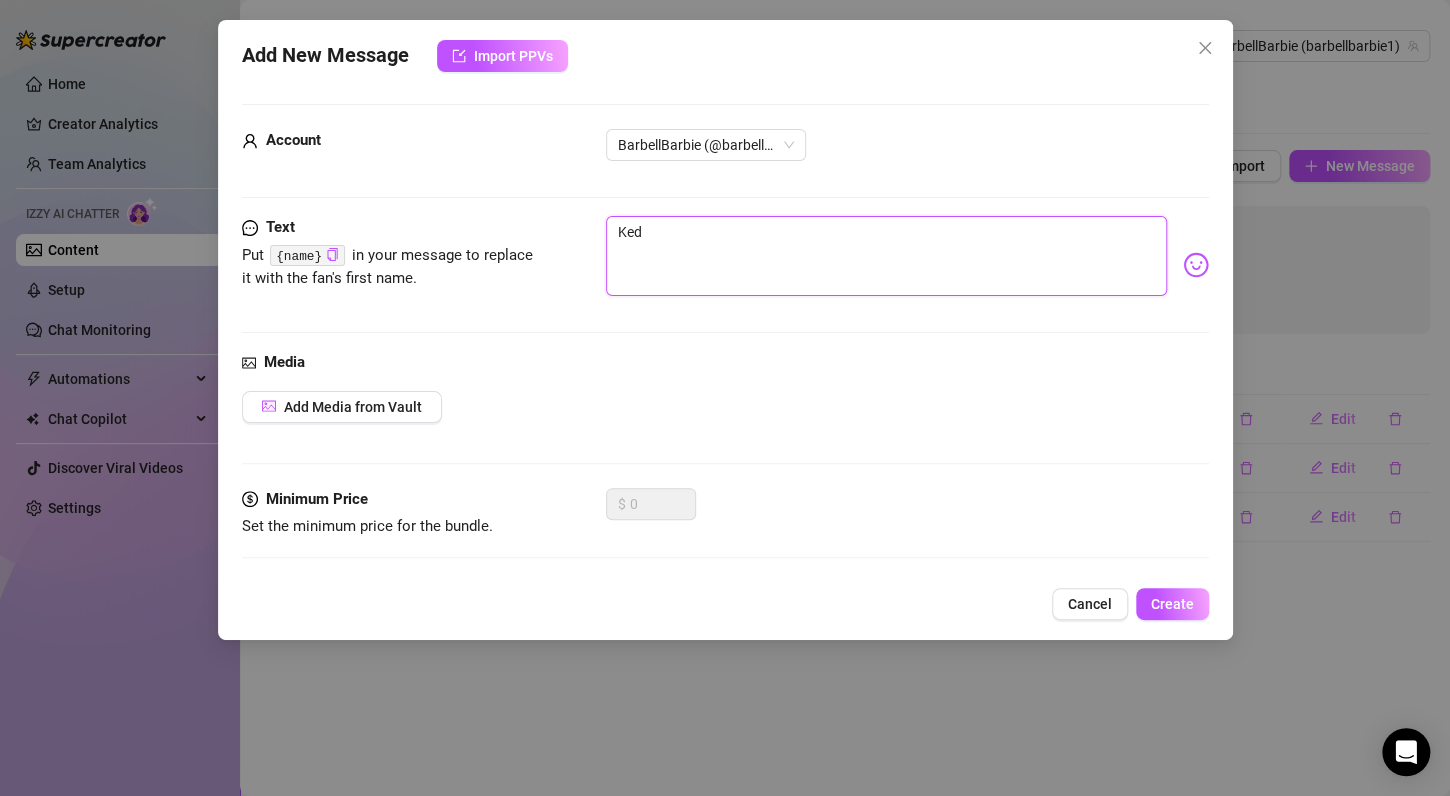 type on "Ke" 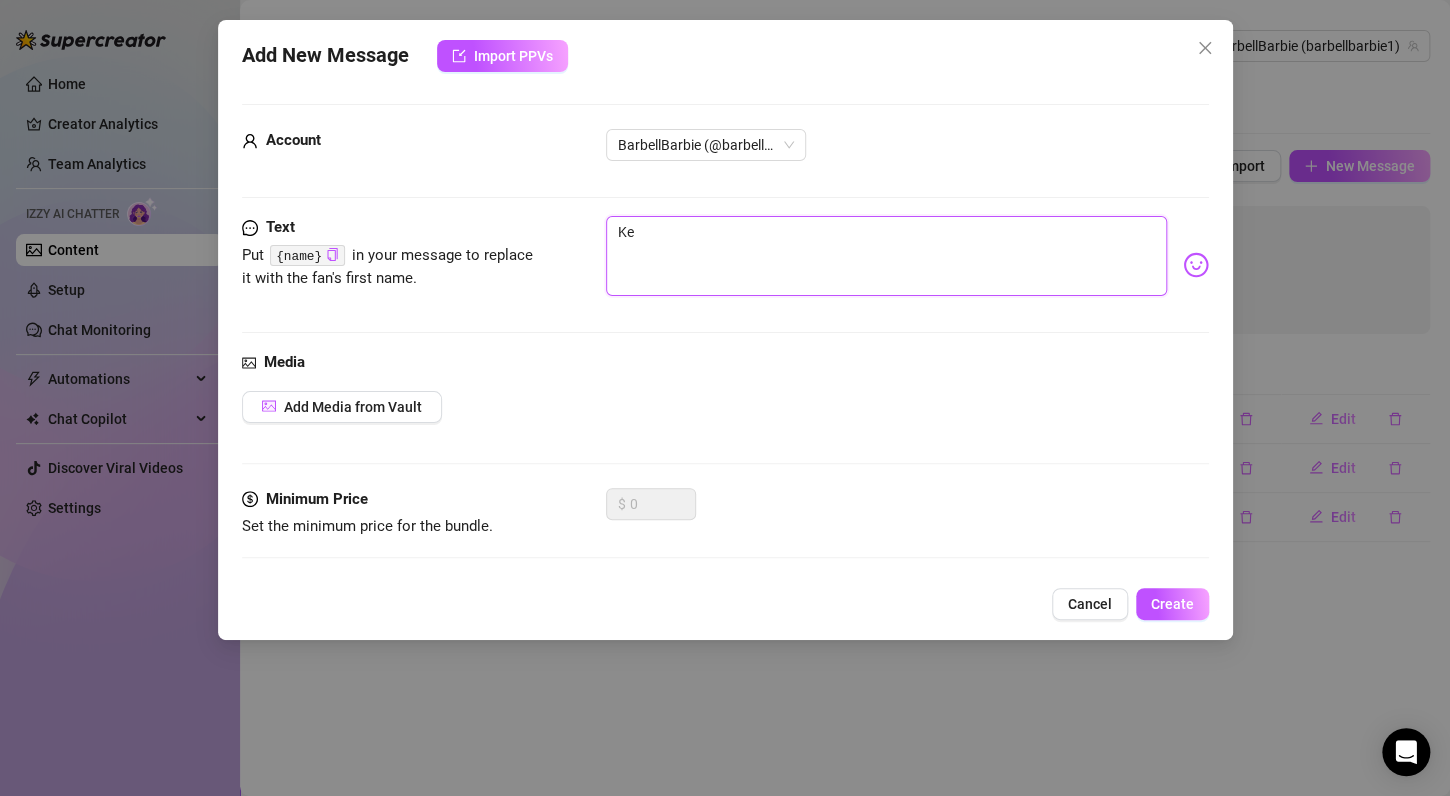 type on "K" 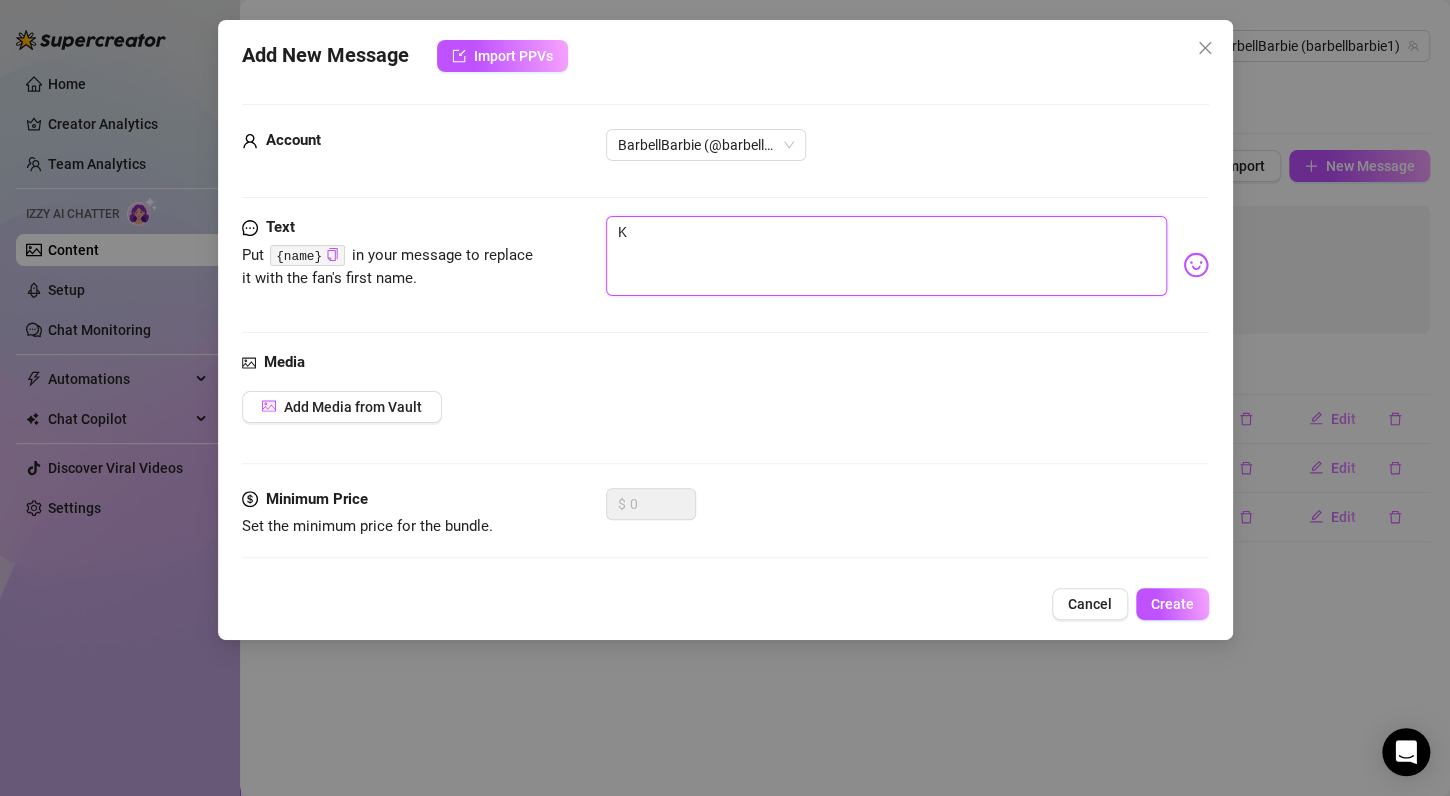 type on "Type your message here..." 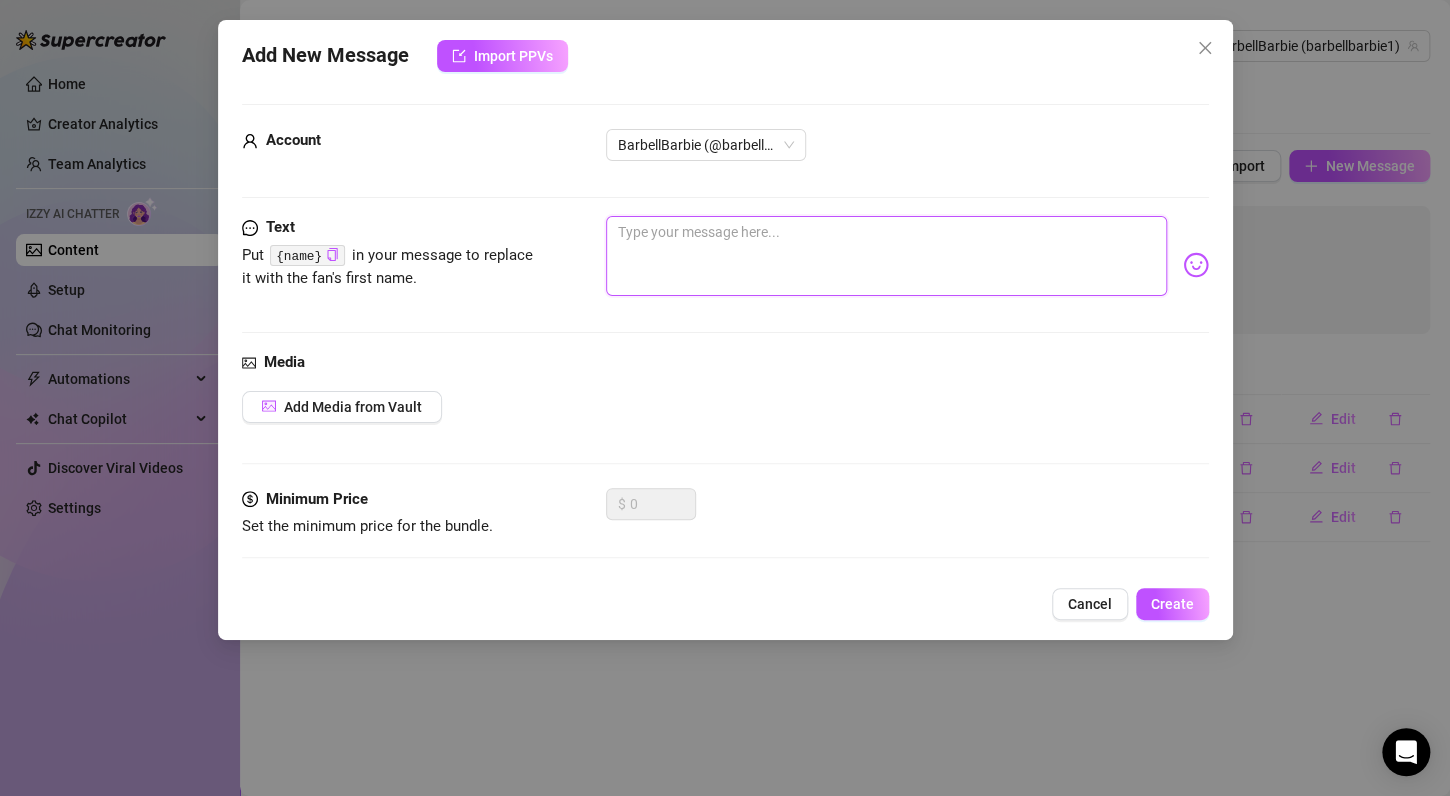 type on "K" 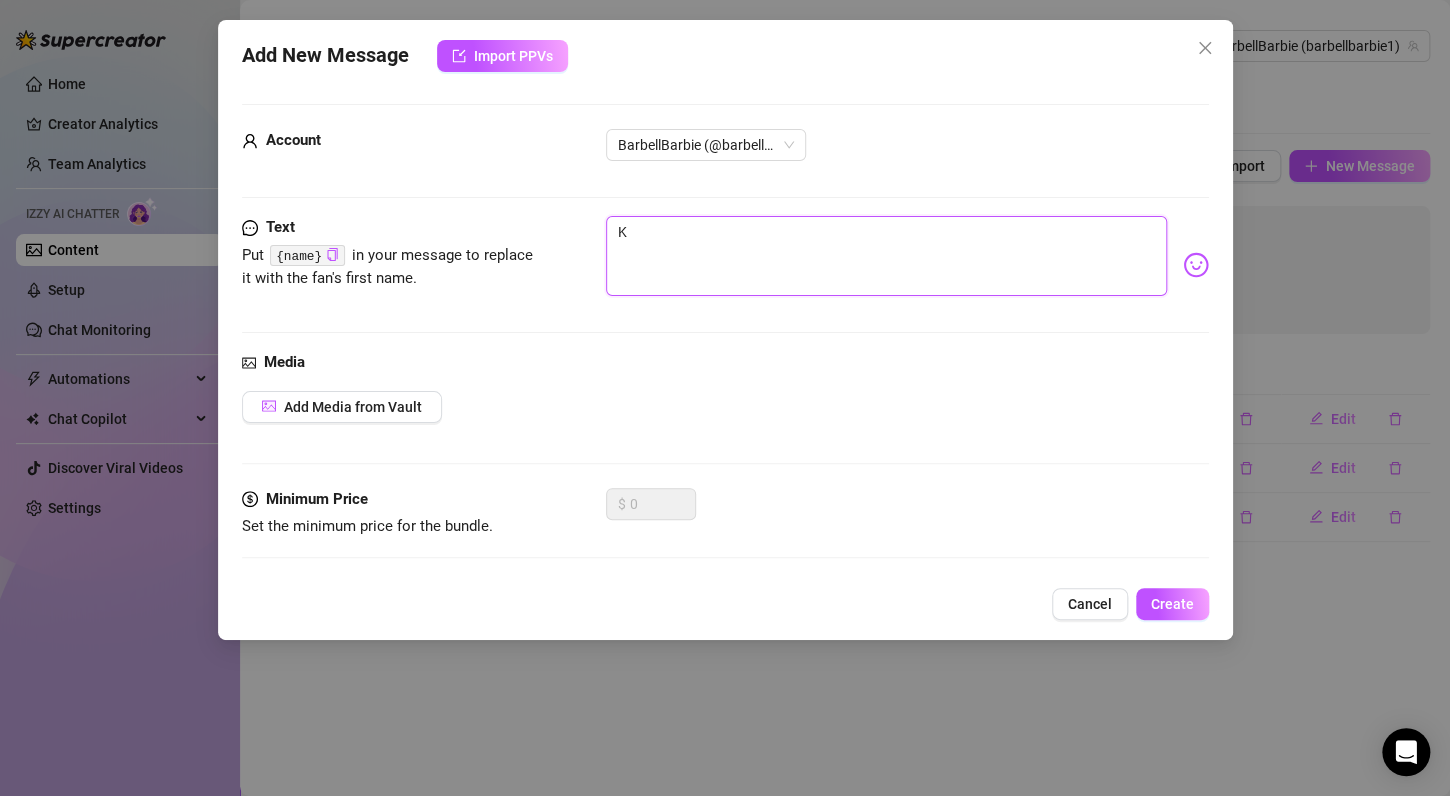 type on "Ke" 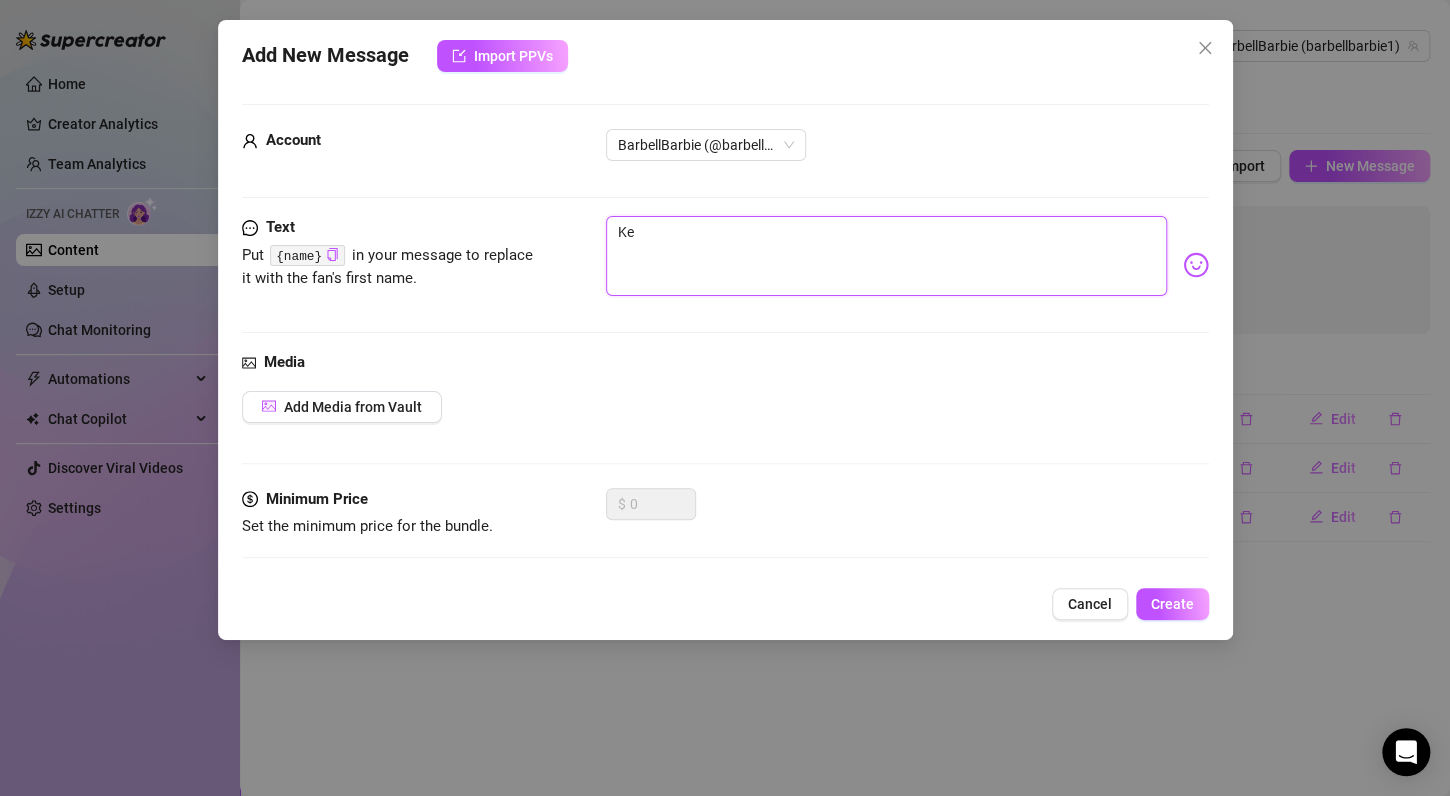 type on "Ked" 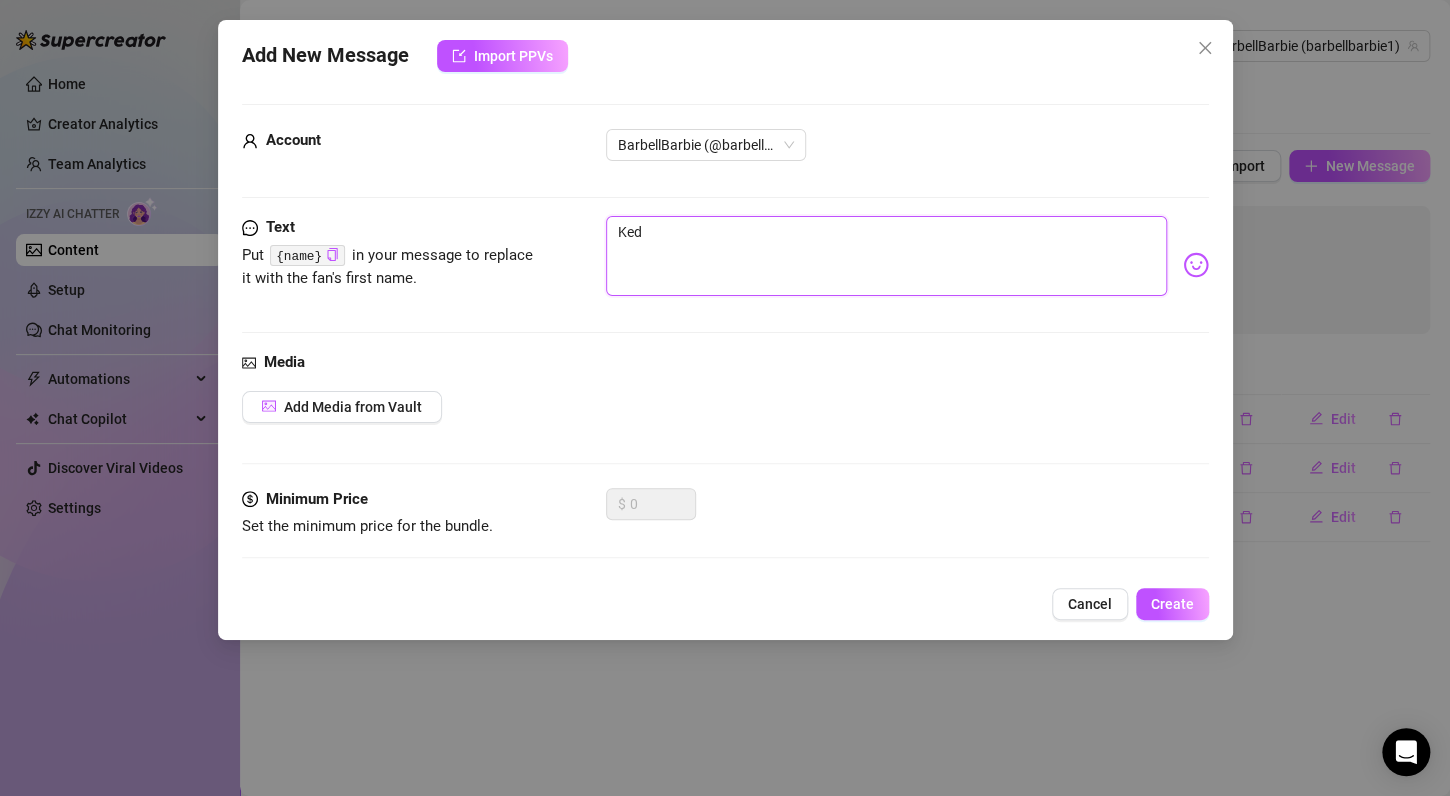 type on "Kede" 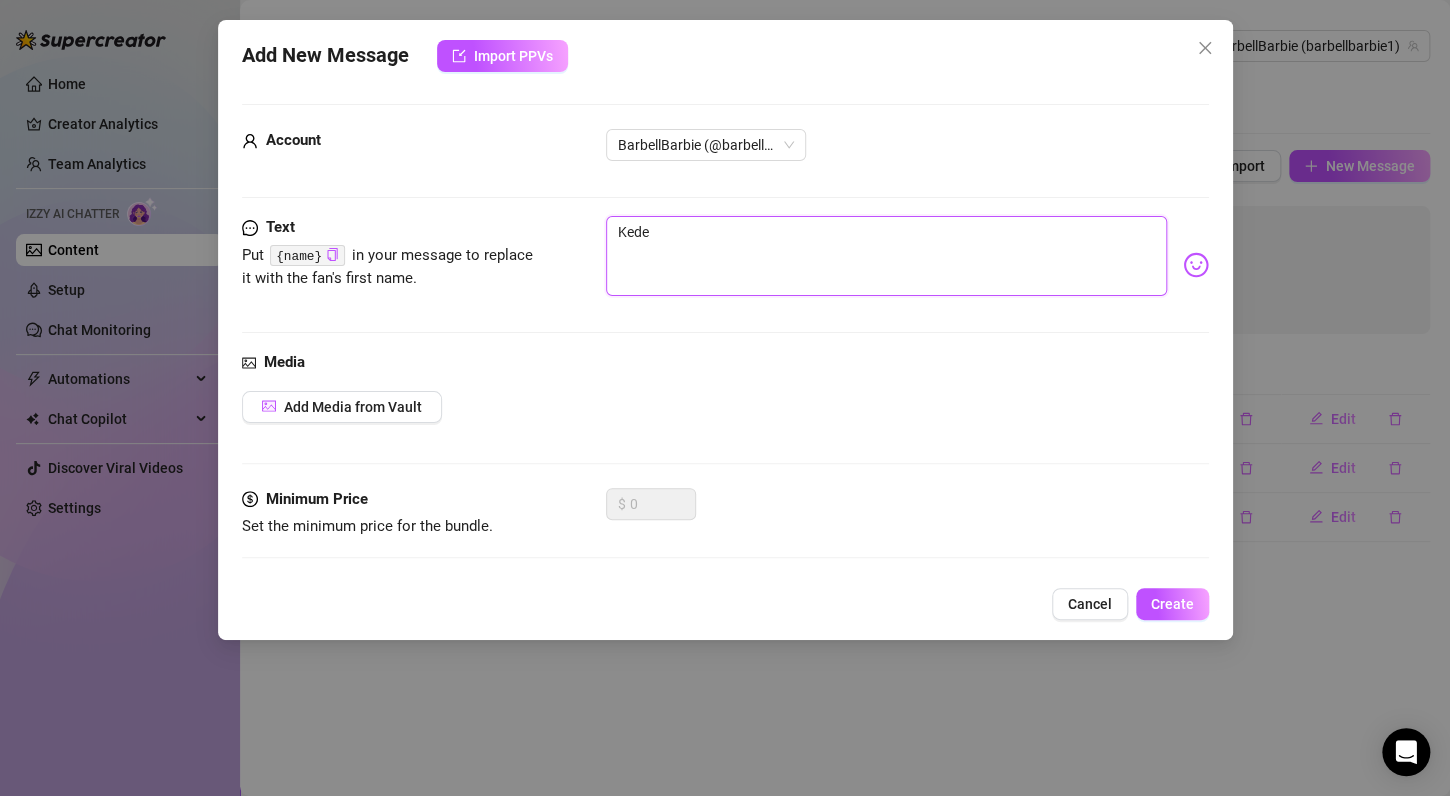type on "Keder" 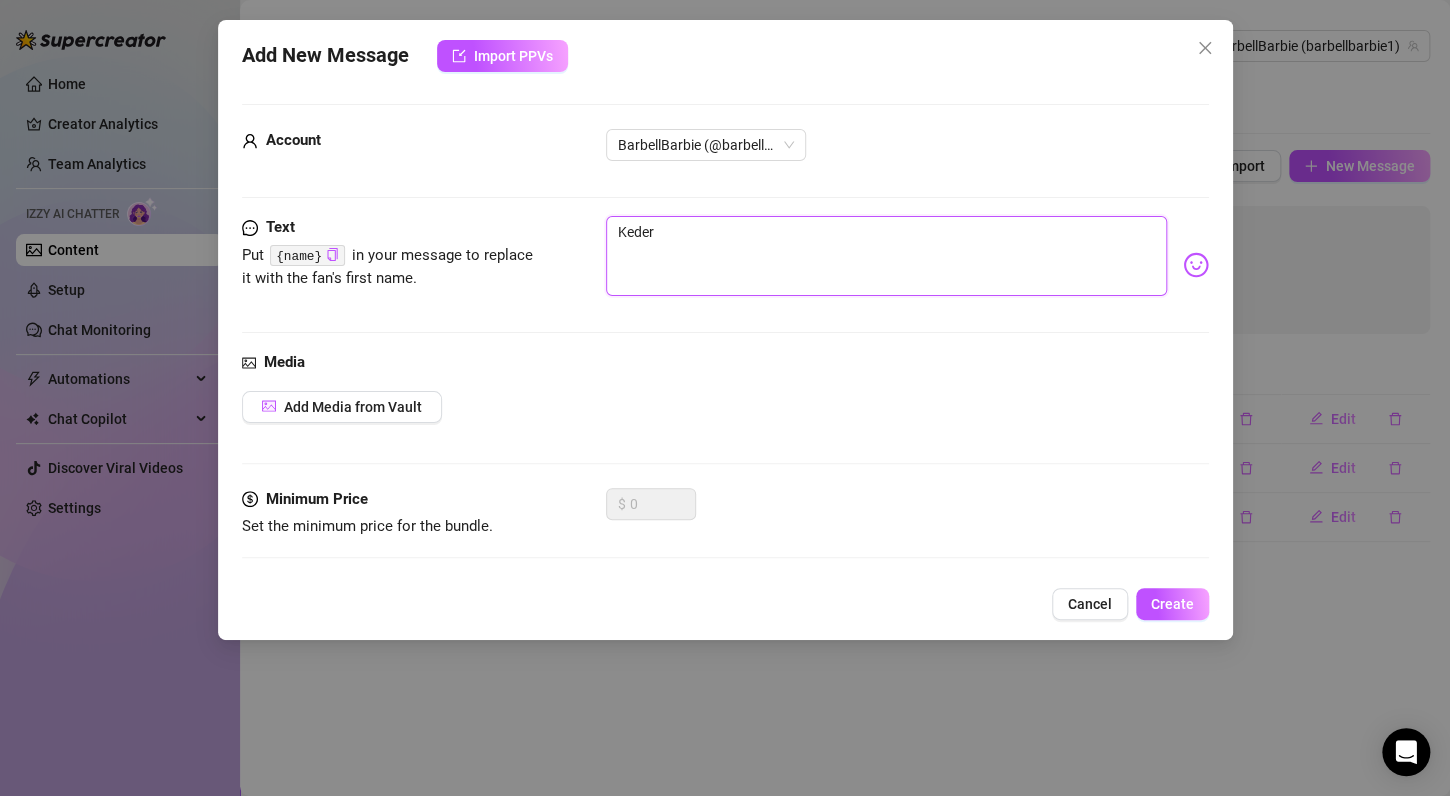 type on "Keder" 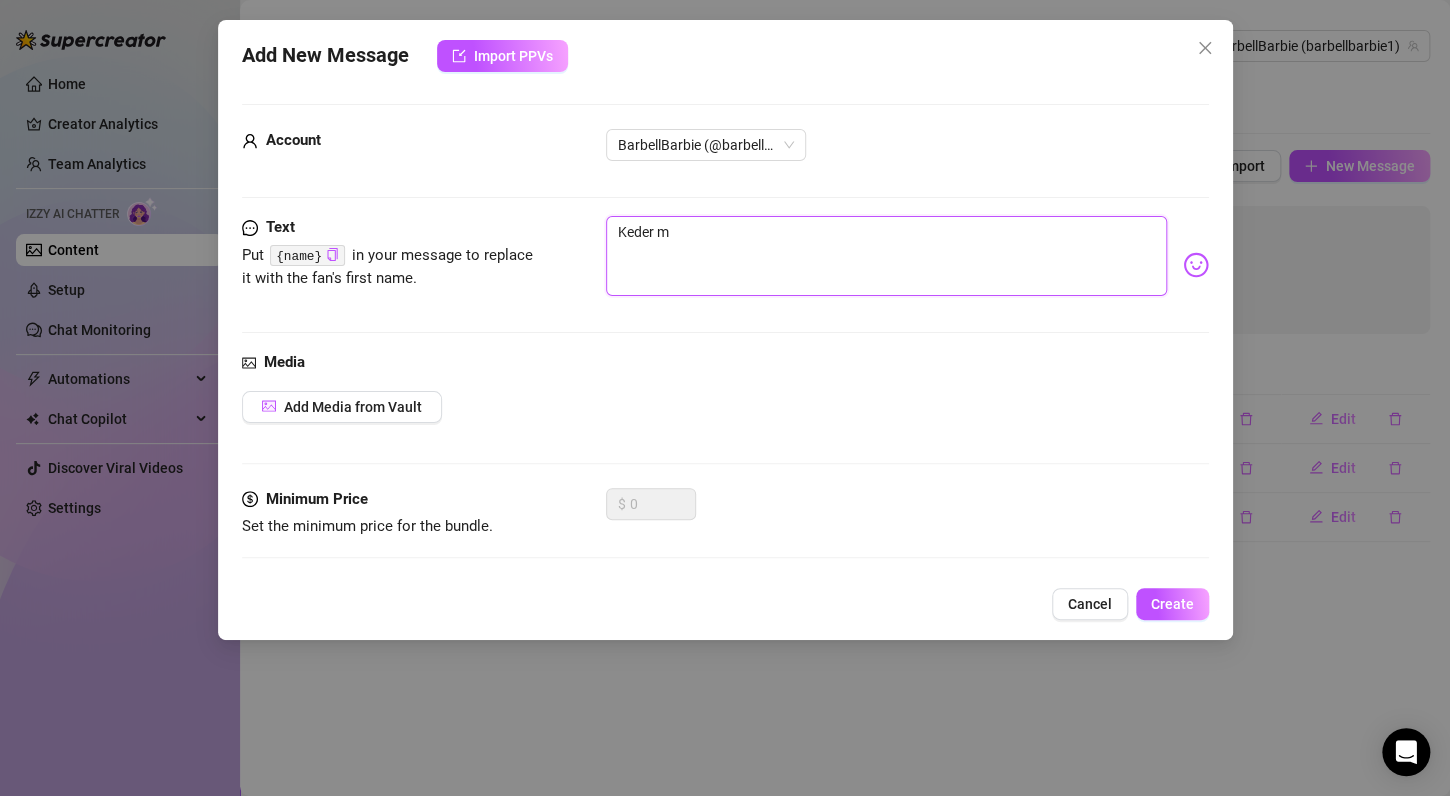 type on "Keder mi" 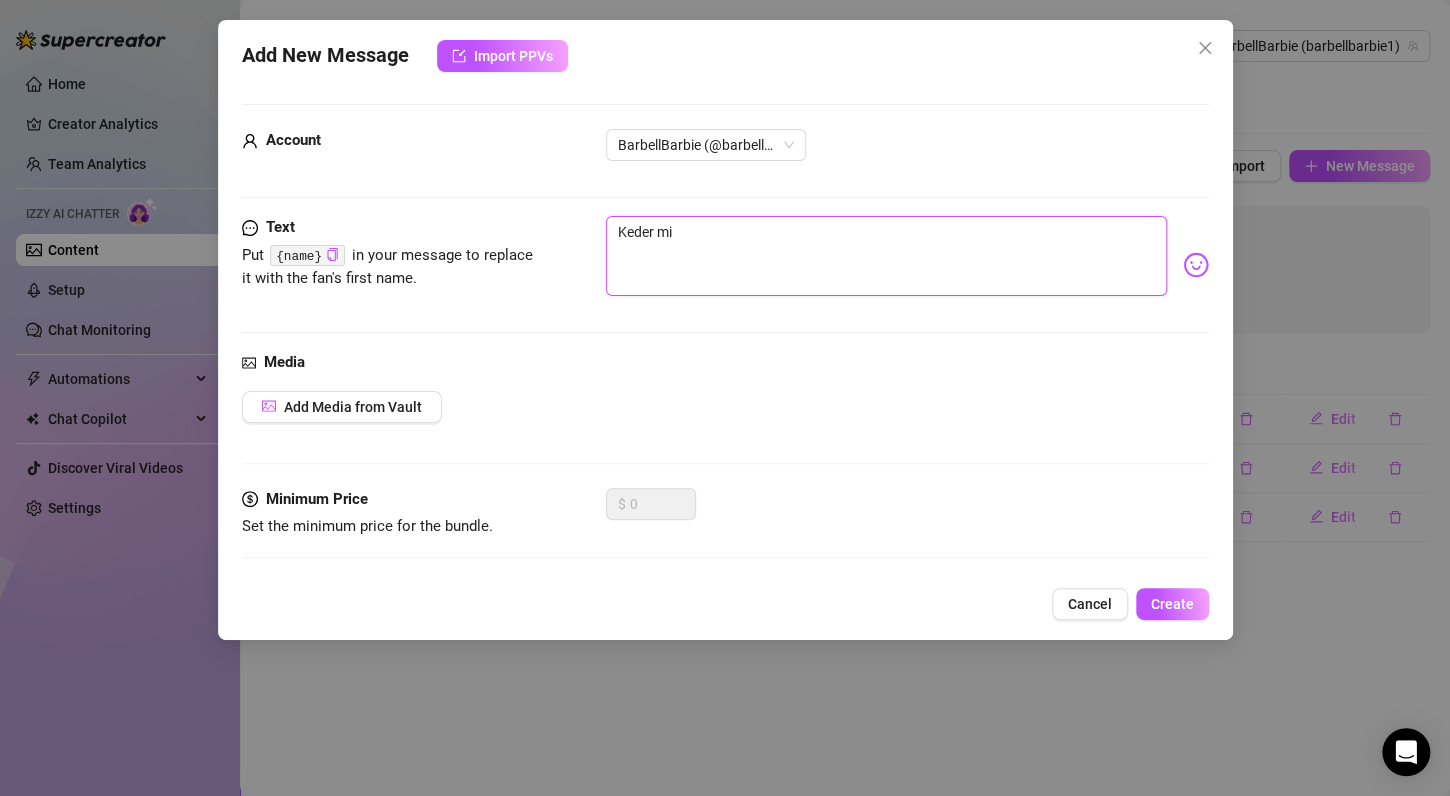 type on "Keder mii" 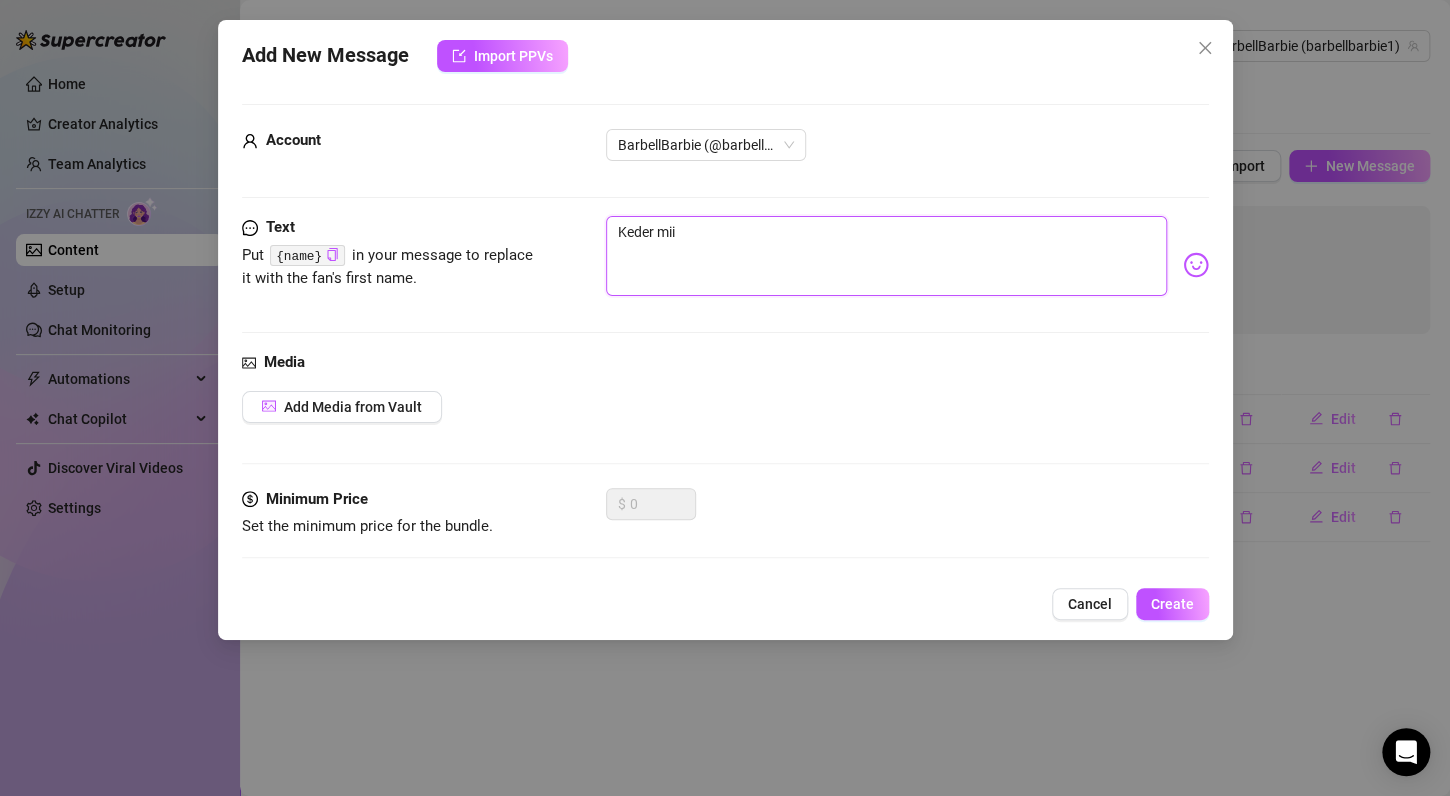 type on "Keder miii" 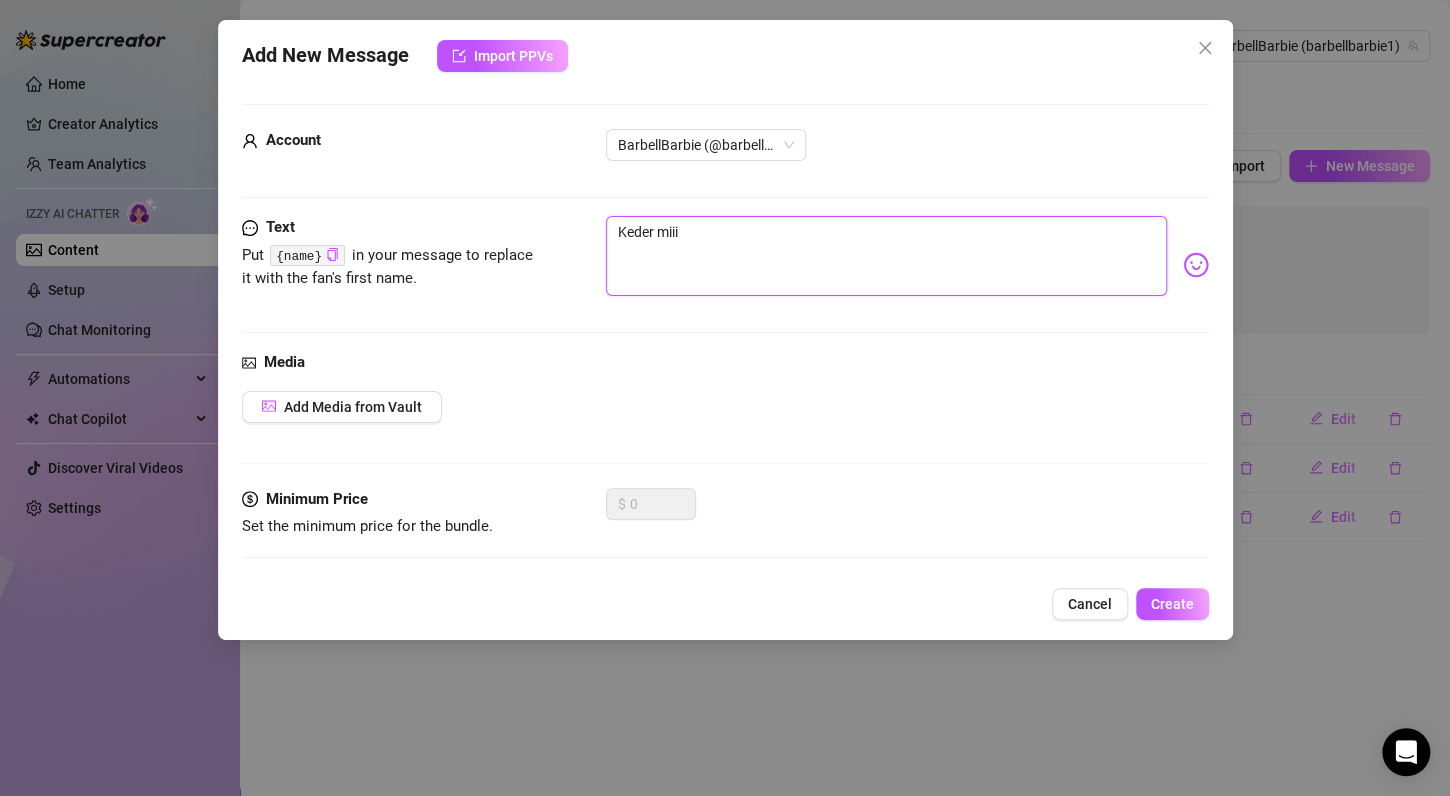 type on "Keder miiig" 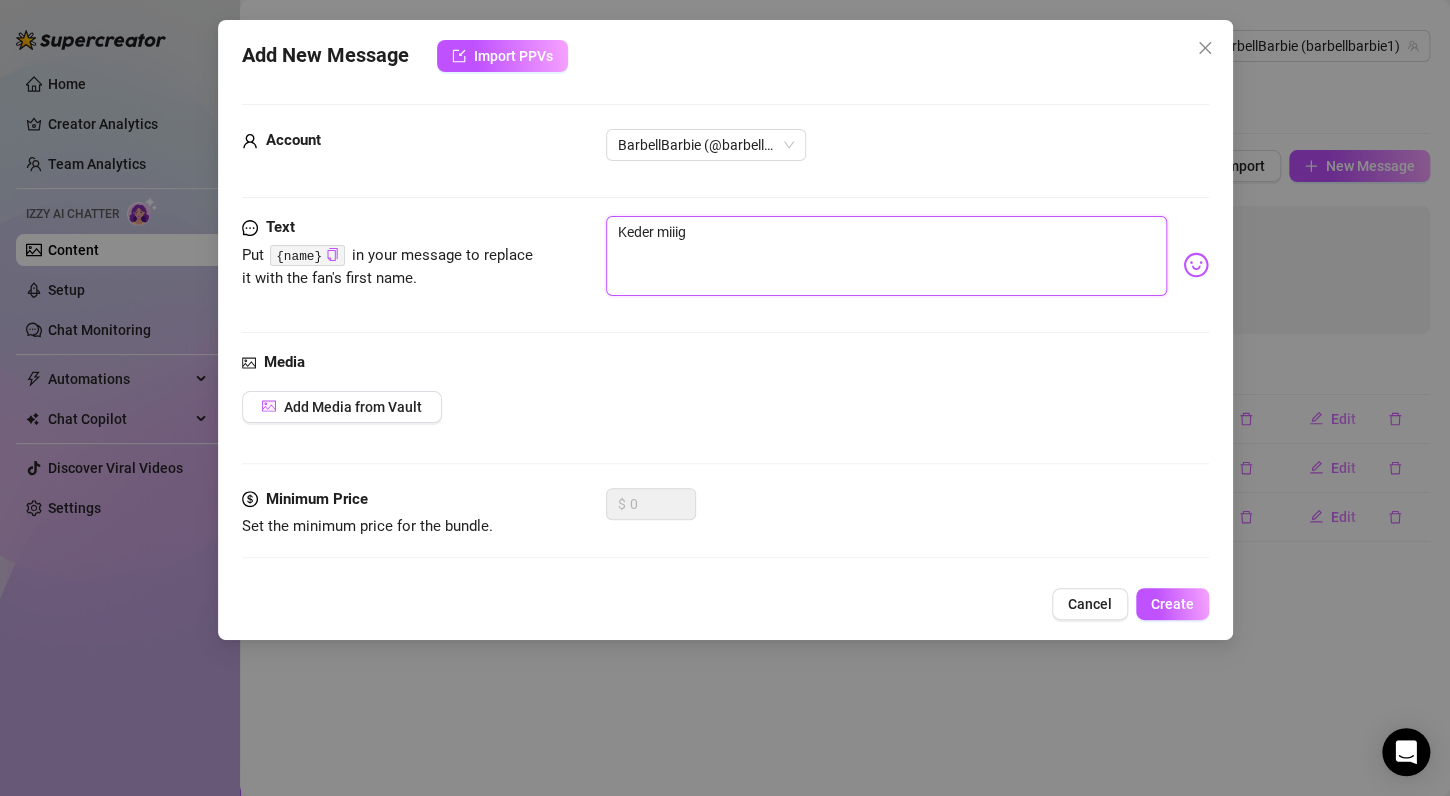 type on "Keder miiig" 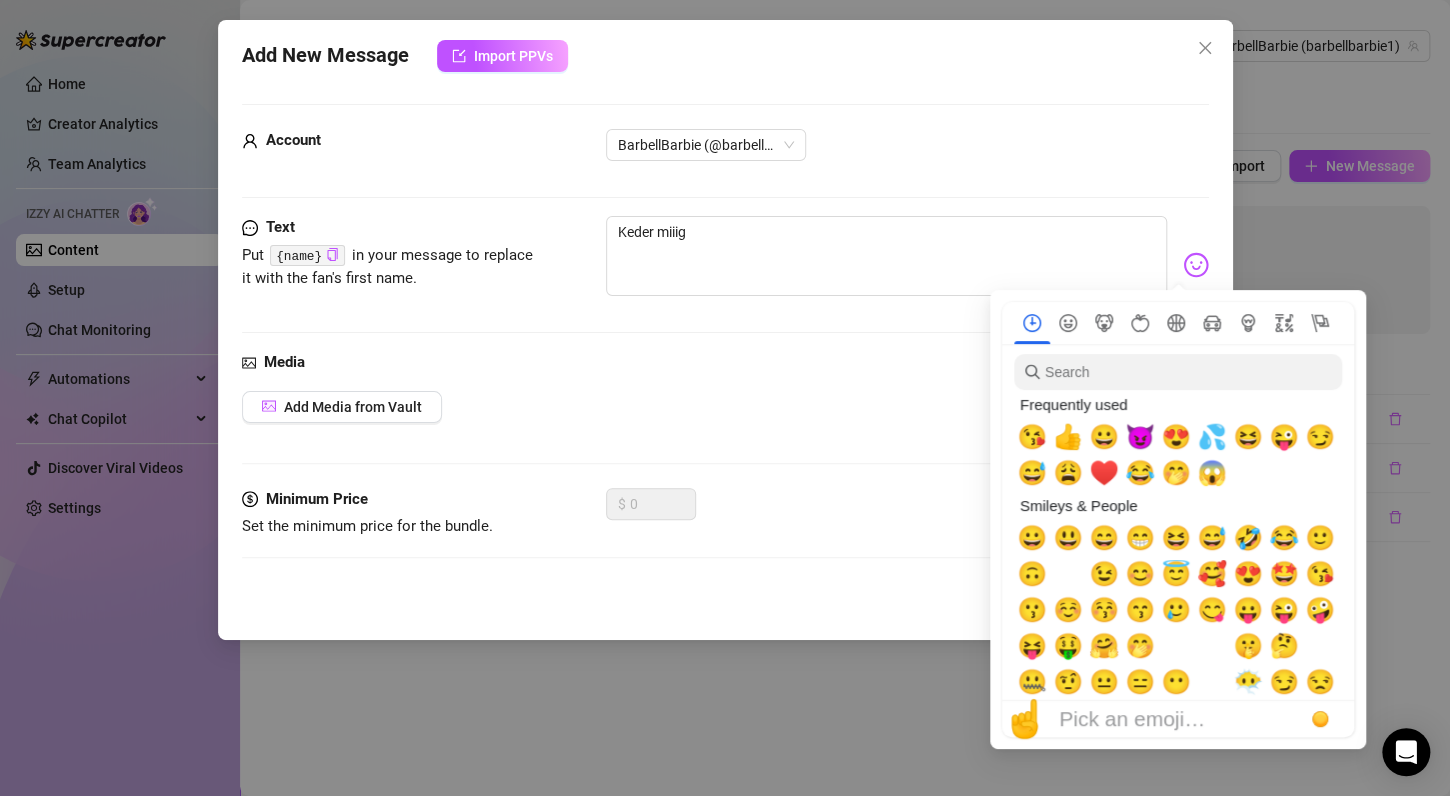click at bounding box center (1196, 265) 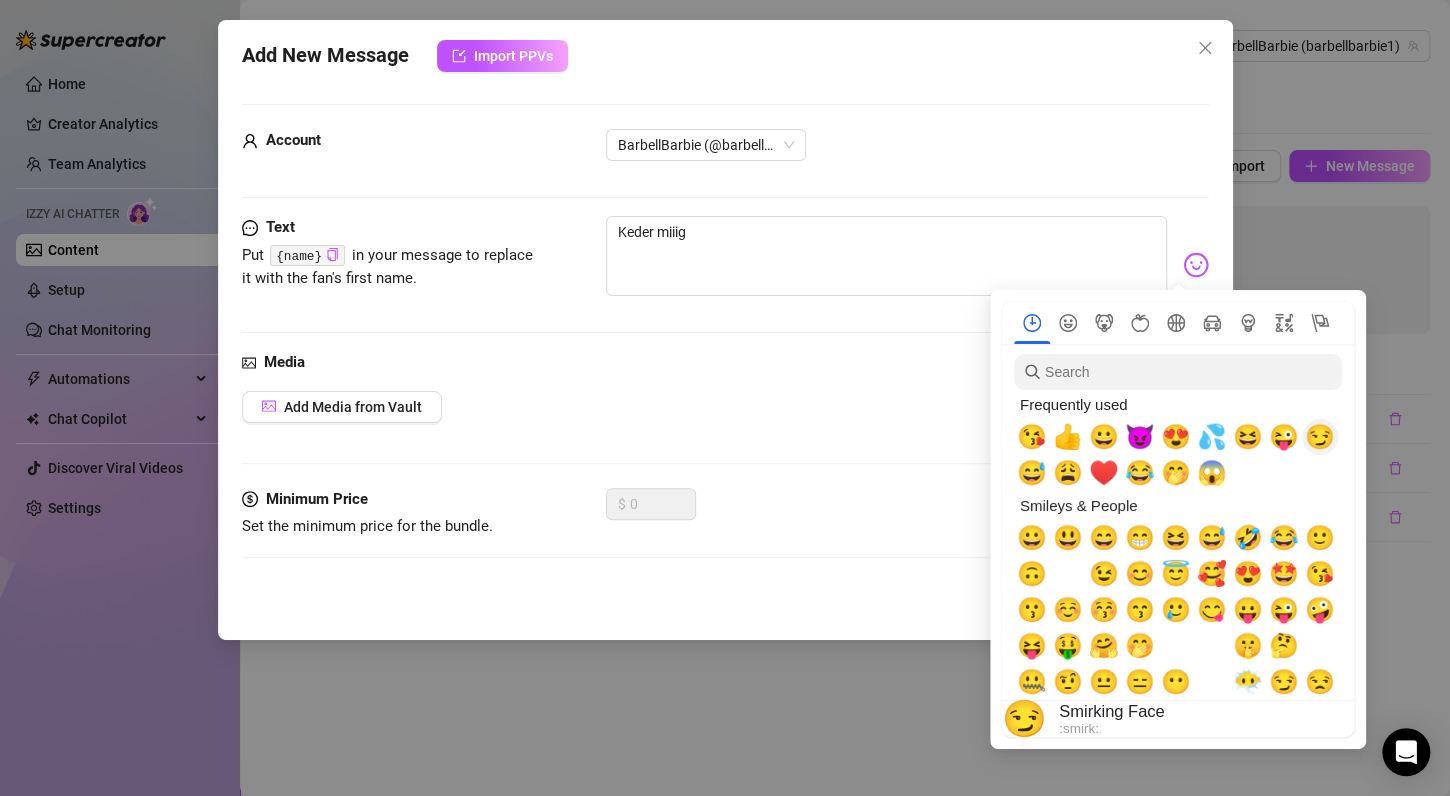 click on "😏" at bounding box center (1320, 437) 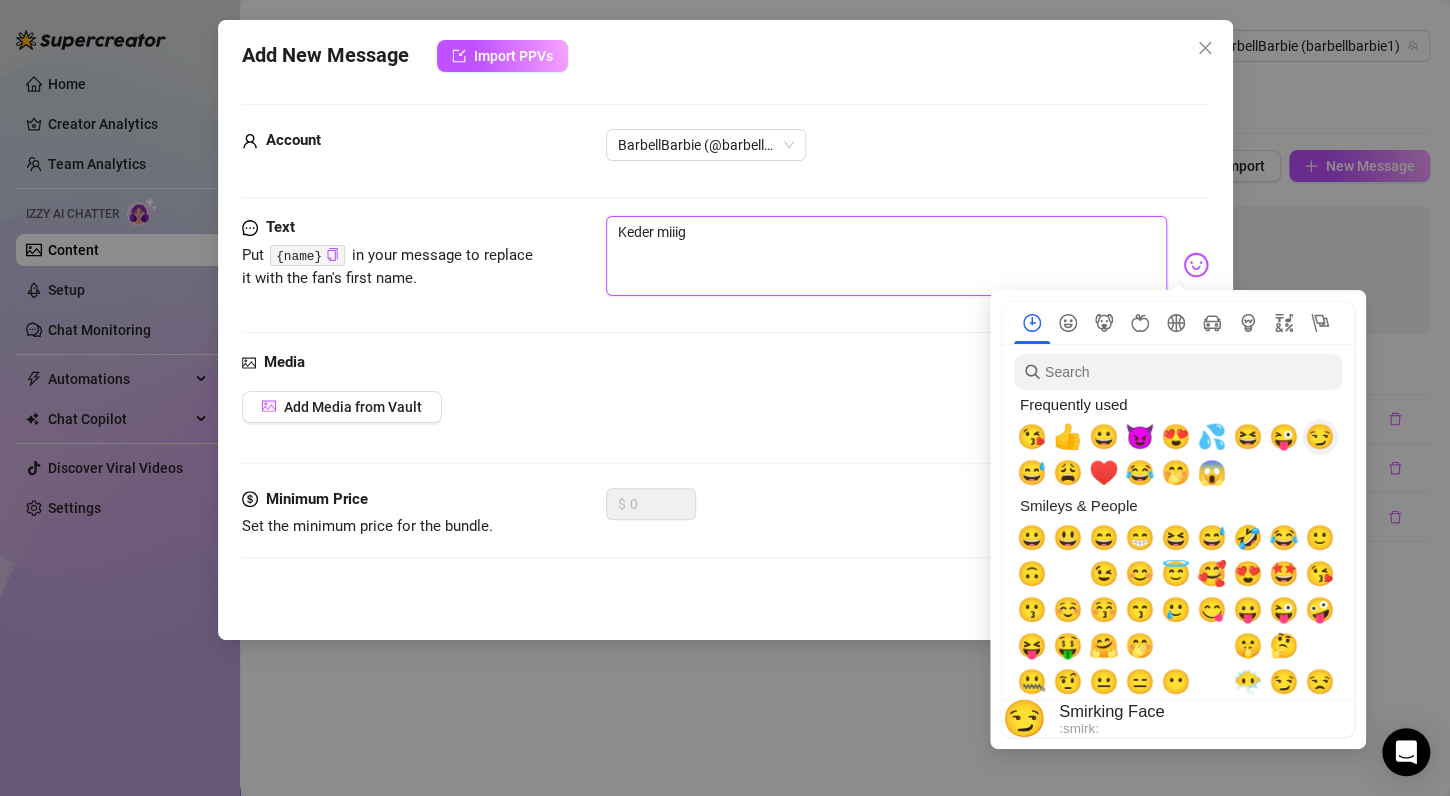 type on "Keder miiig😏" 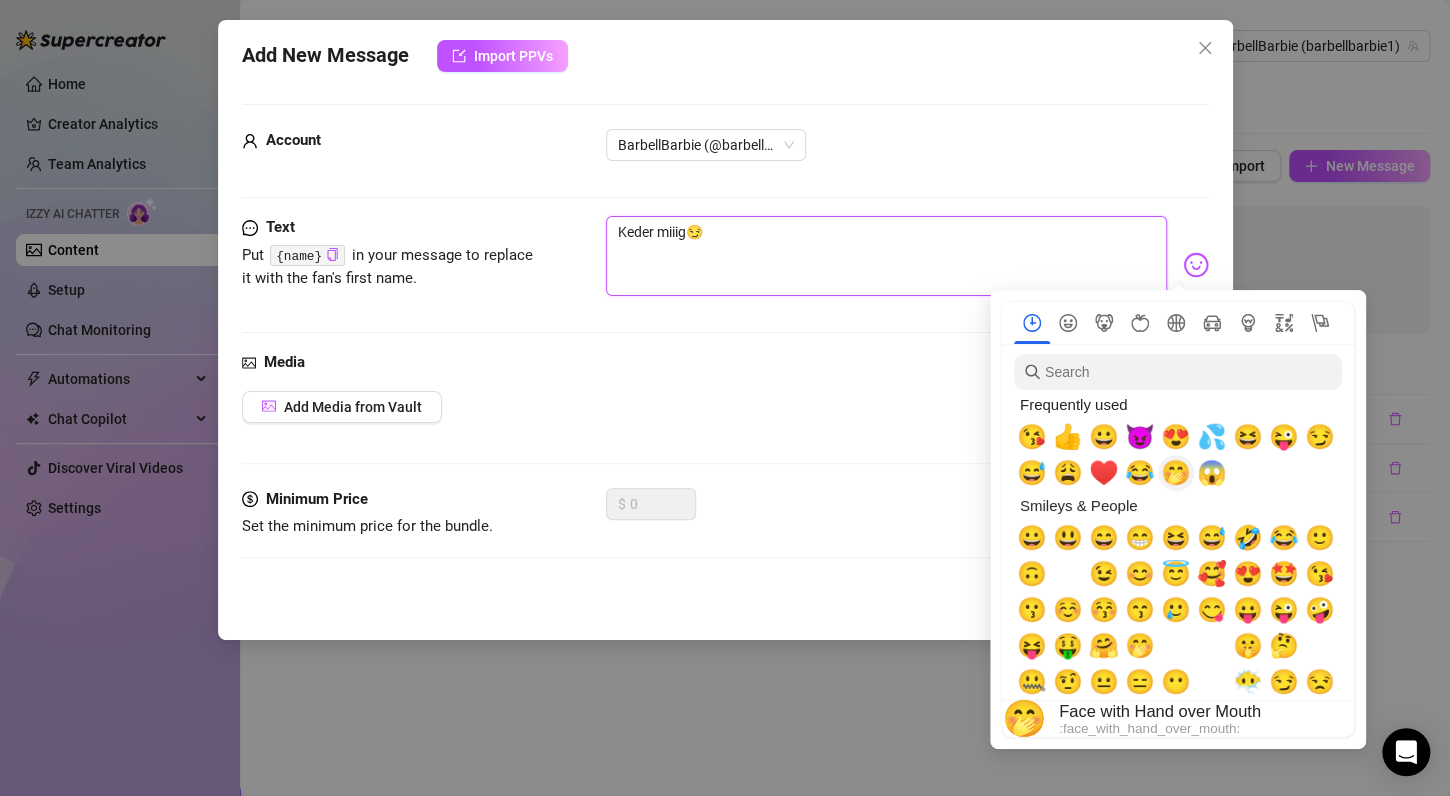type on "Keder miiig😏" 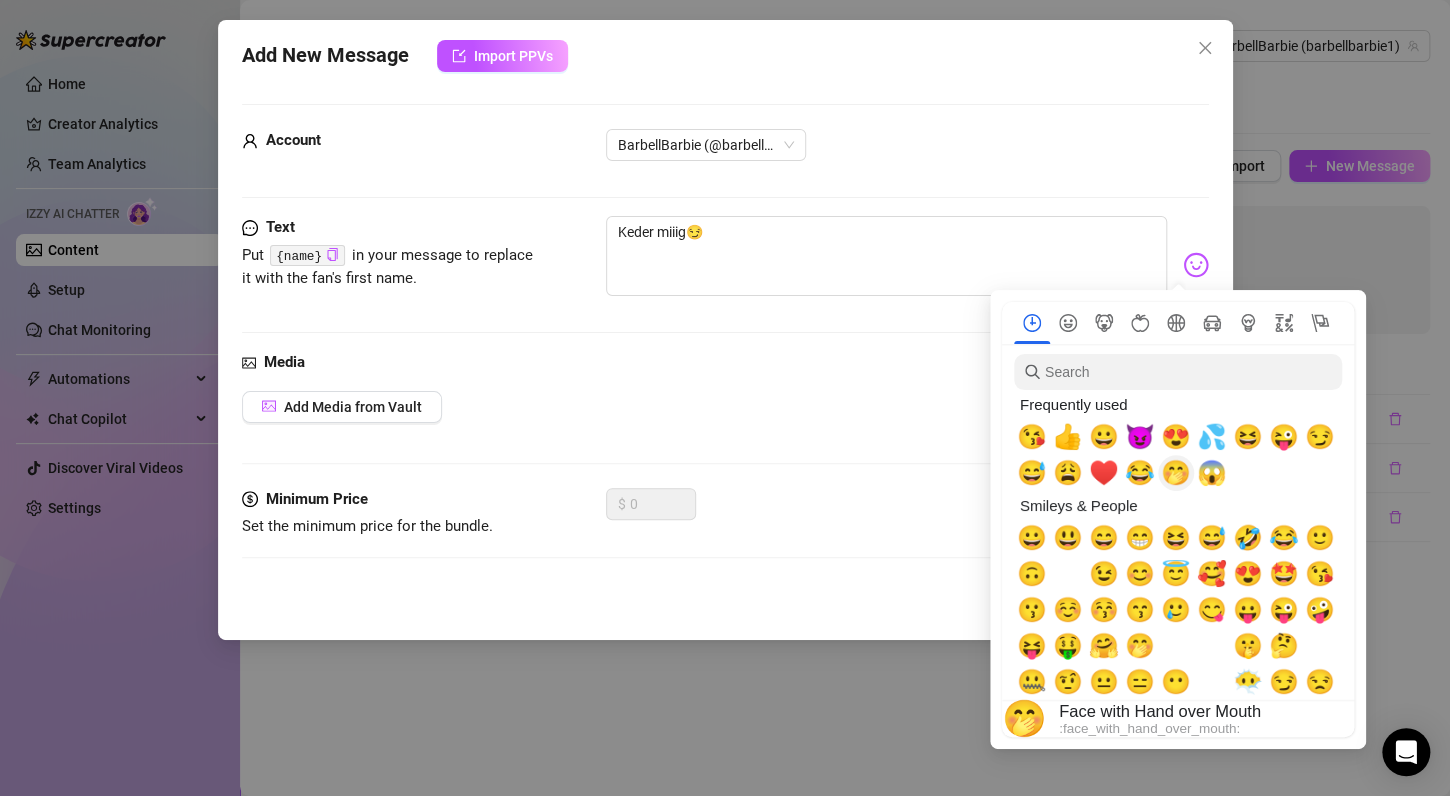 click on "🤭" at bounding box center [1176, 473] 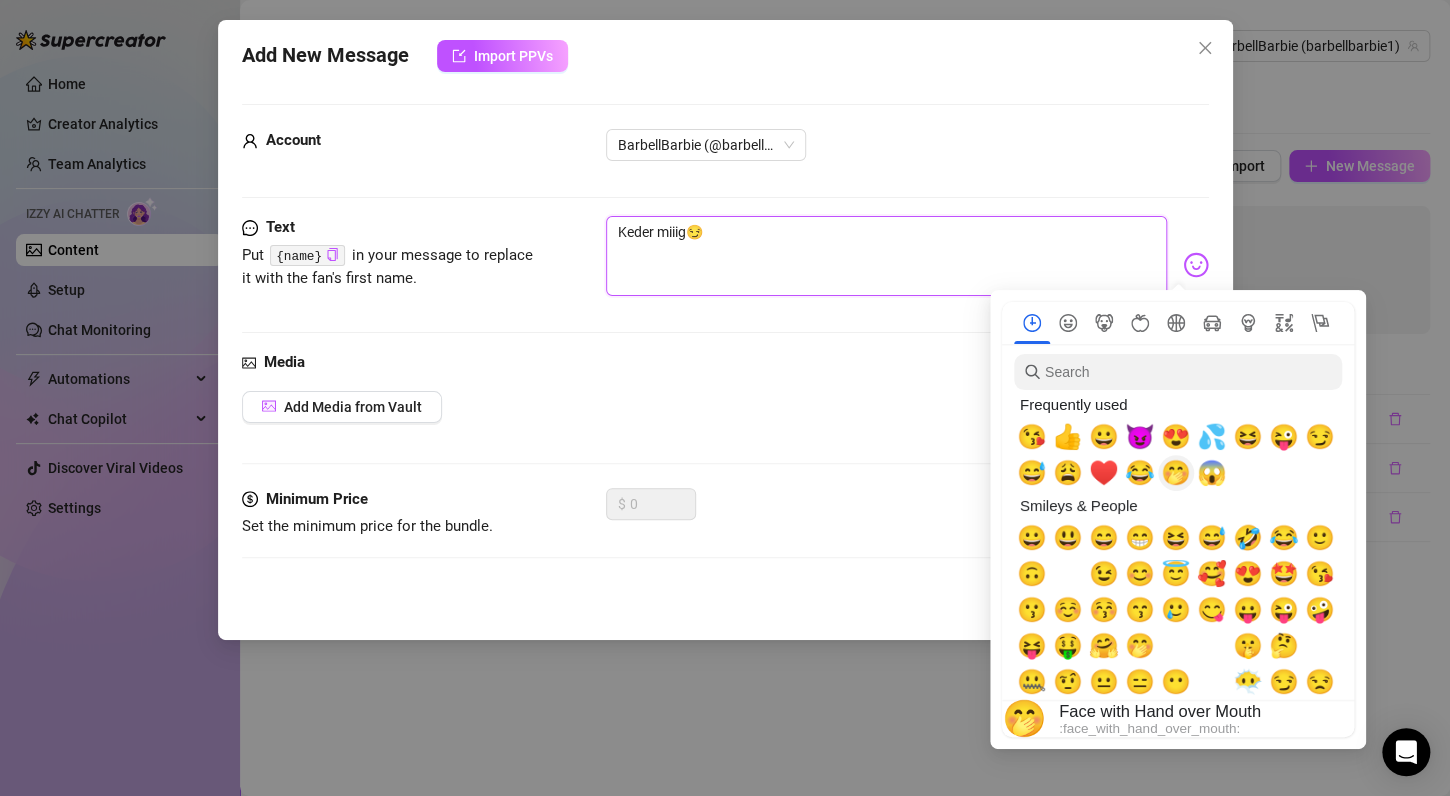 type on "Keder miiig😏🤭" 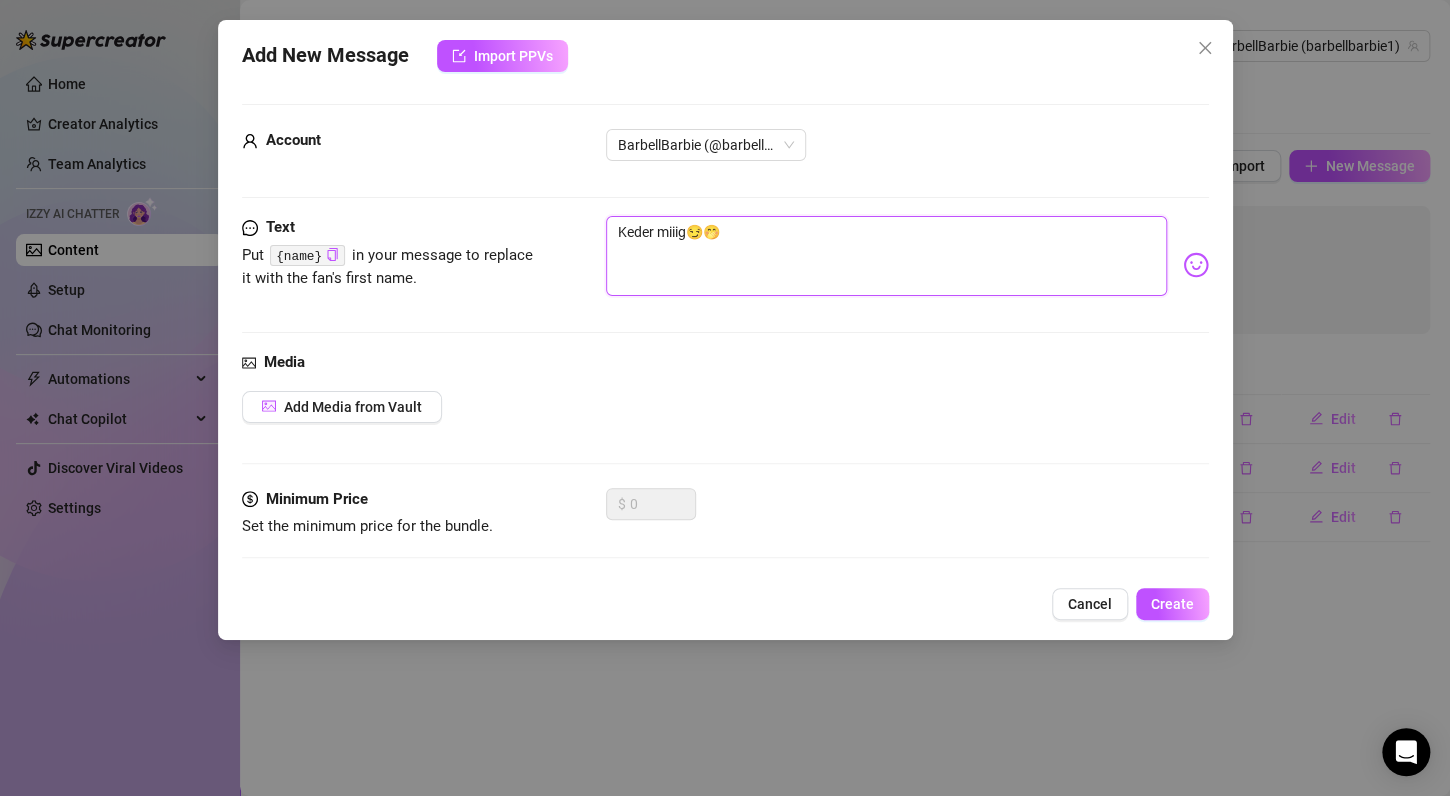 type on "Keder miiig😏🤭" 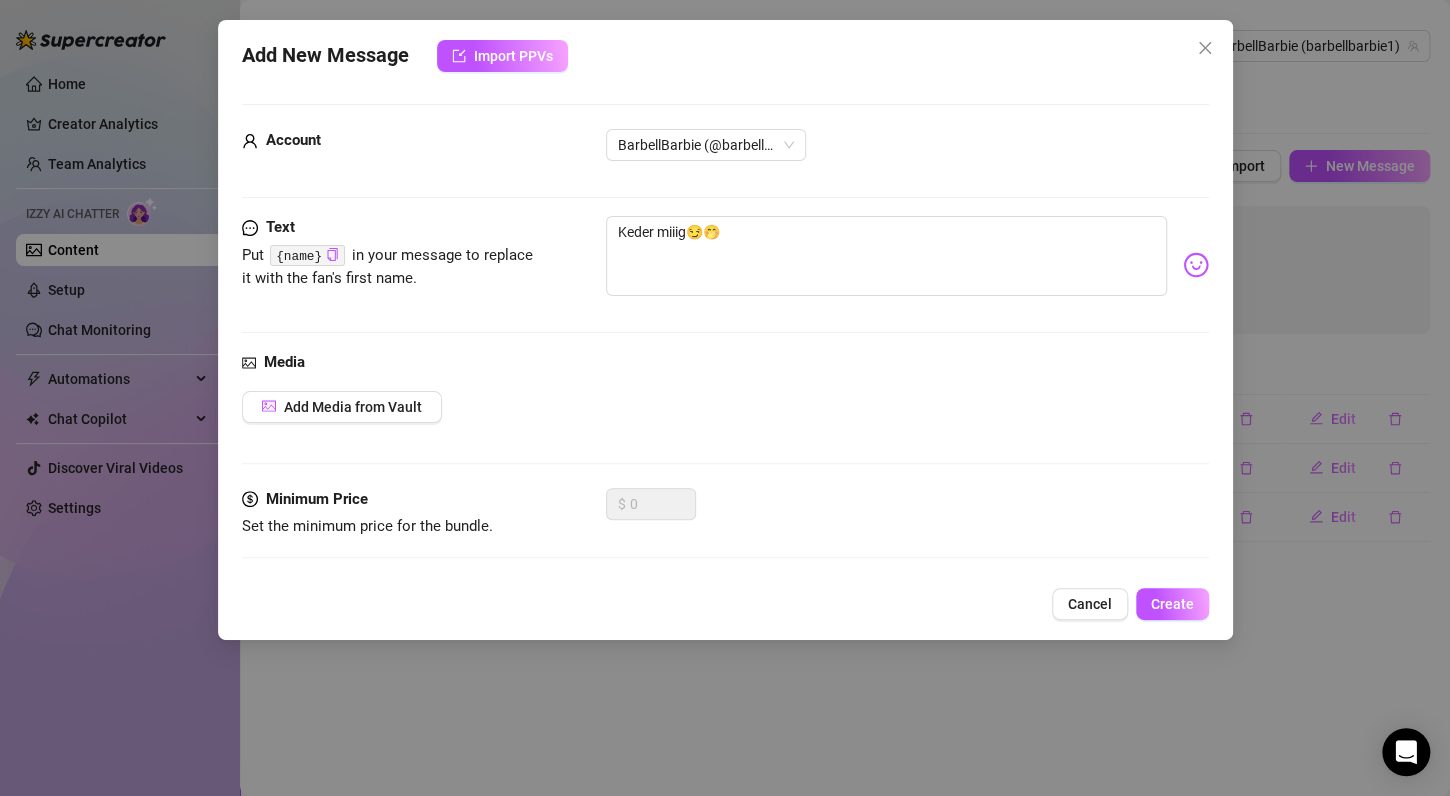 click on "Add Media from Vault" at bounding box center [725, 407] 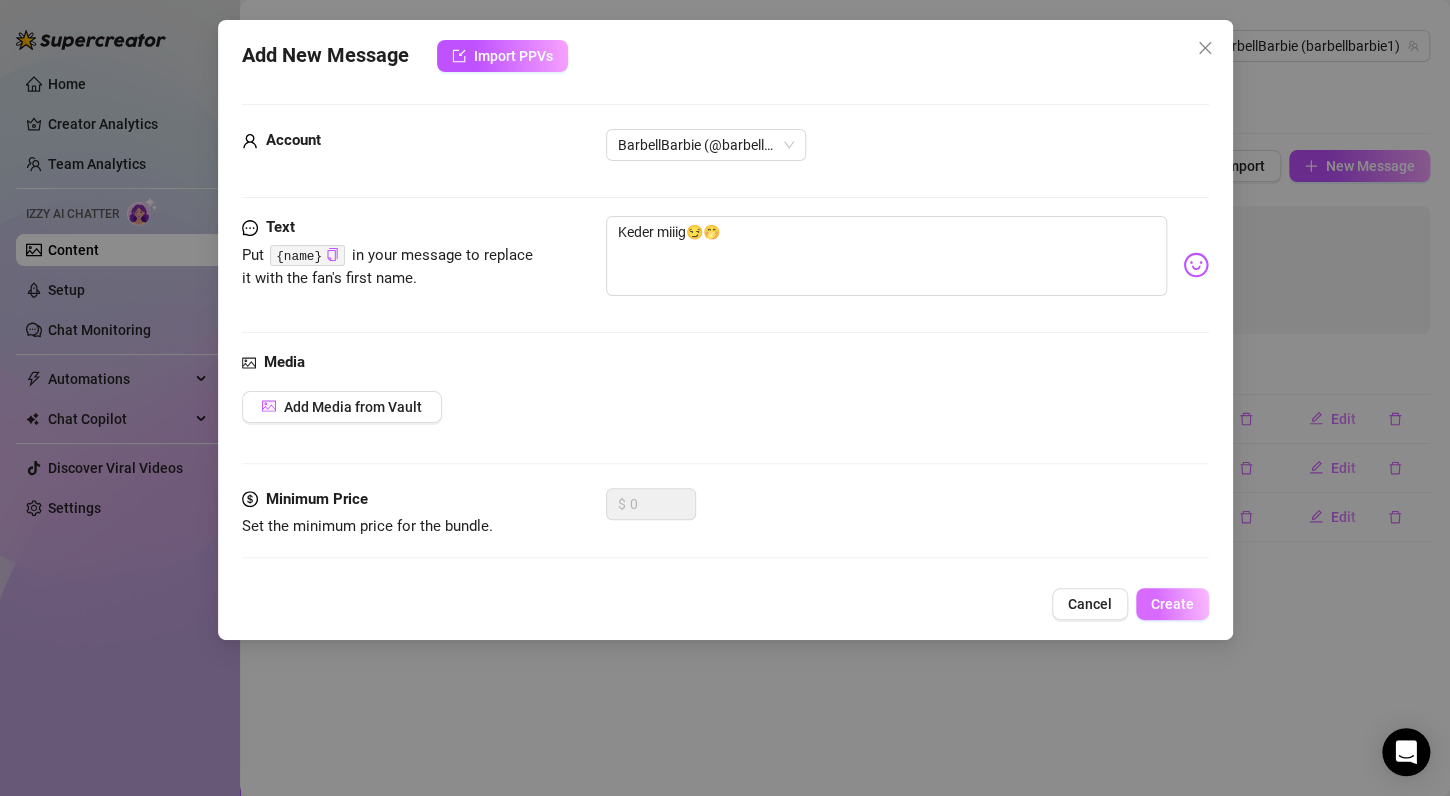 click on "Create" at bounding box center (1172, 604) 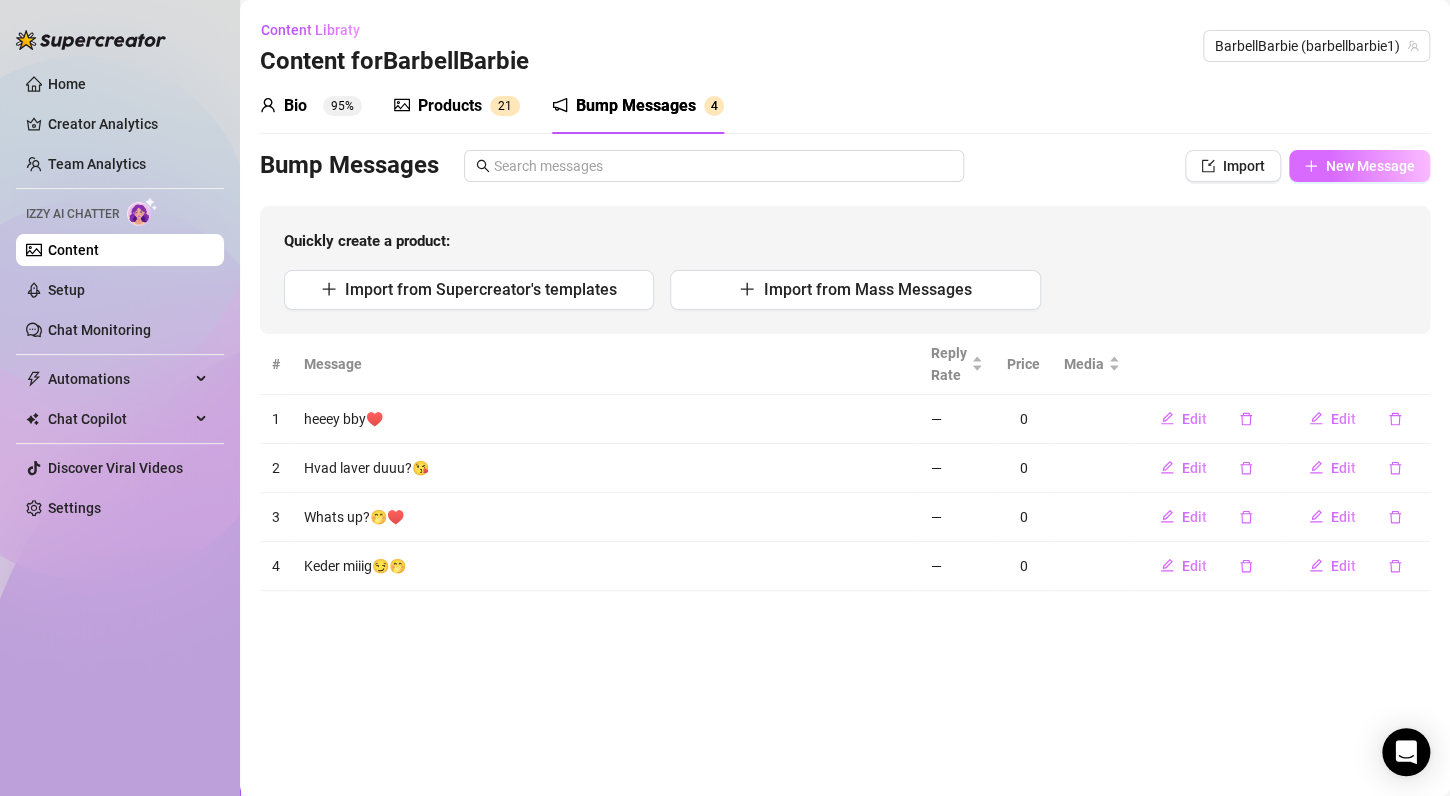 click on "New Message" at bounding box center (1370, 166) 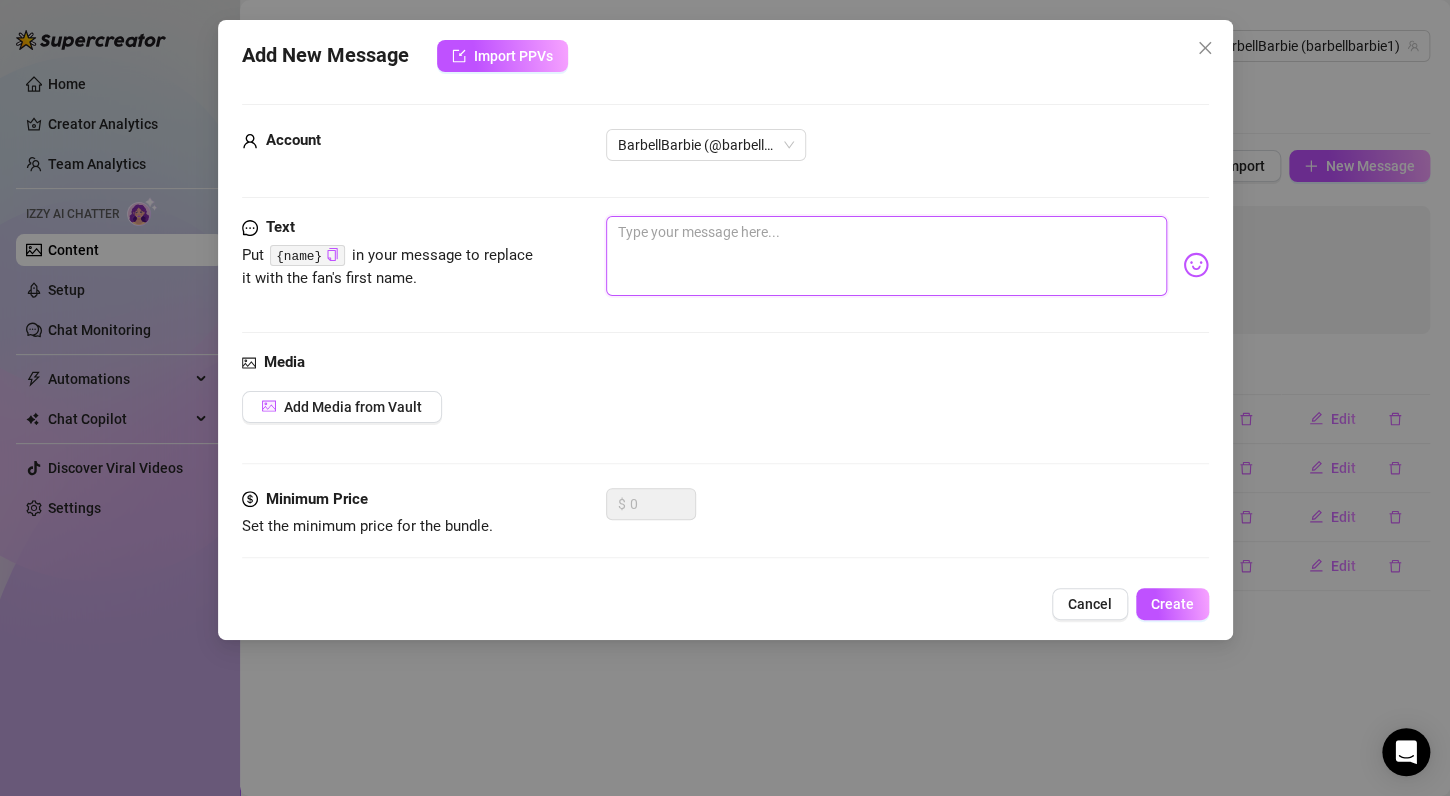 click at bounding box center [886, 256] 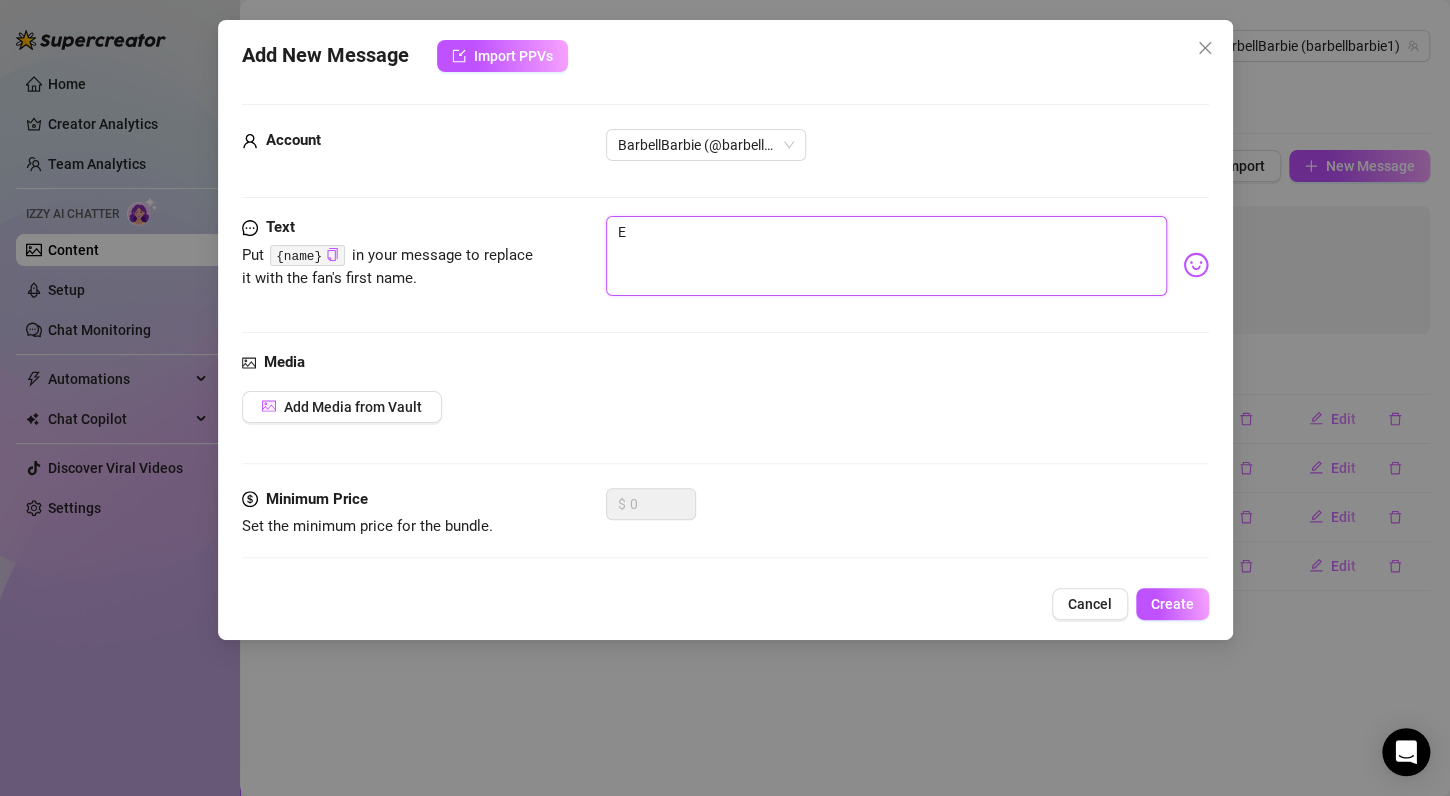 type on "Er" 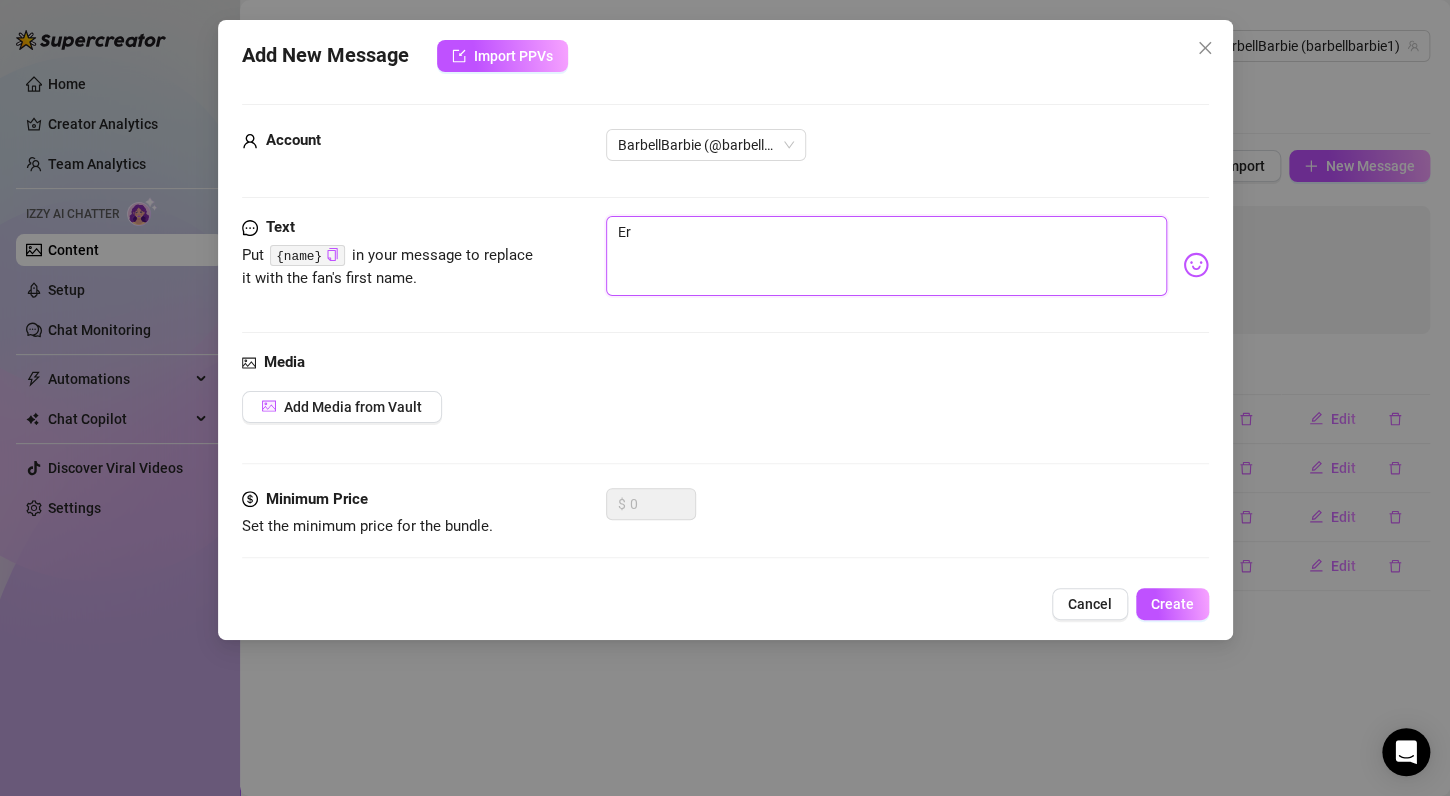 type on "Er" 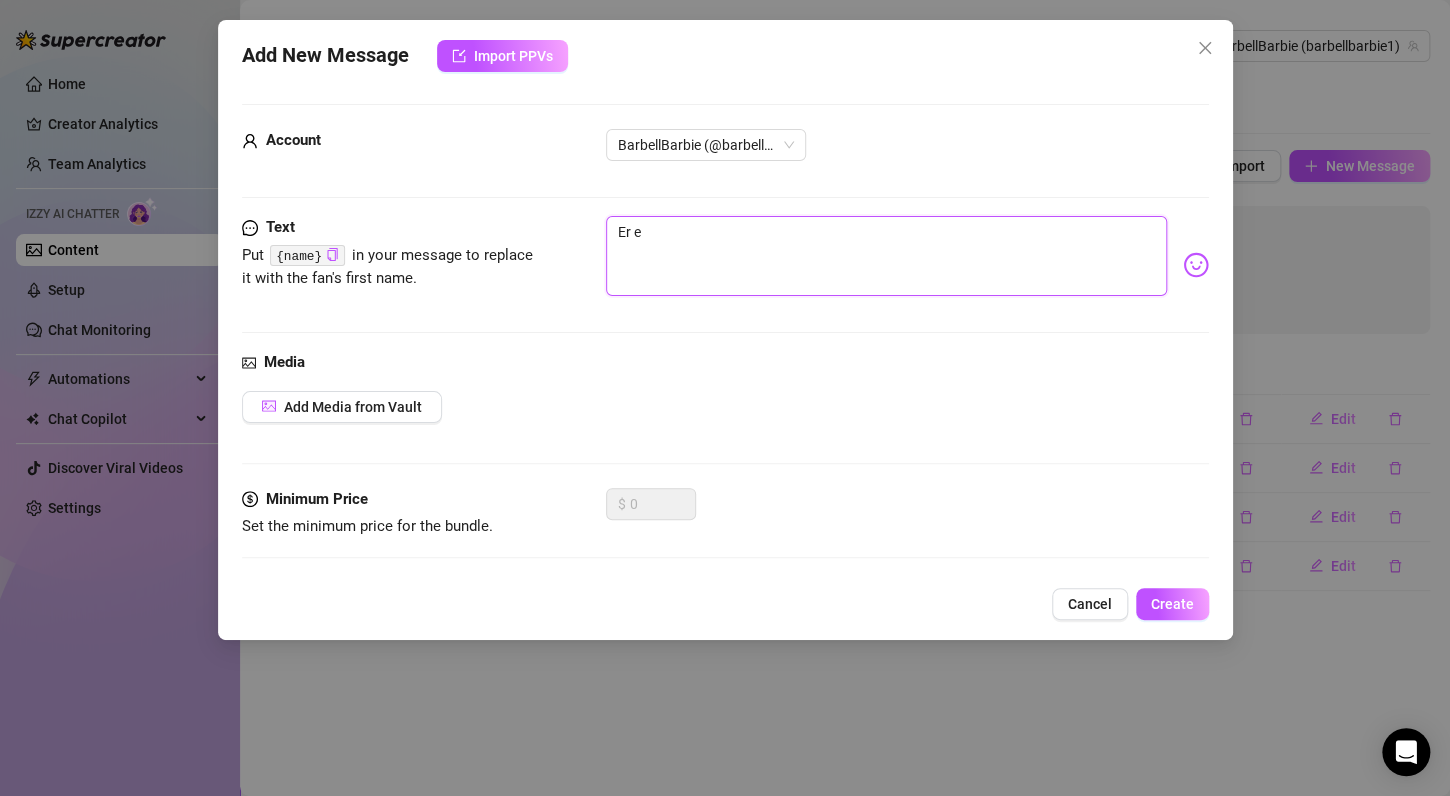 type on "Er" 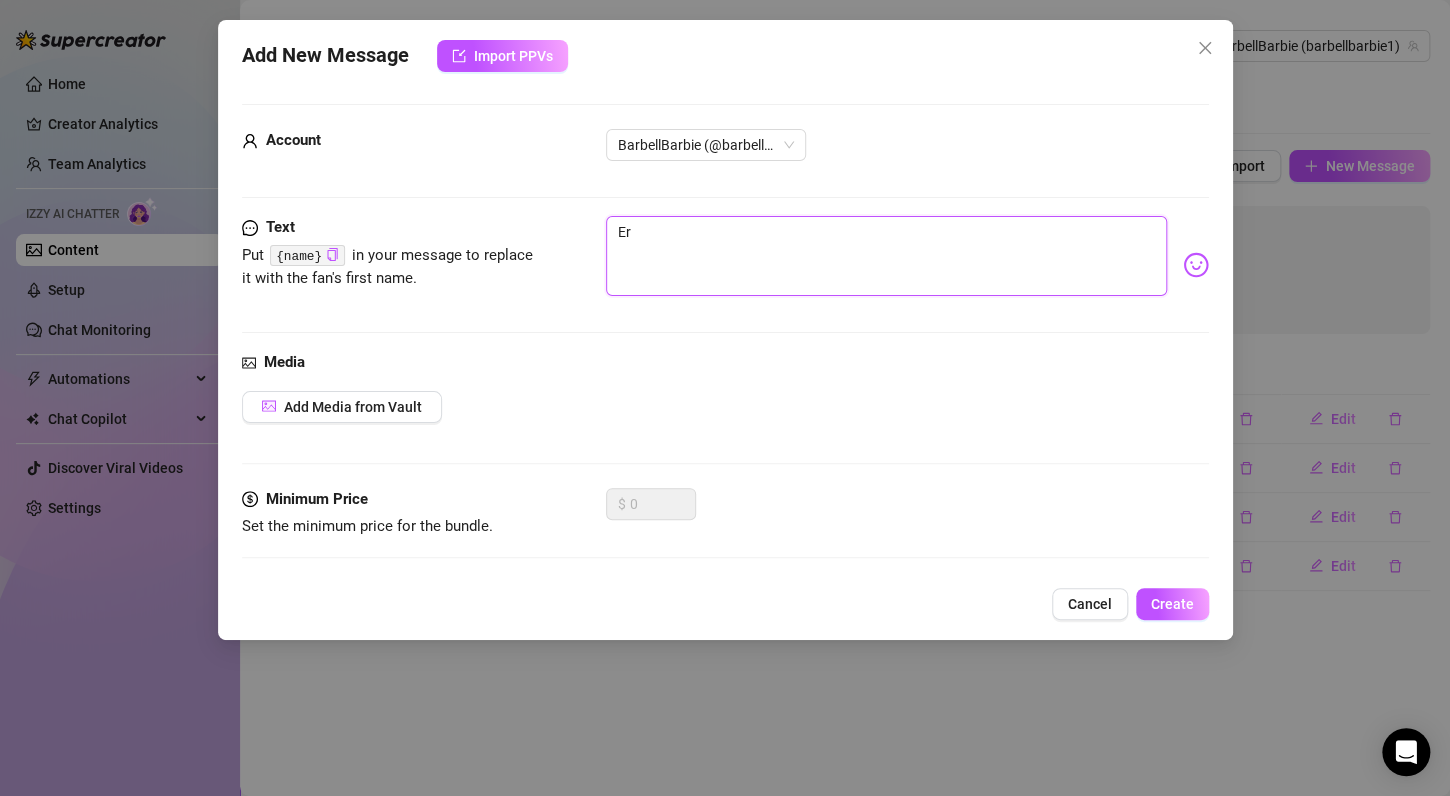 type on "Er d" 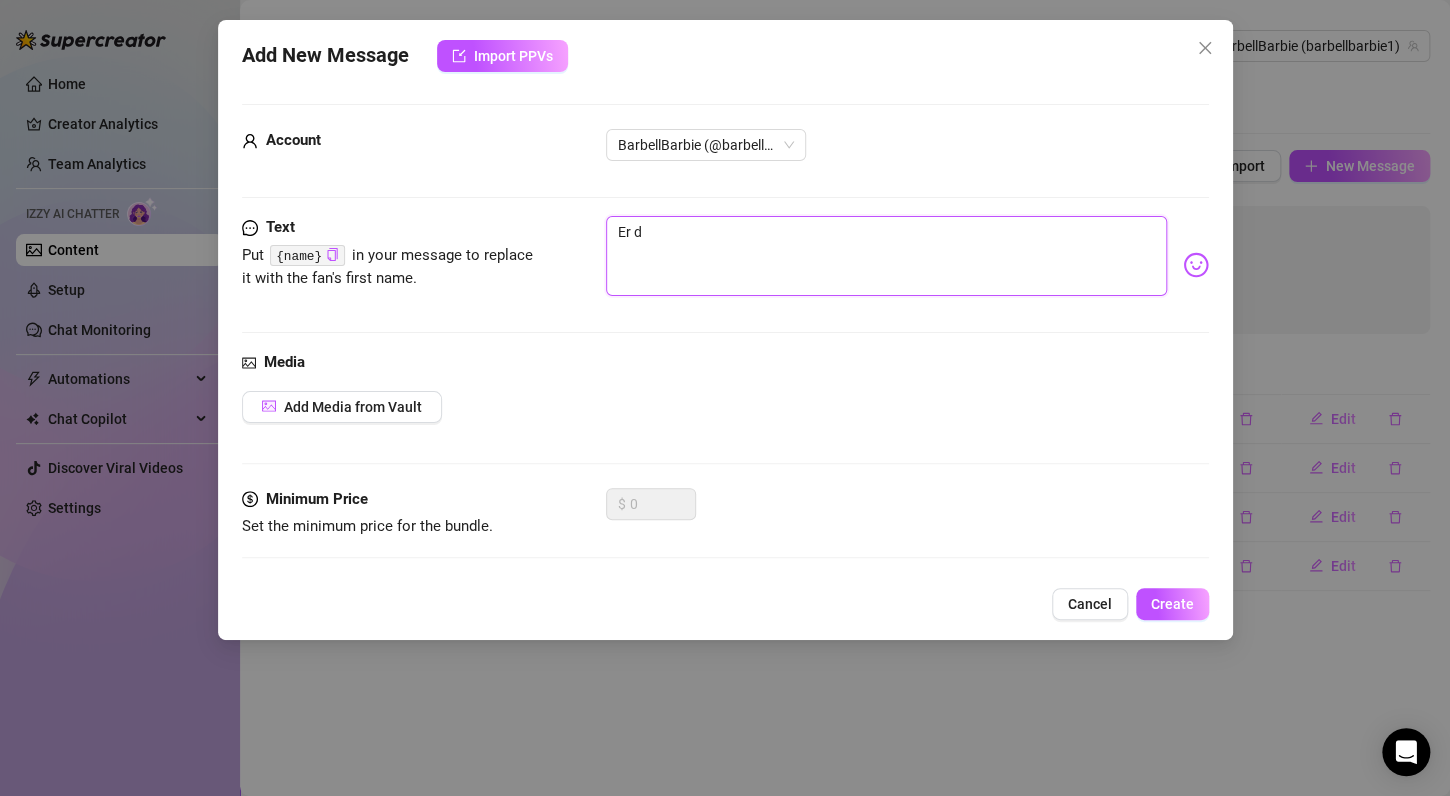 type on "Er du" 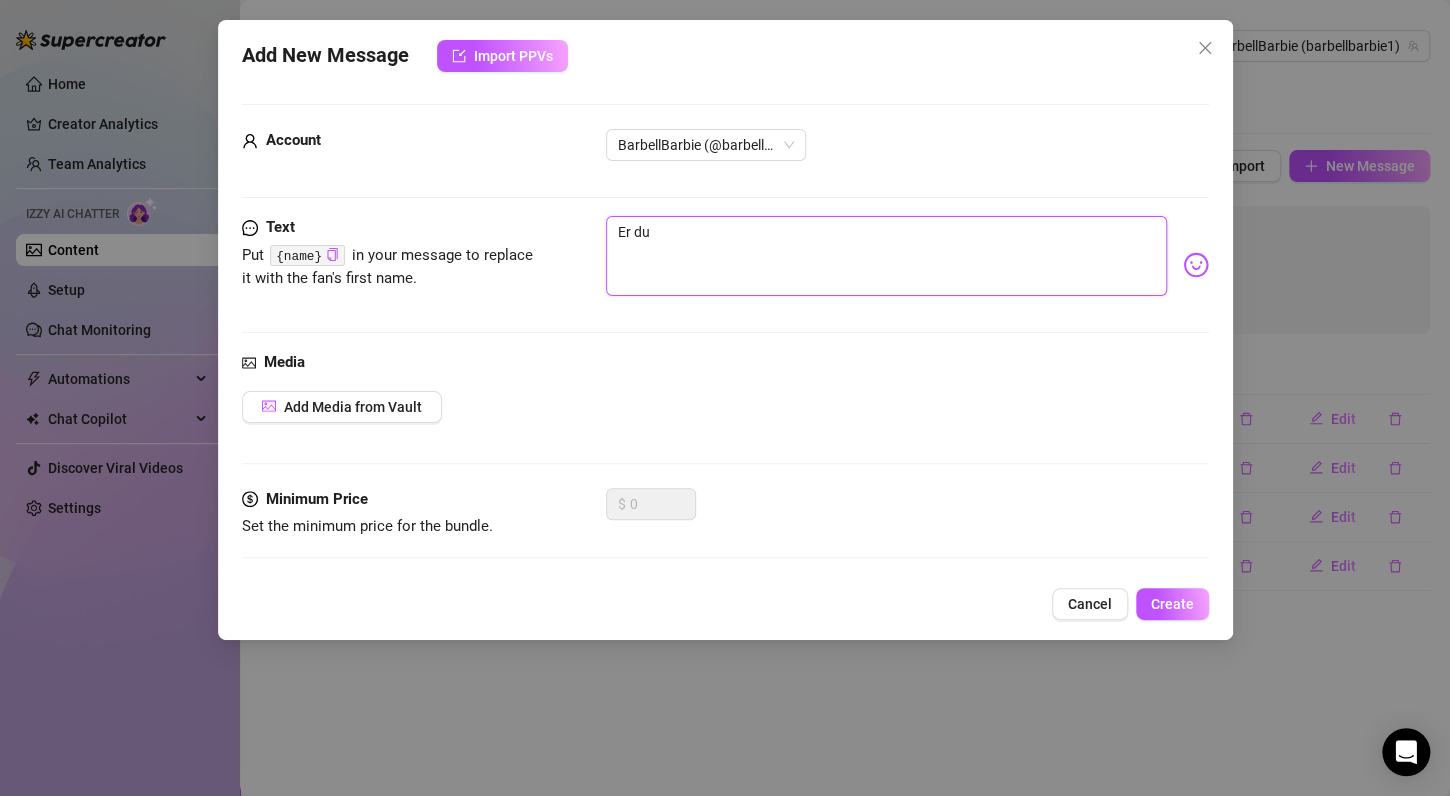 type on "Er du" 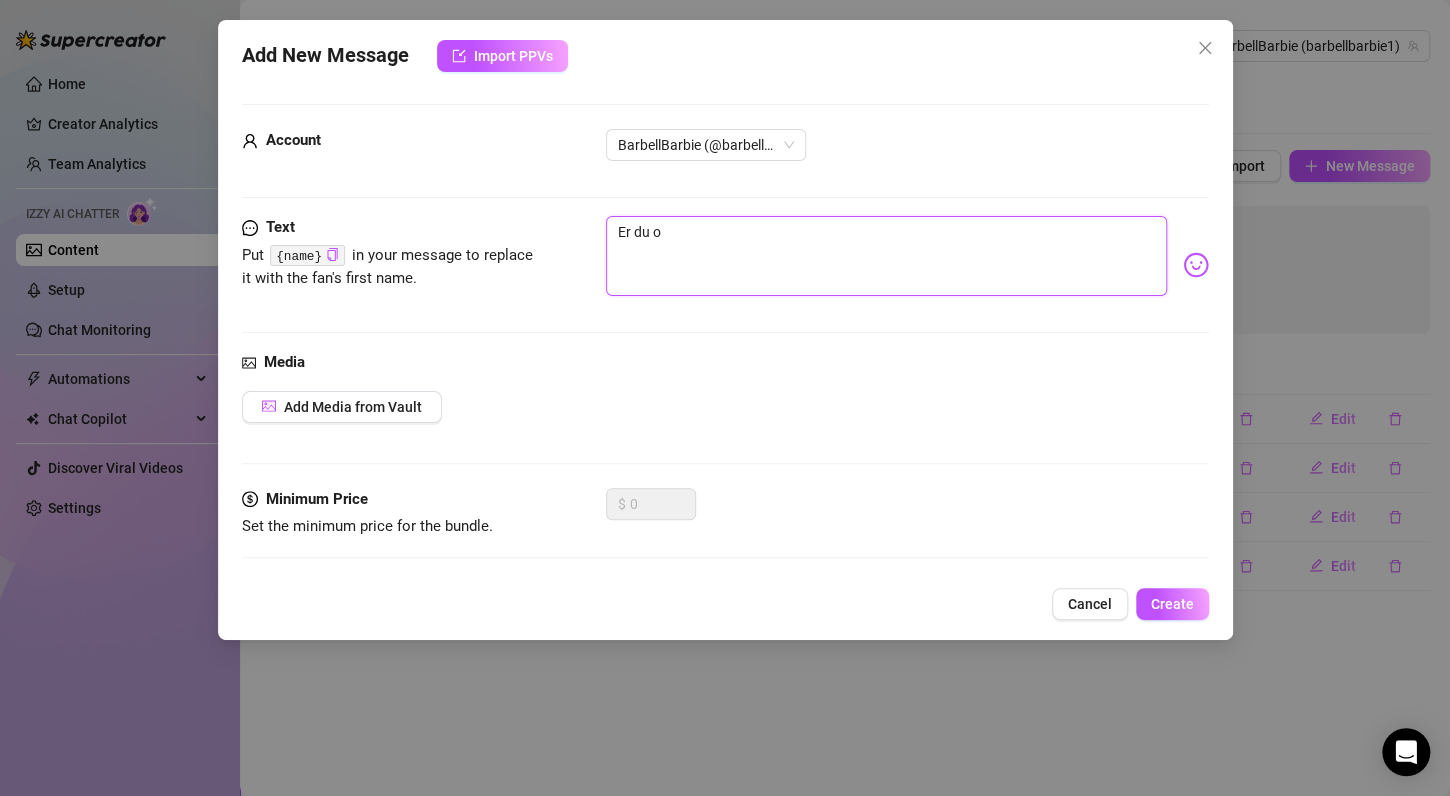 type on "Er du on" 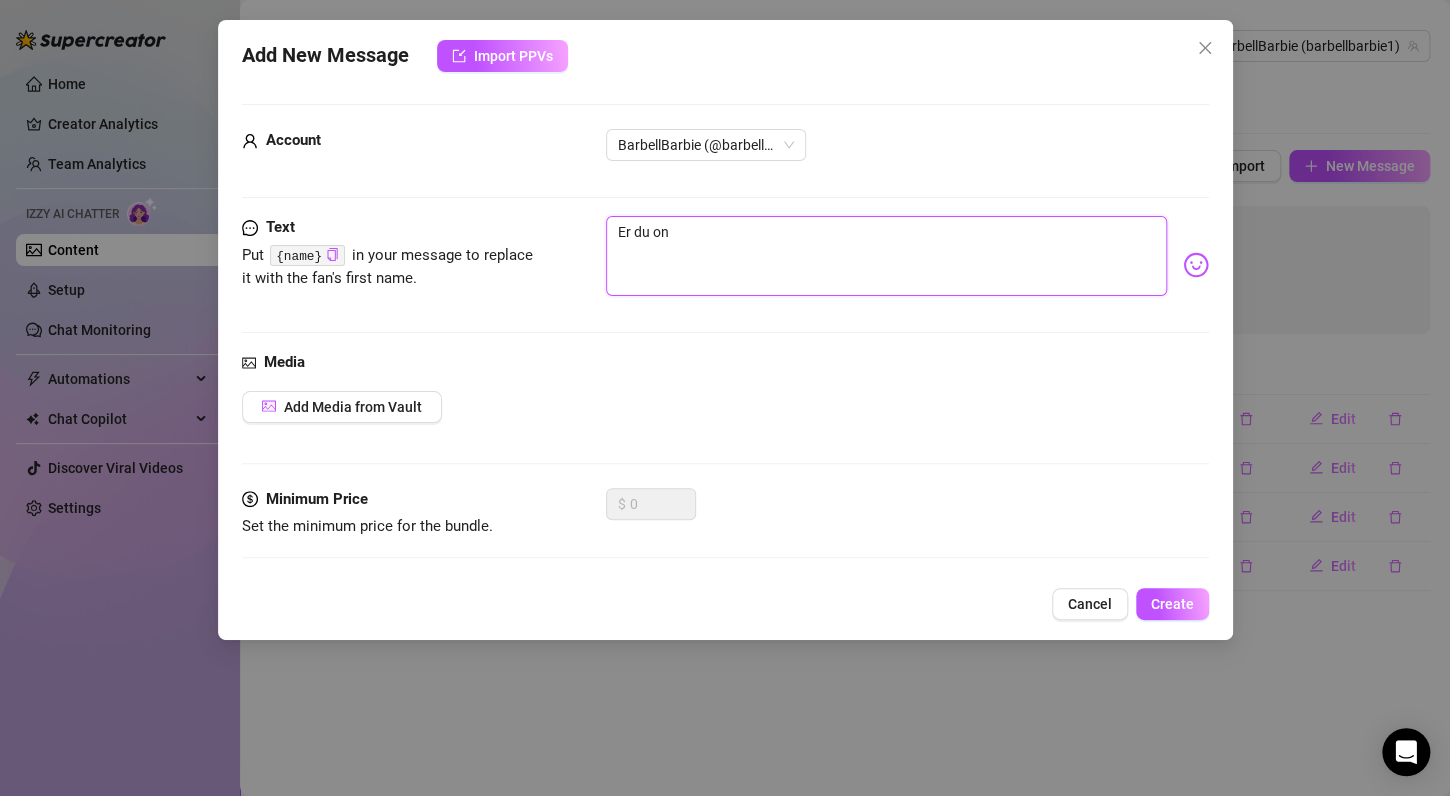 type on "Er du onl" 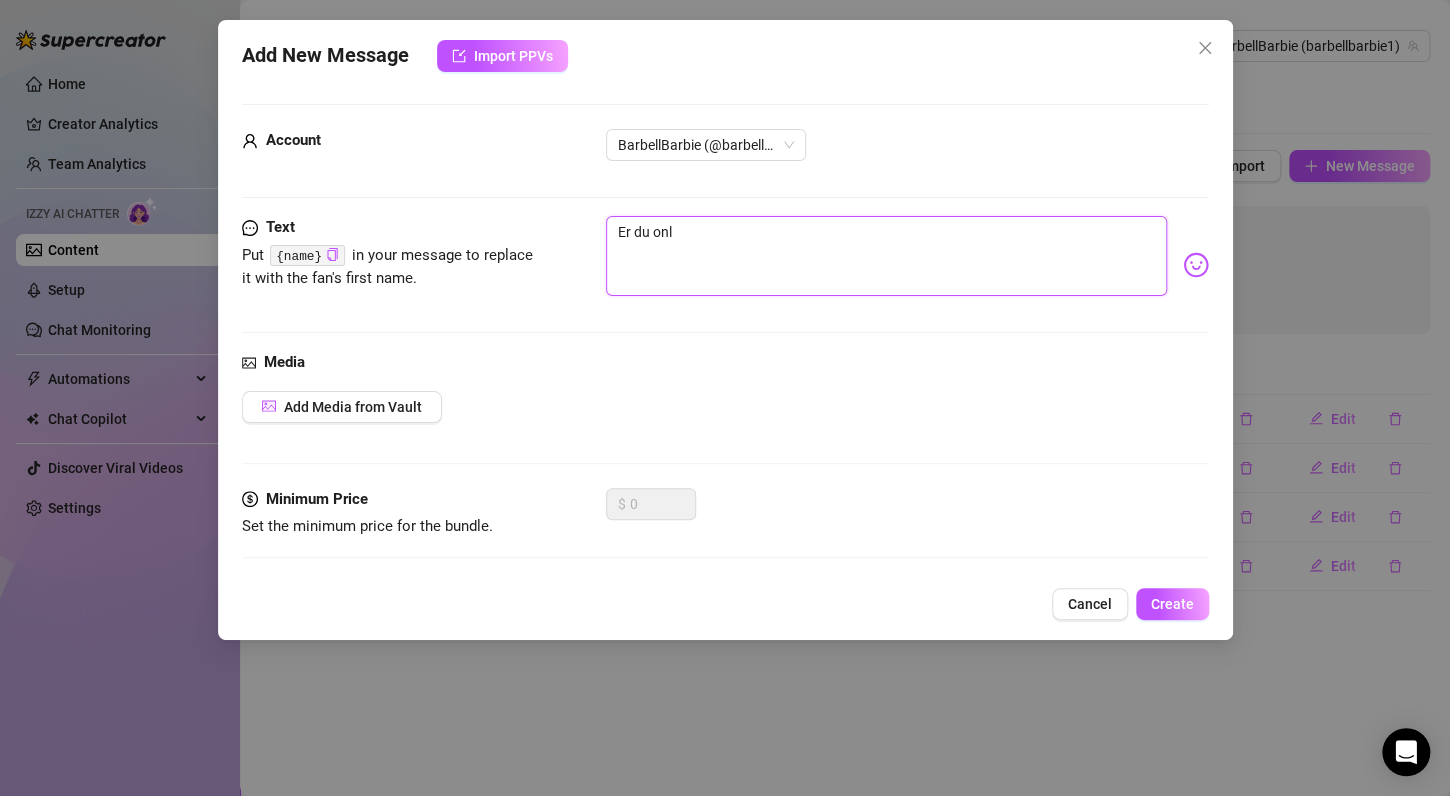 type on "Er du onli" 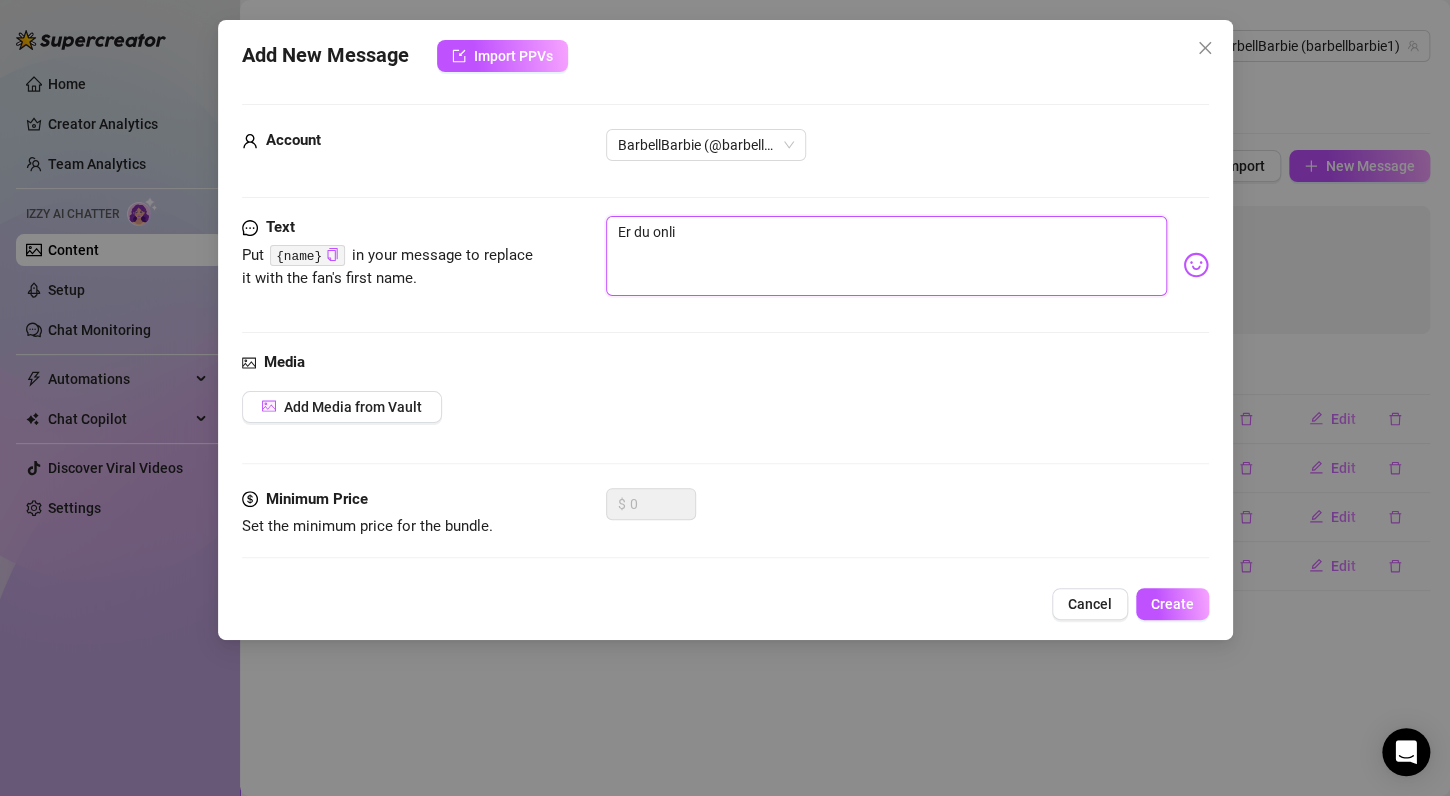 type on "Er du onlin" 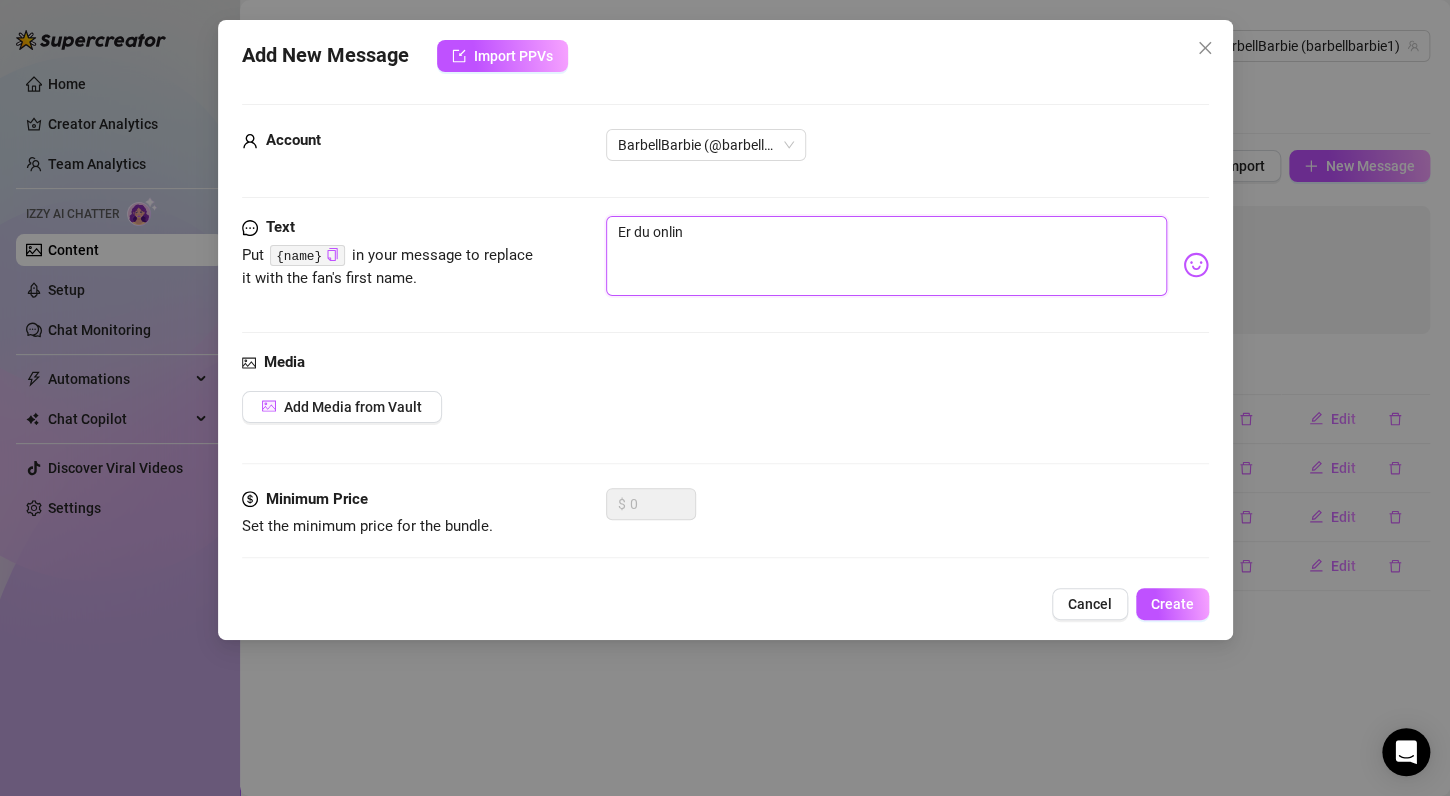 type on "Er du online" 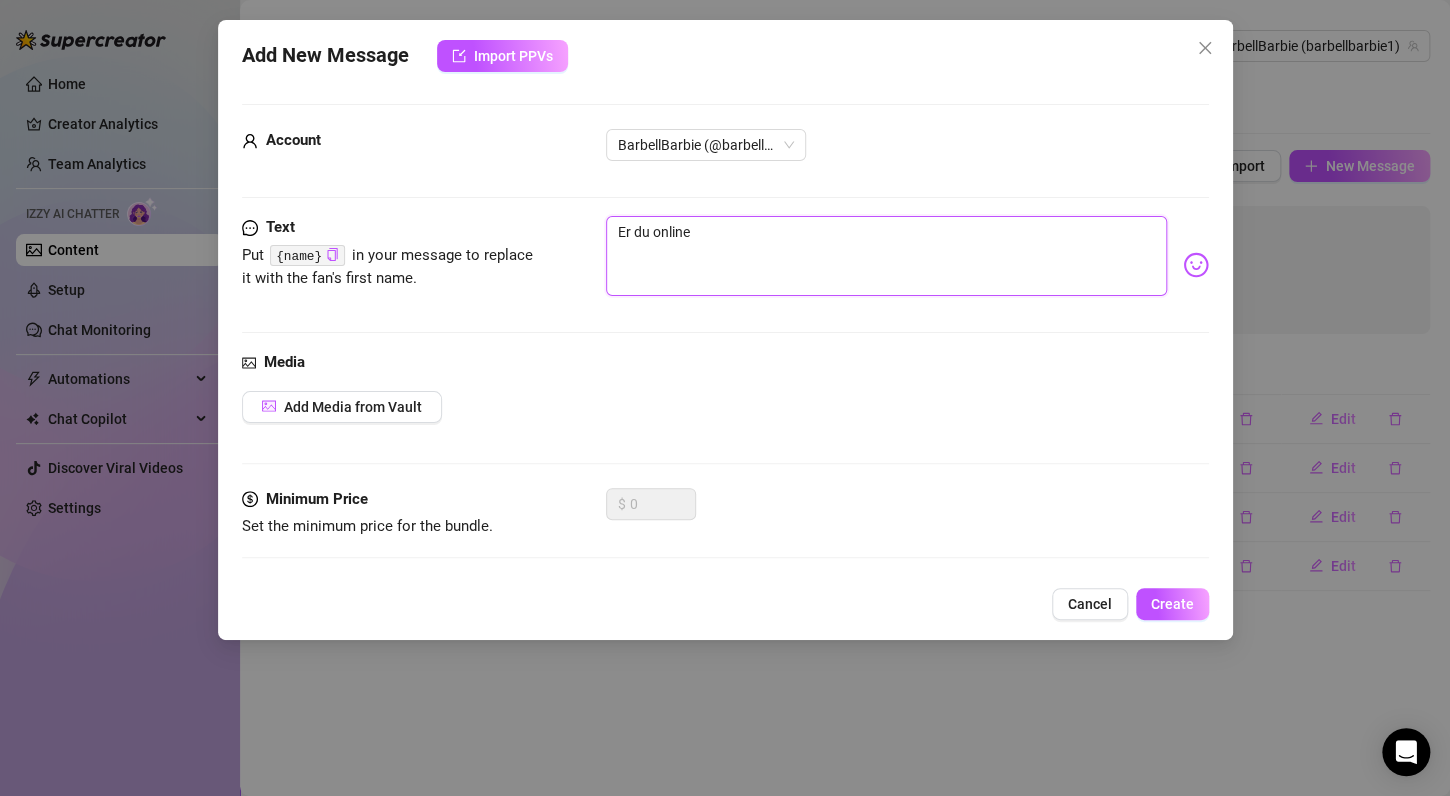type on "Er du online" 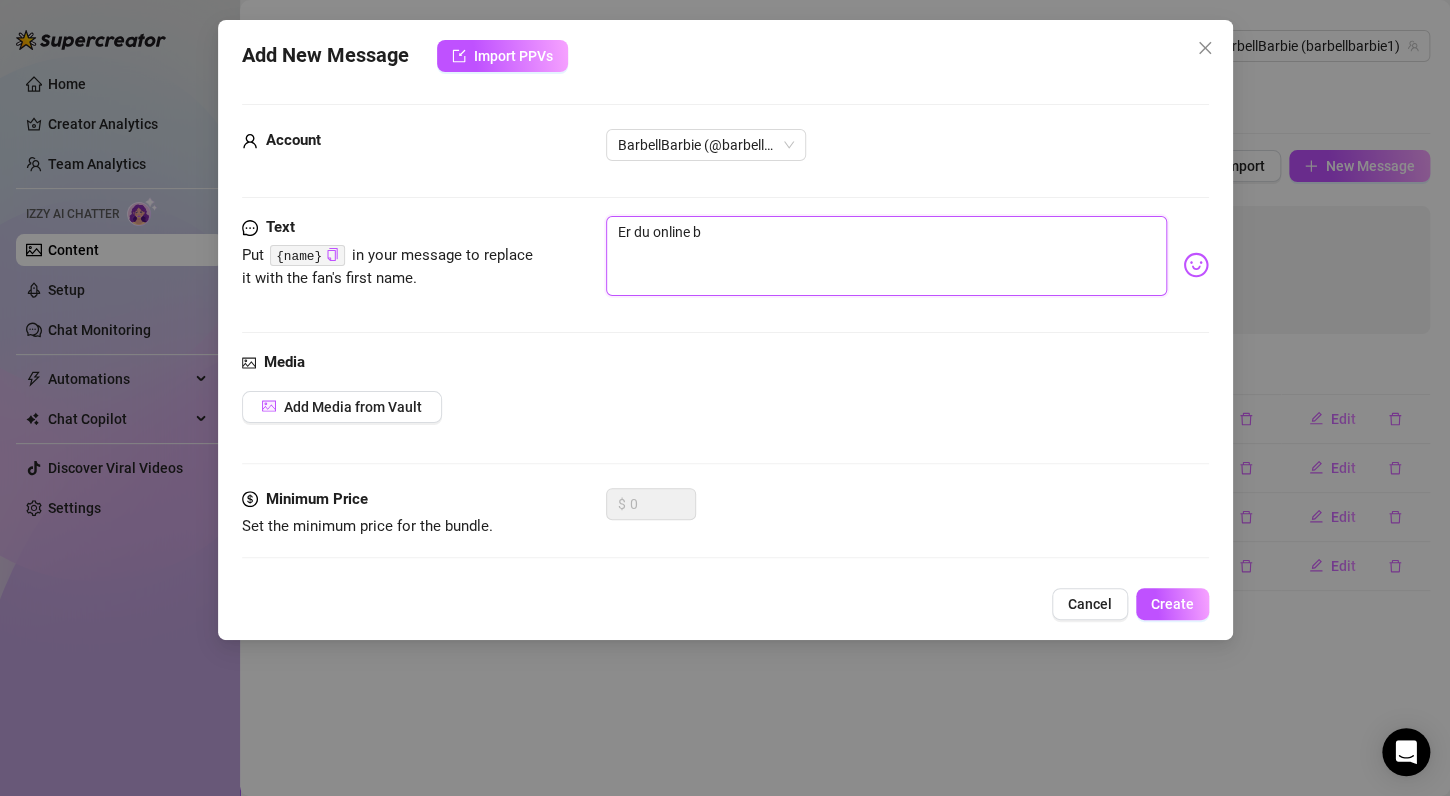 type on "Er du online bb" 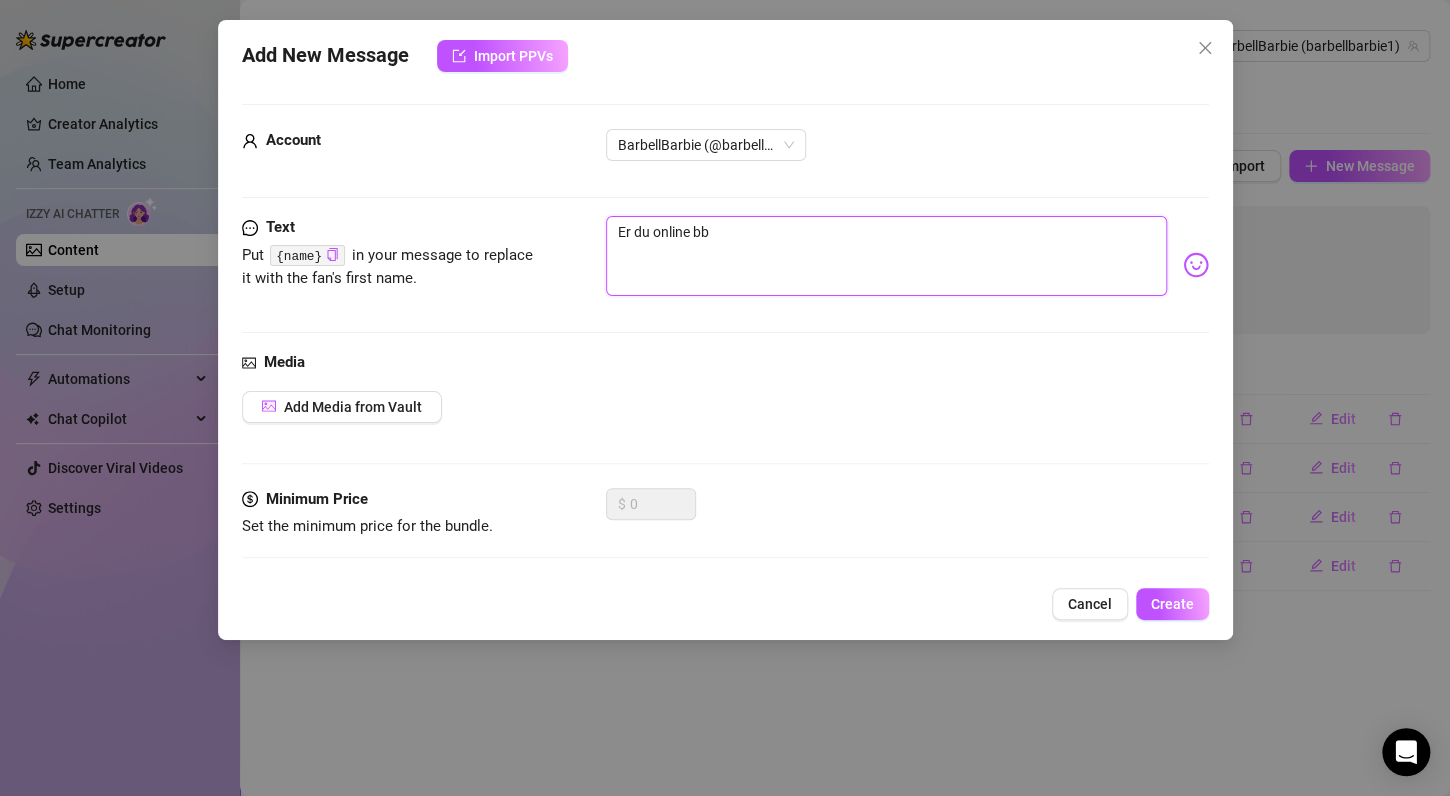type on "Er du online bby" 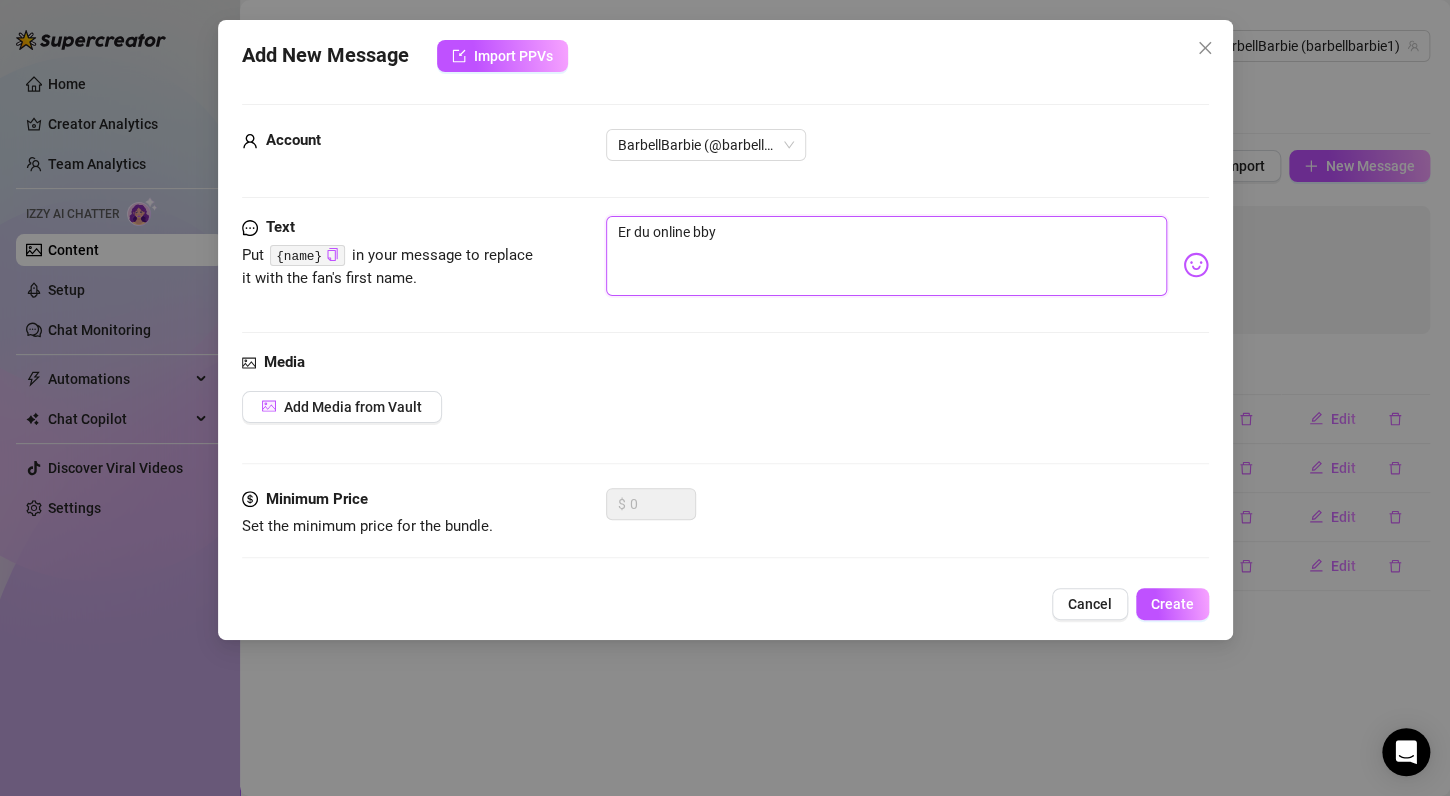 type on "Er du online bby?" 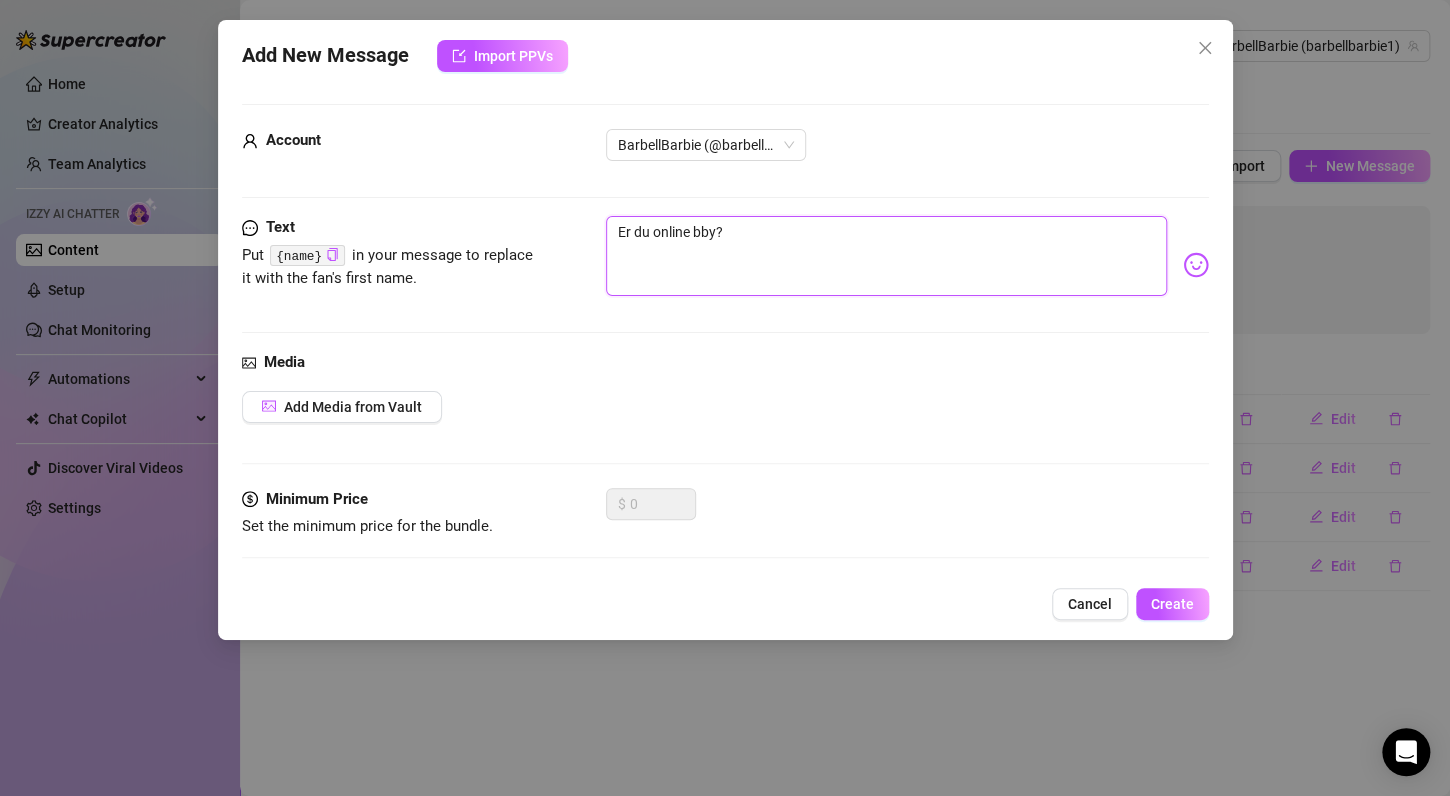 type on "Er du online bby?" 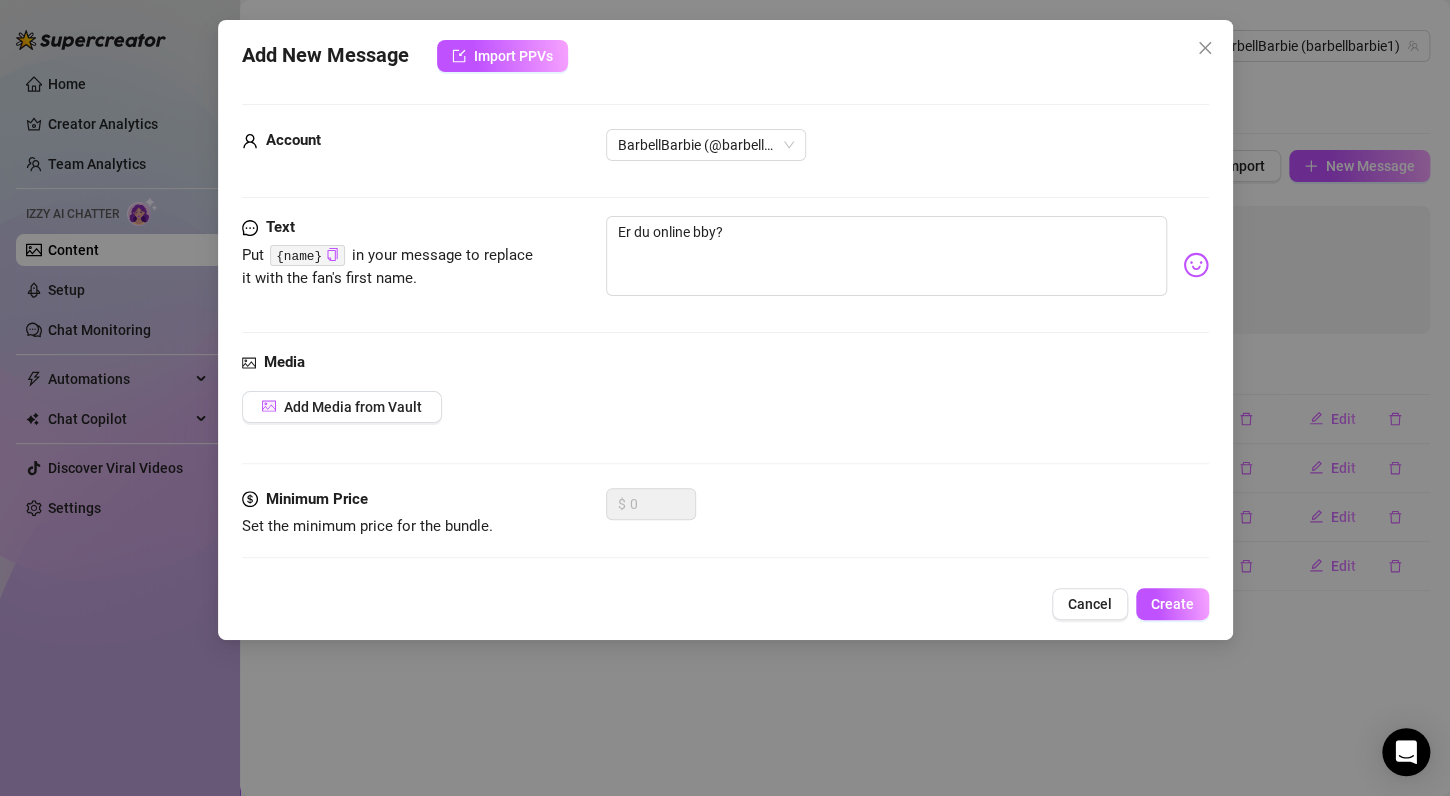 click at bounding box center [1196, 265] 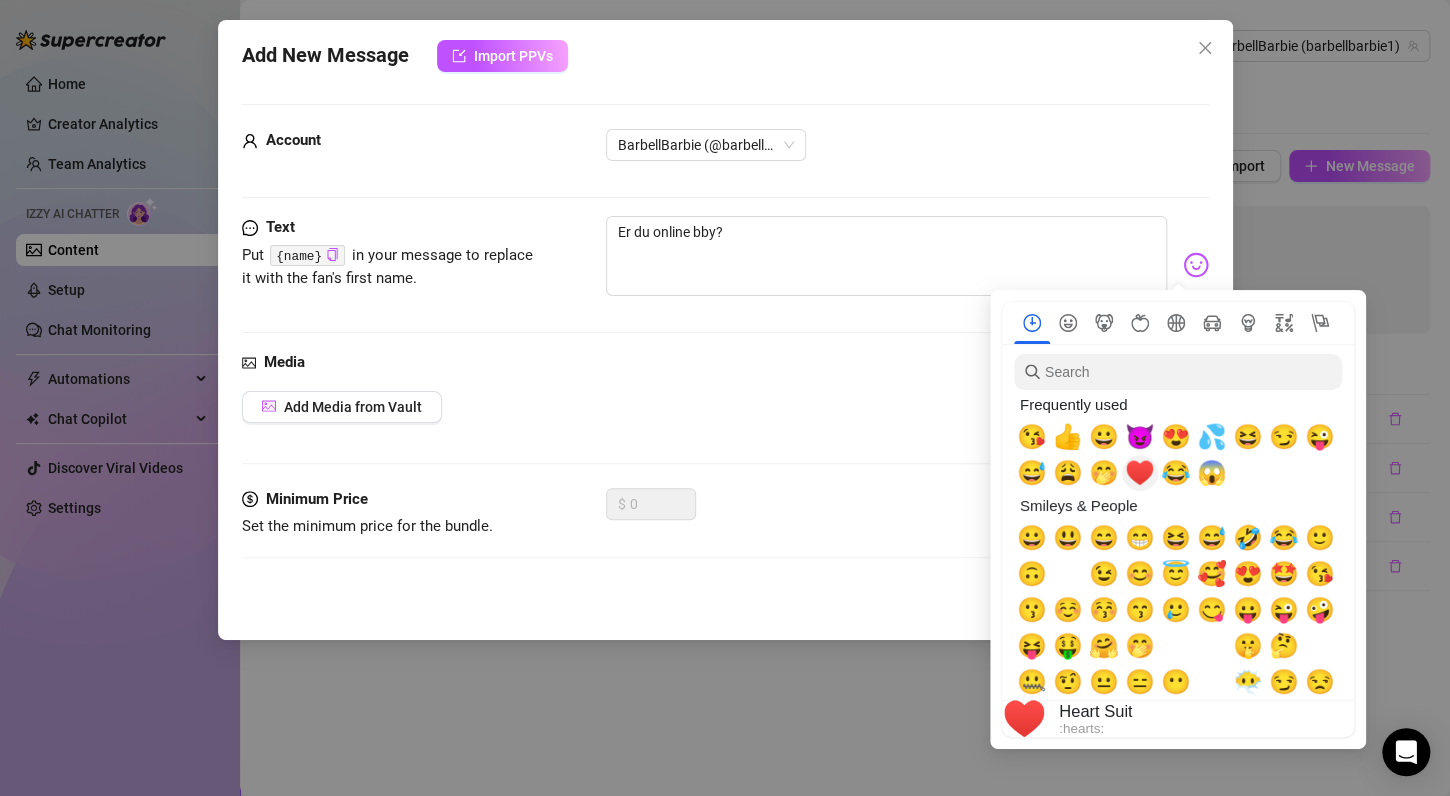 click on "♥️" at bounding box center [1140, 473] 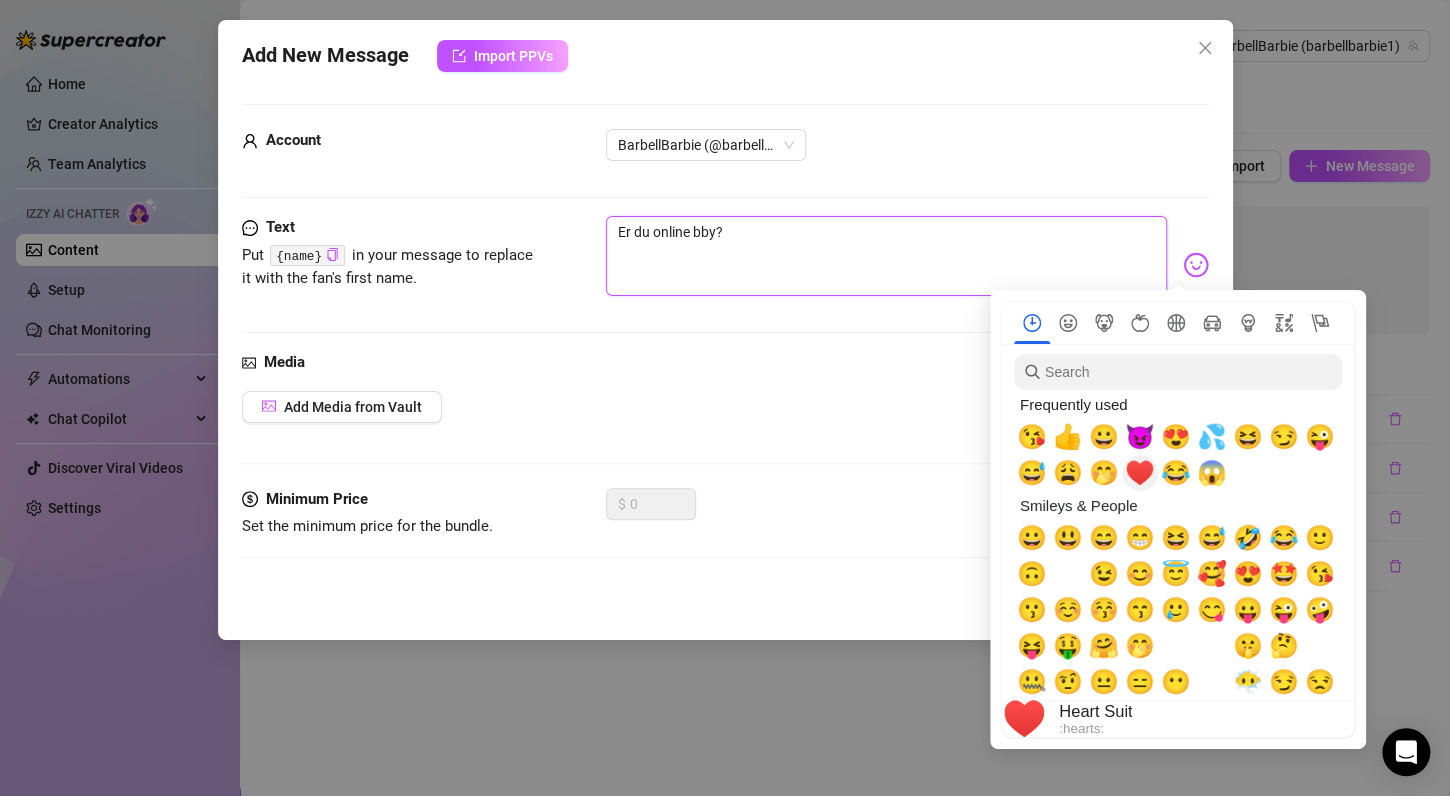 type on "Er du online bby?♥️" 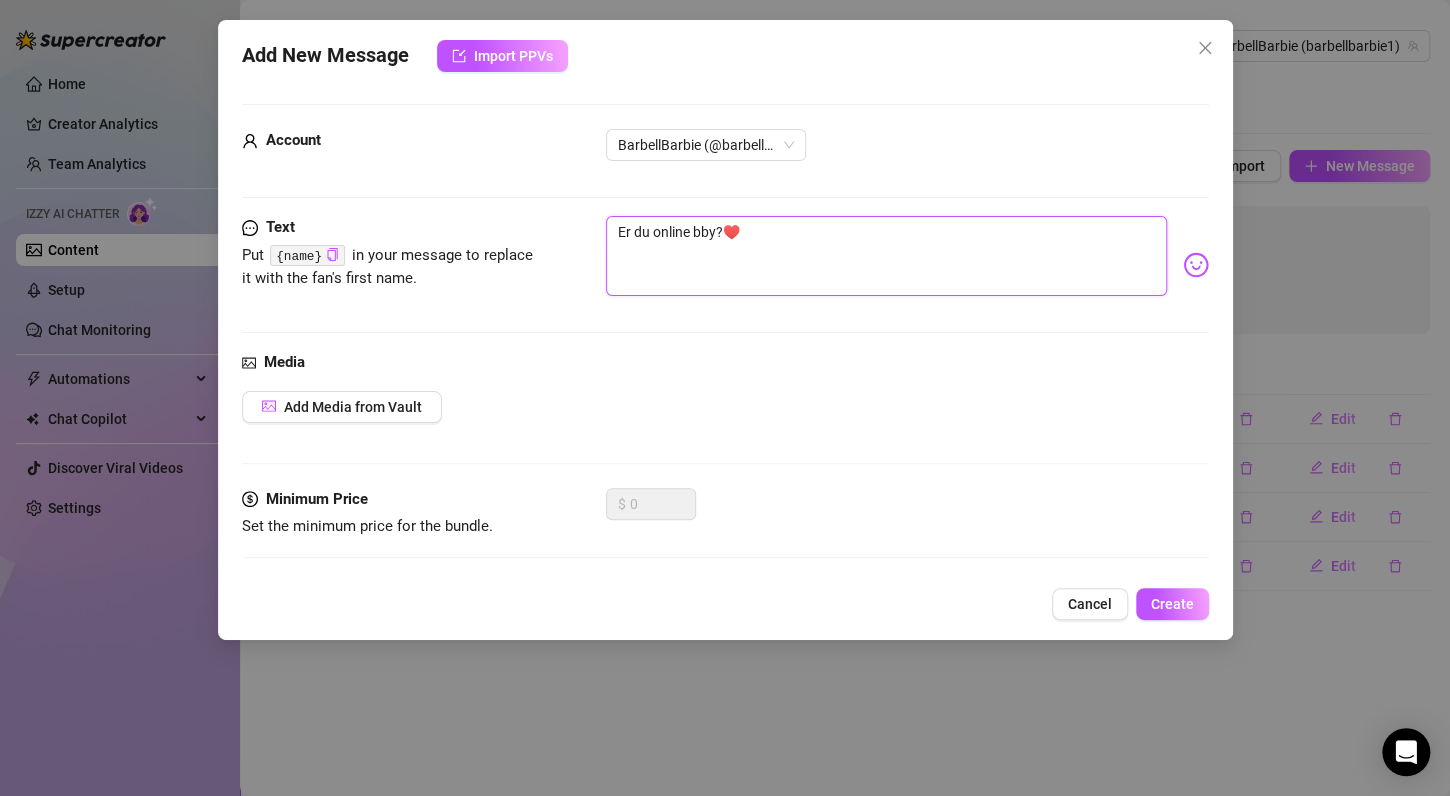 type on "Er du online bby?♥️" 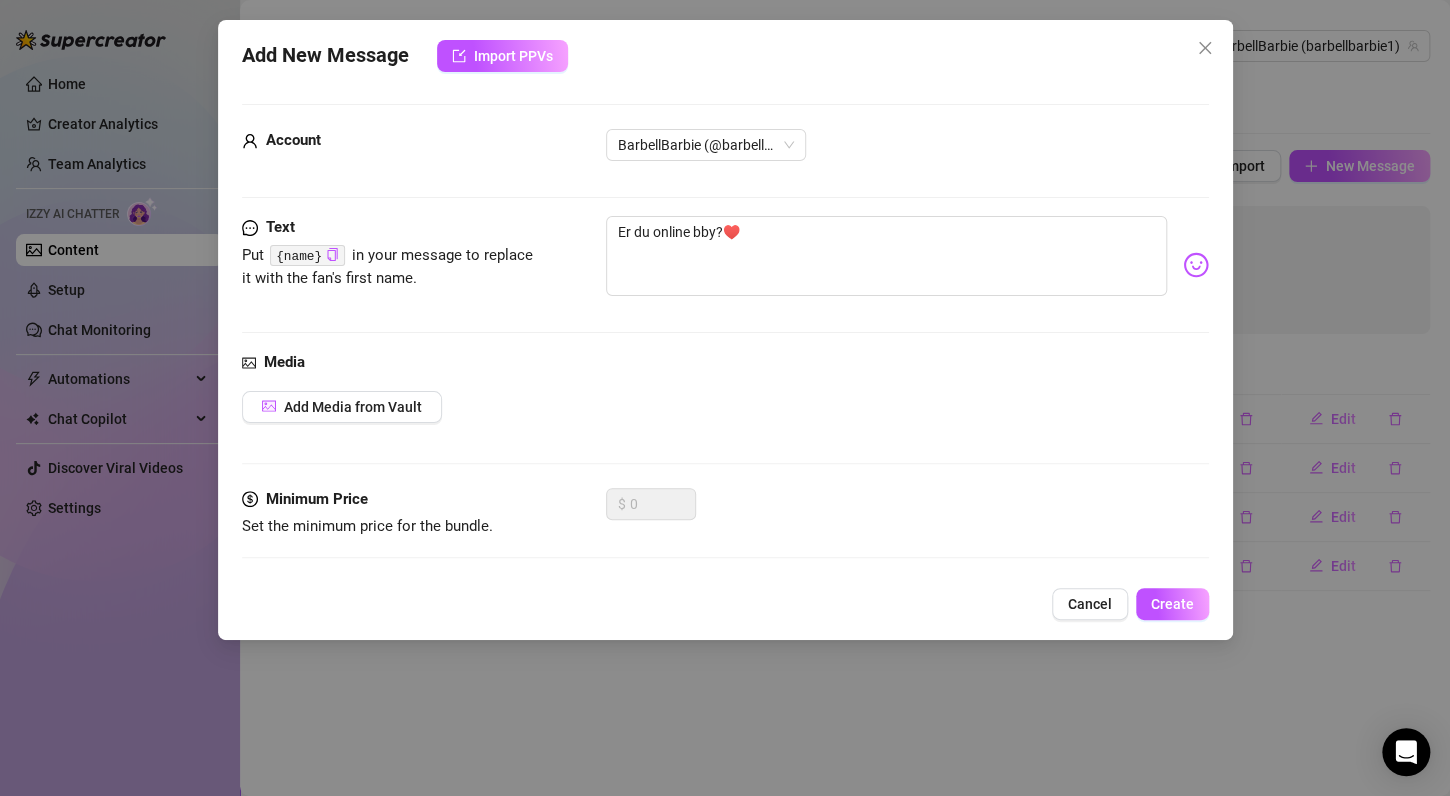 click on "Media Add Media from Vault" at bounding box center (725, 419) 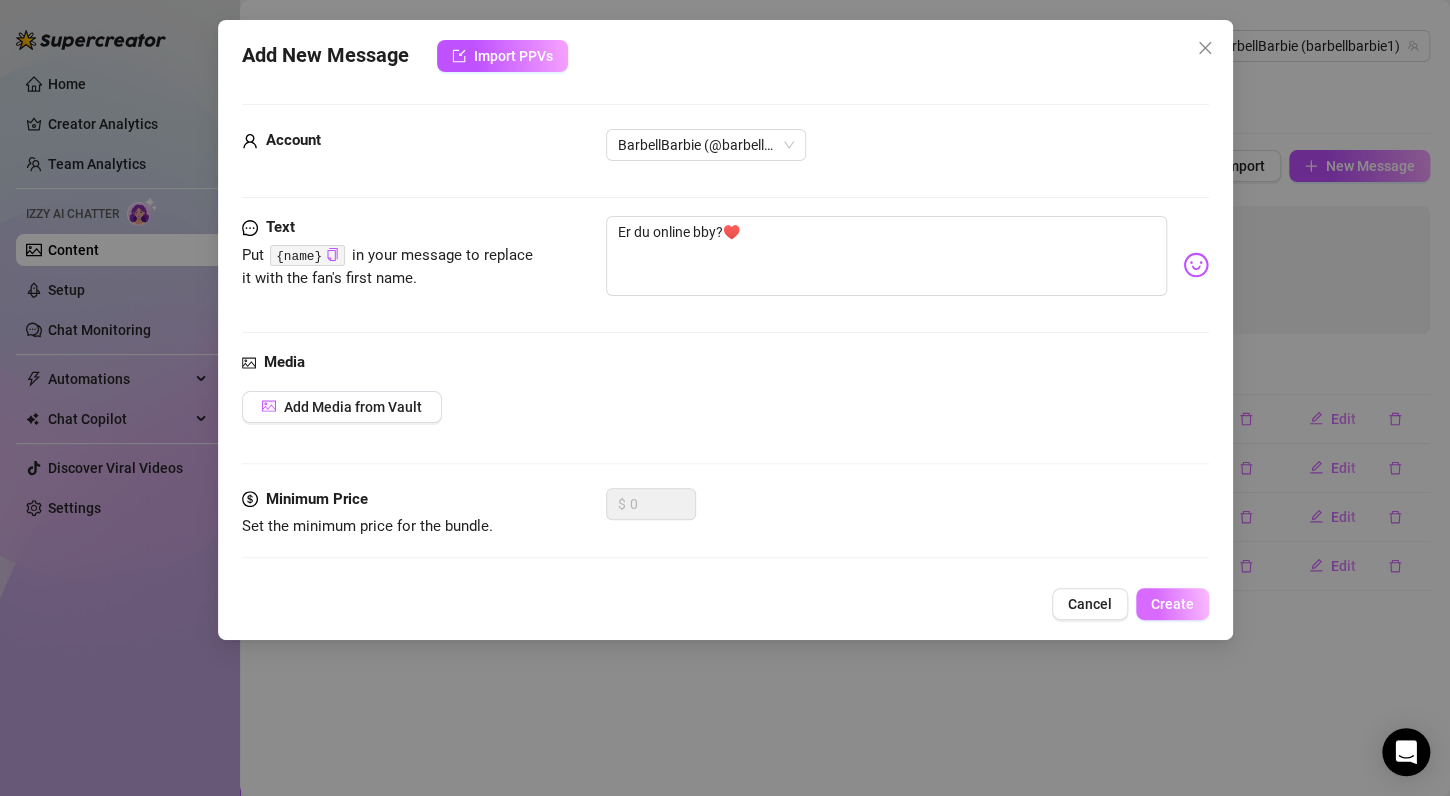 click on "Create" at bounding box center (1172, 604) 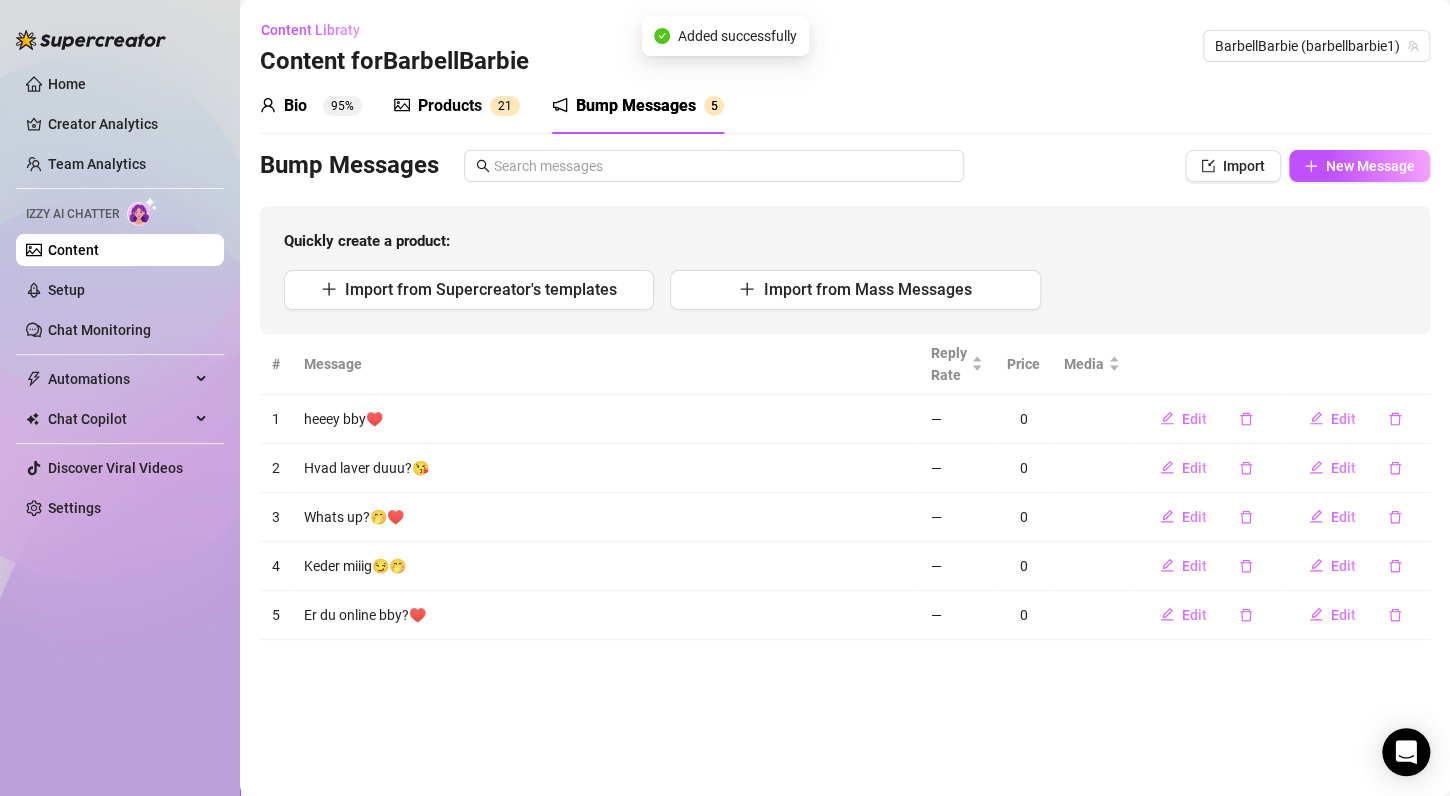 click on "Bump Messages 5" at bounding box center (638, 106) 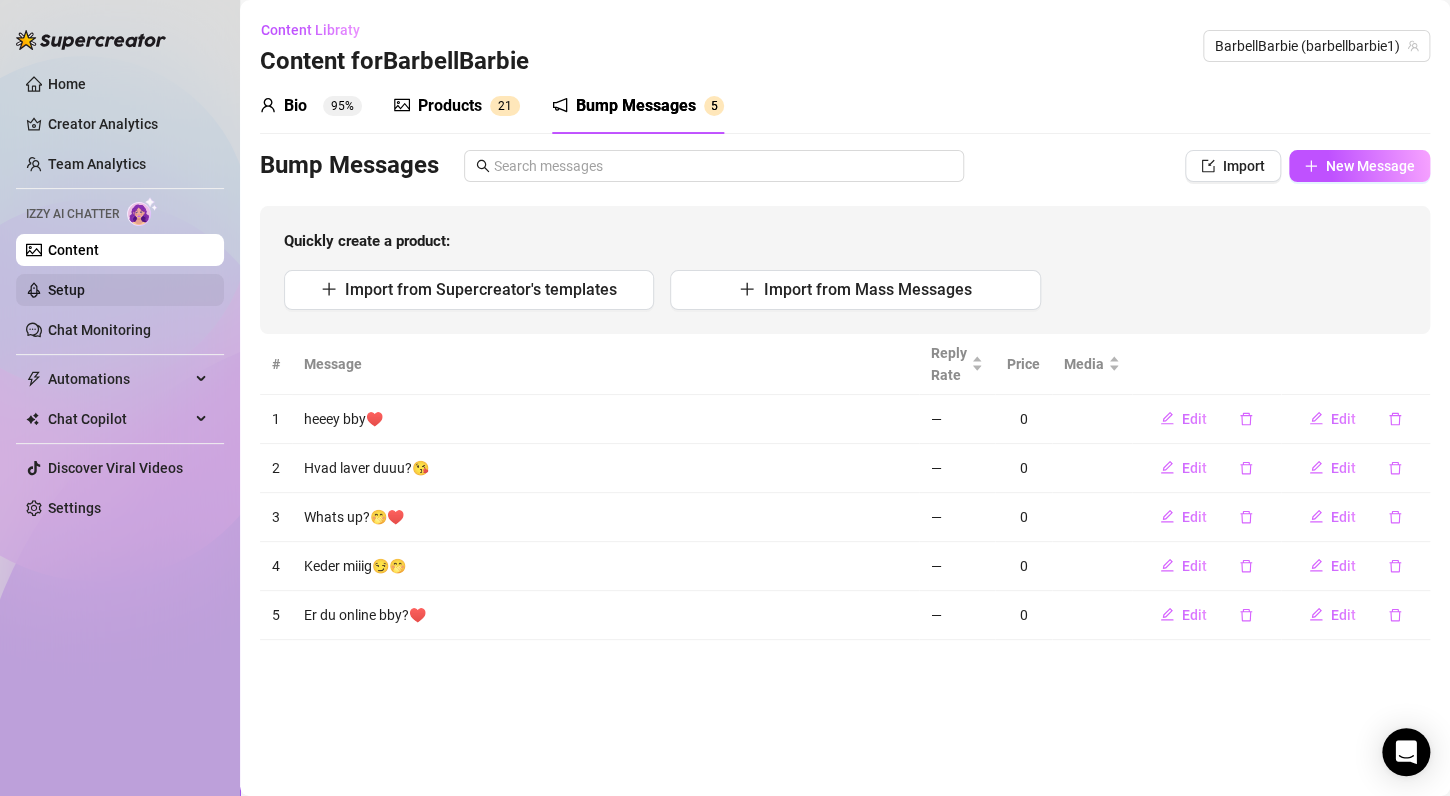 click on "Setup" at bounding box center [66, 290] 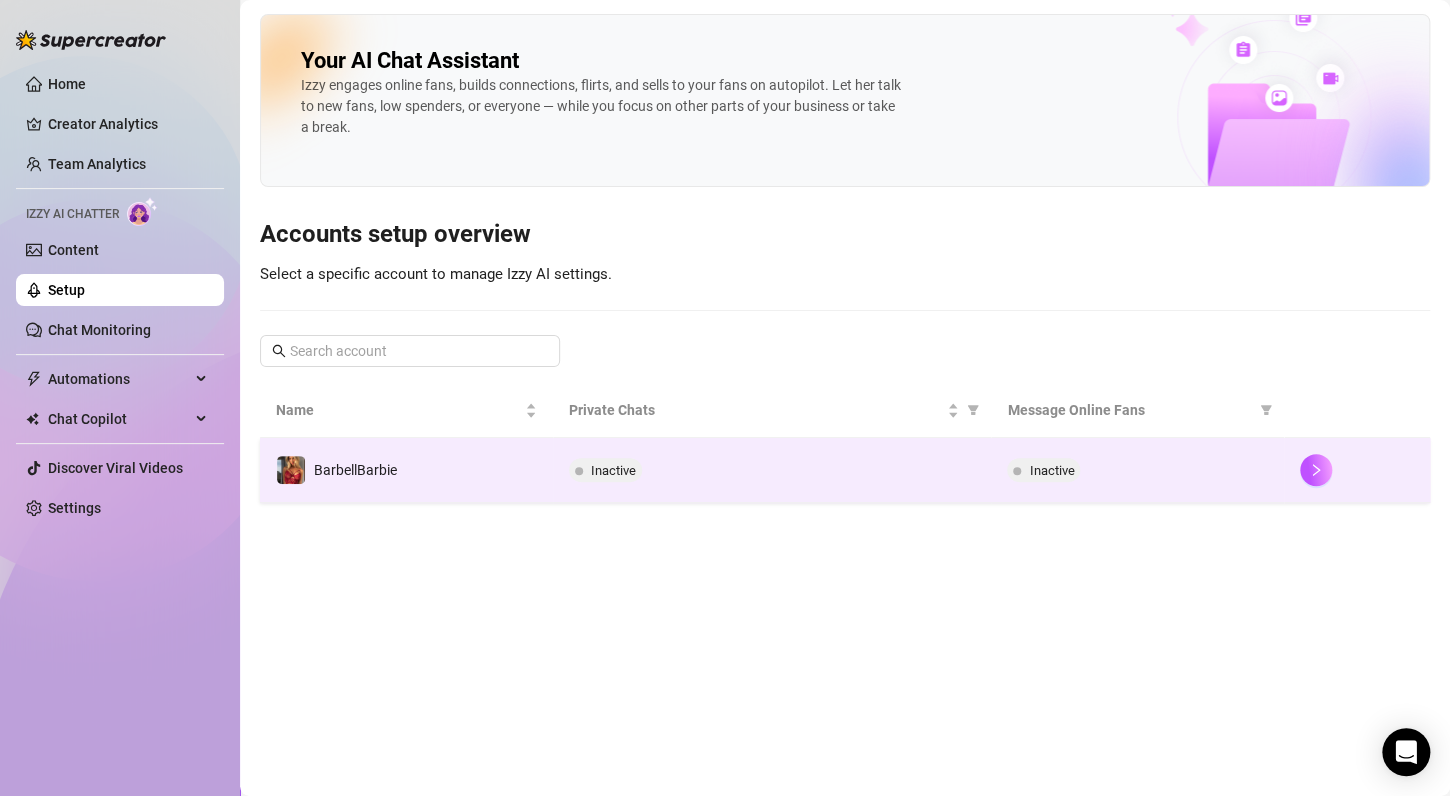 click on "Inactive" at bounding box center (772, 470) 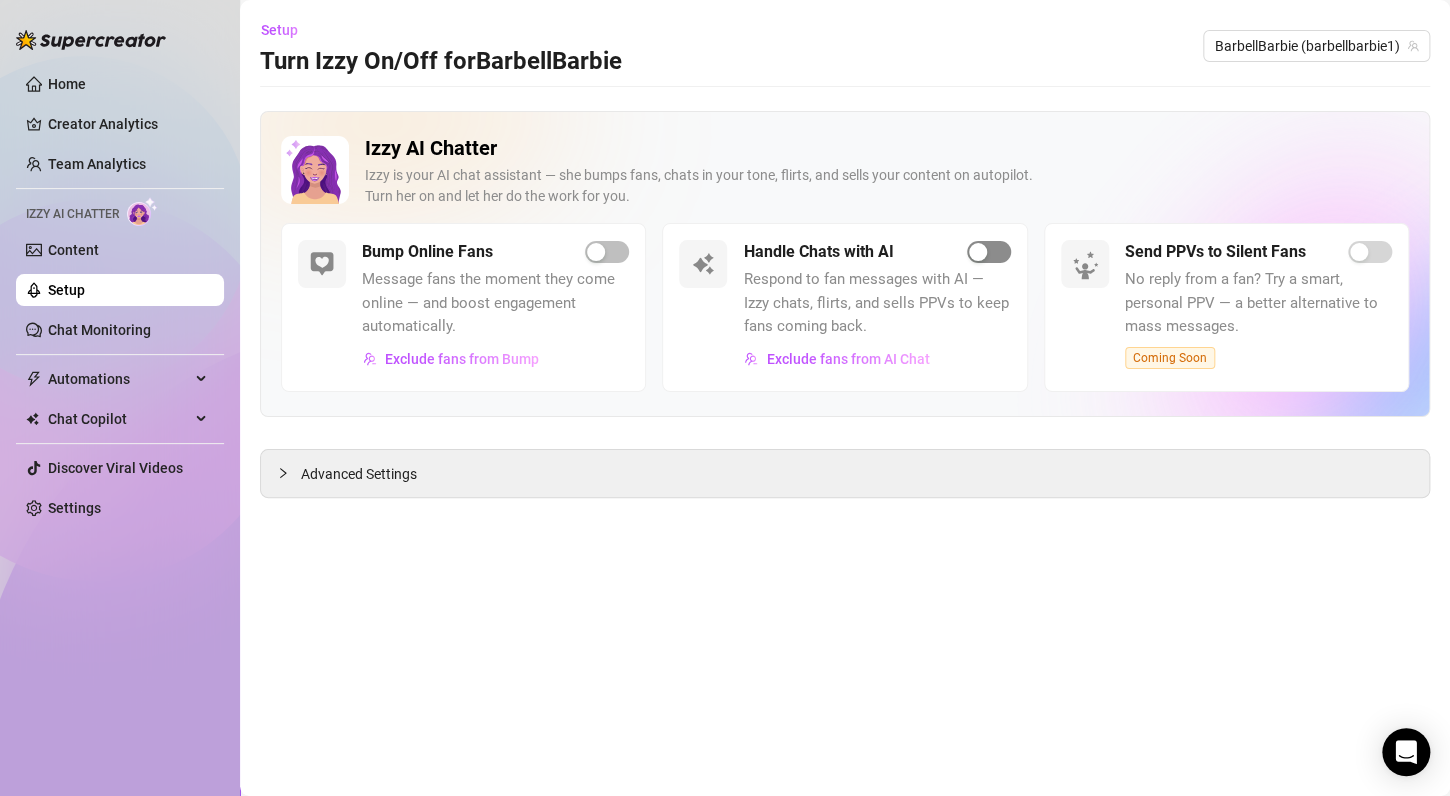 click at bounding box center (978, 252) 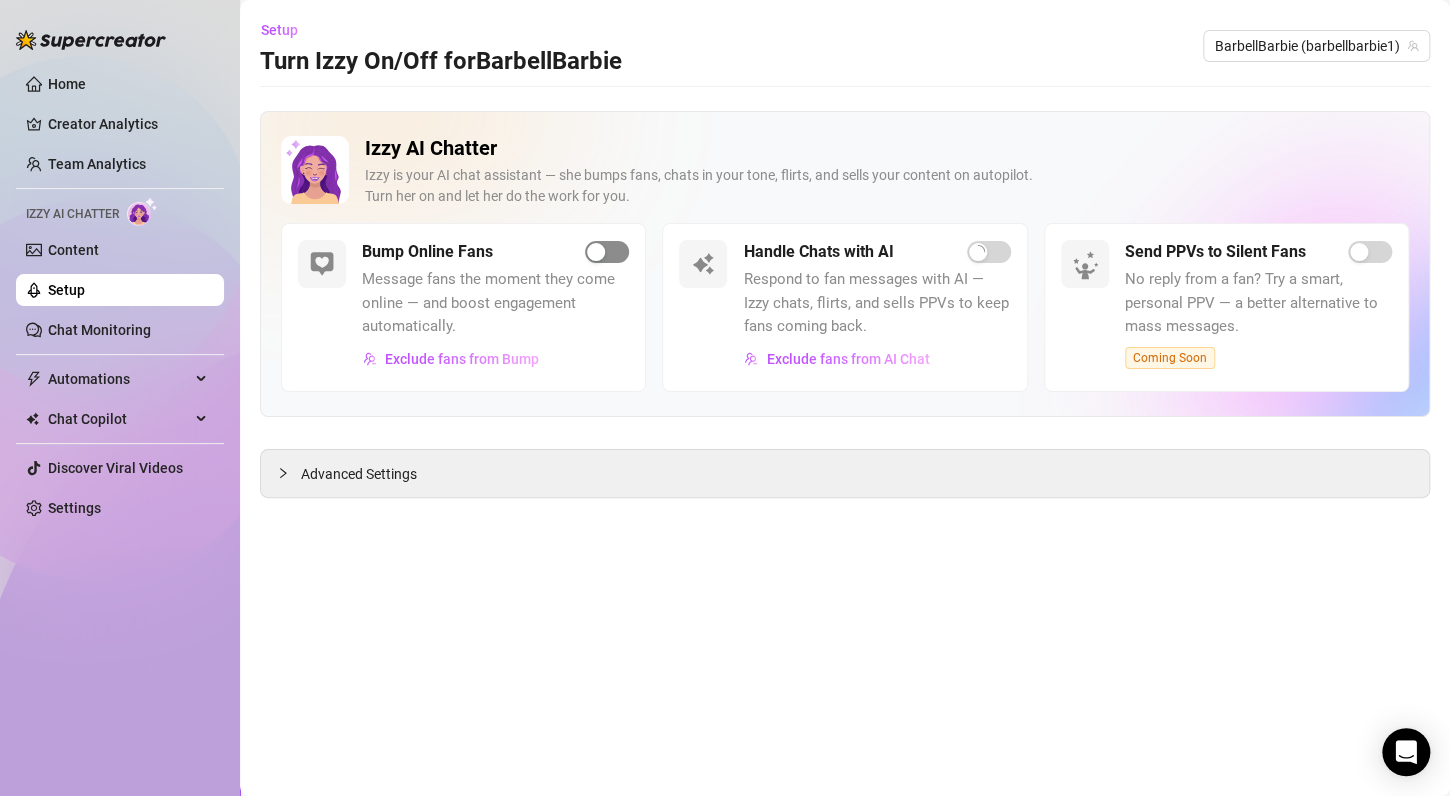 click at bounding box center (607, 252) 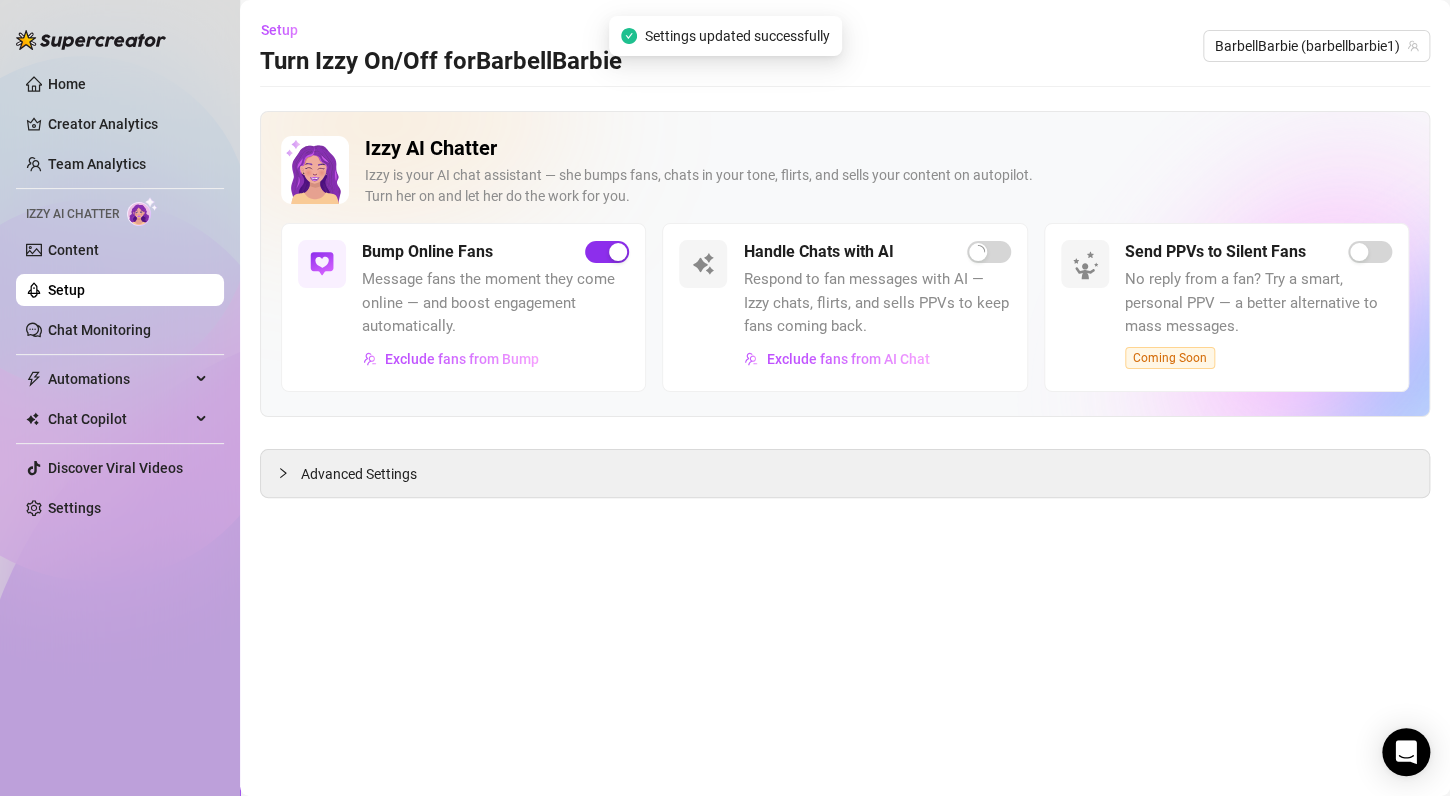 click at bounding box center (607, 252) 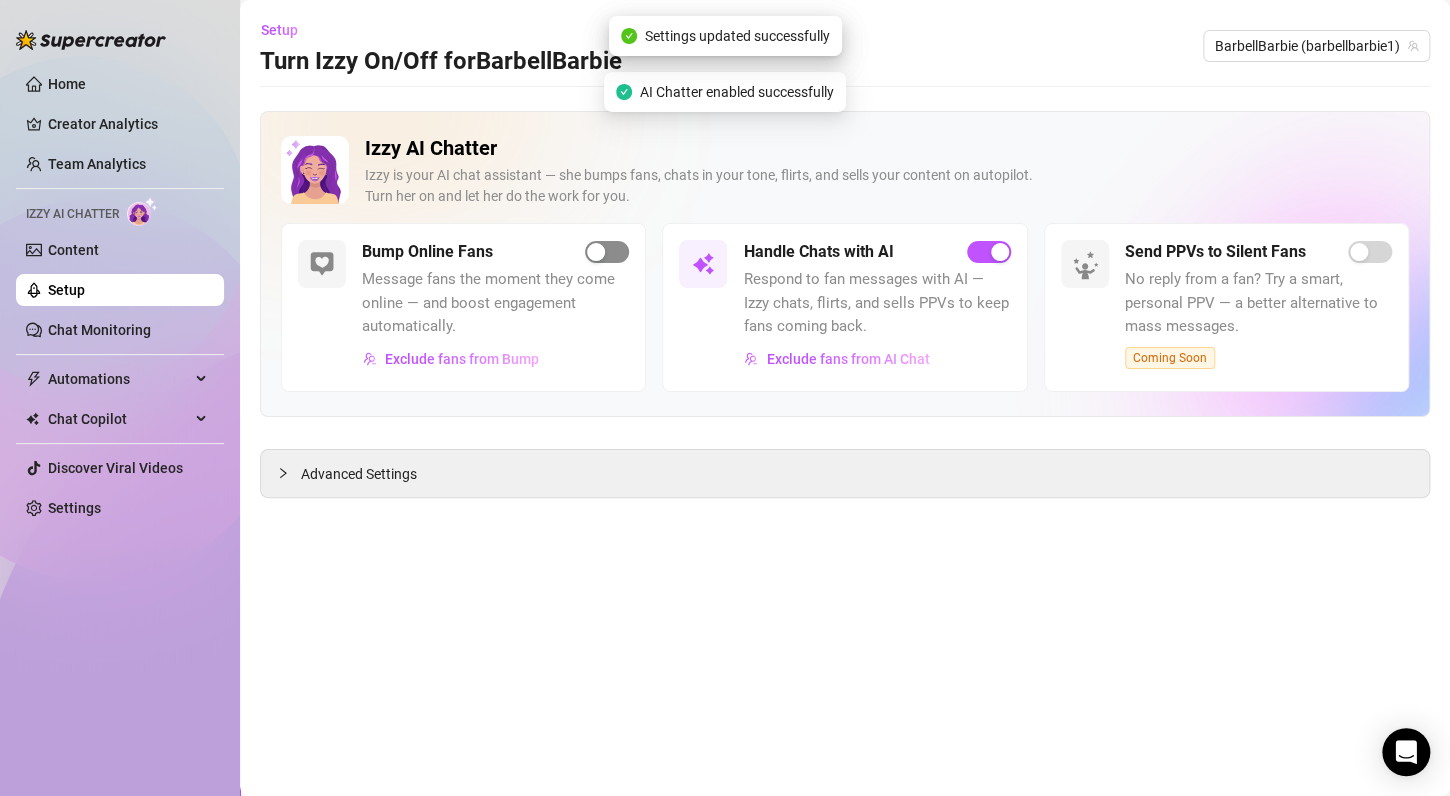 click at bounding box center [596, 252] 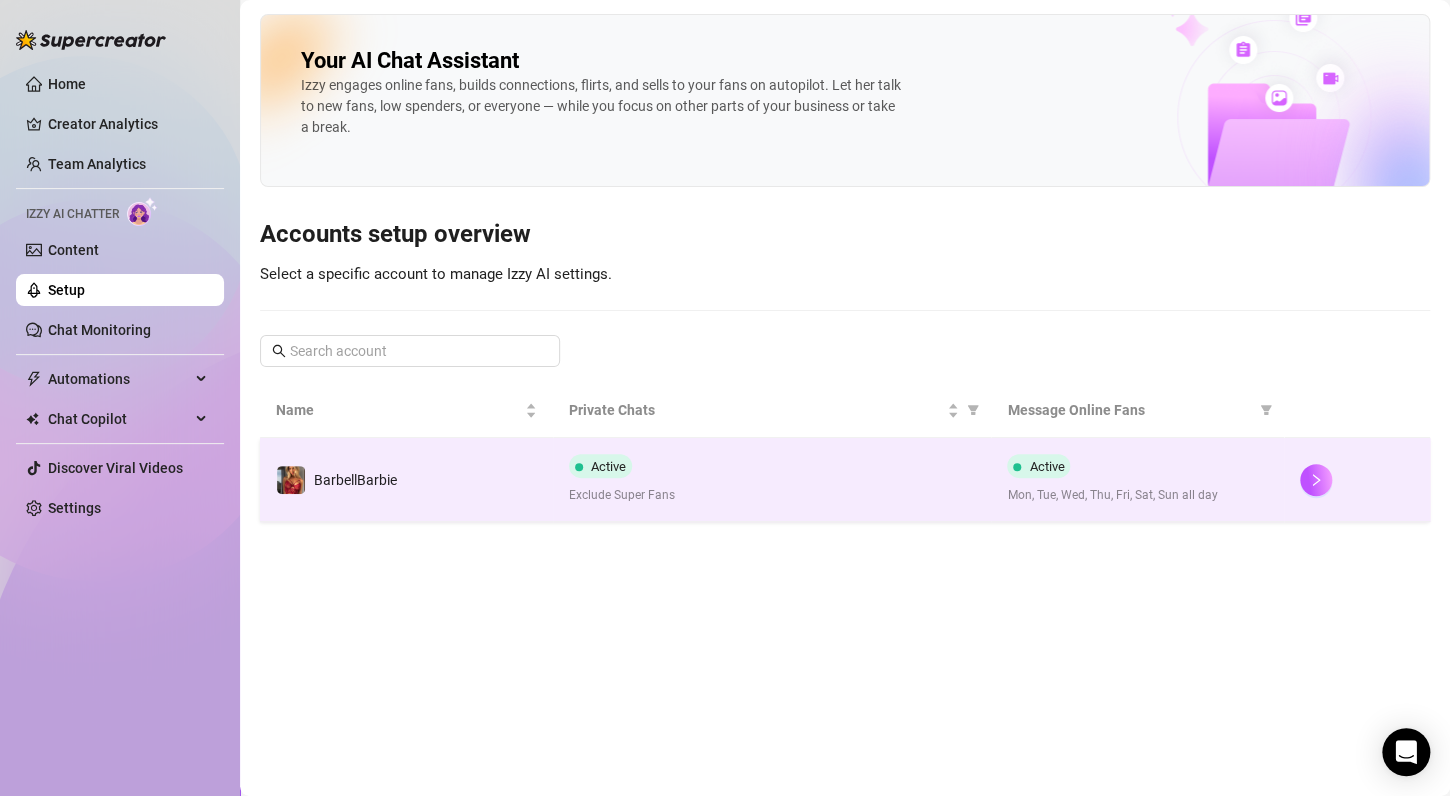 click on "Active Mon, Tue, Wed, Thu, Fri, Sat, Sun all day" at bounding box center [1137, 479] 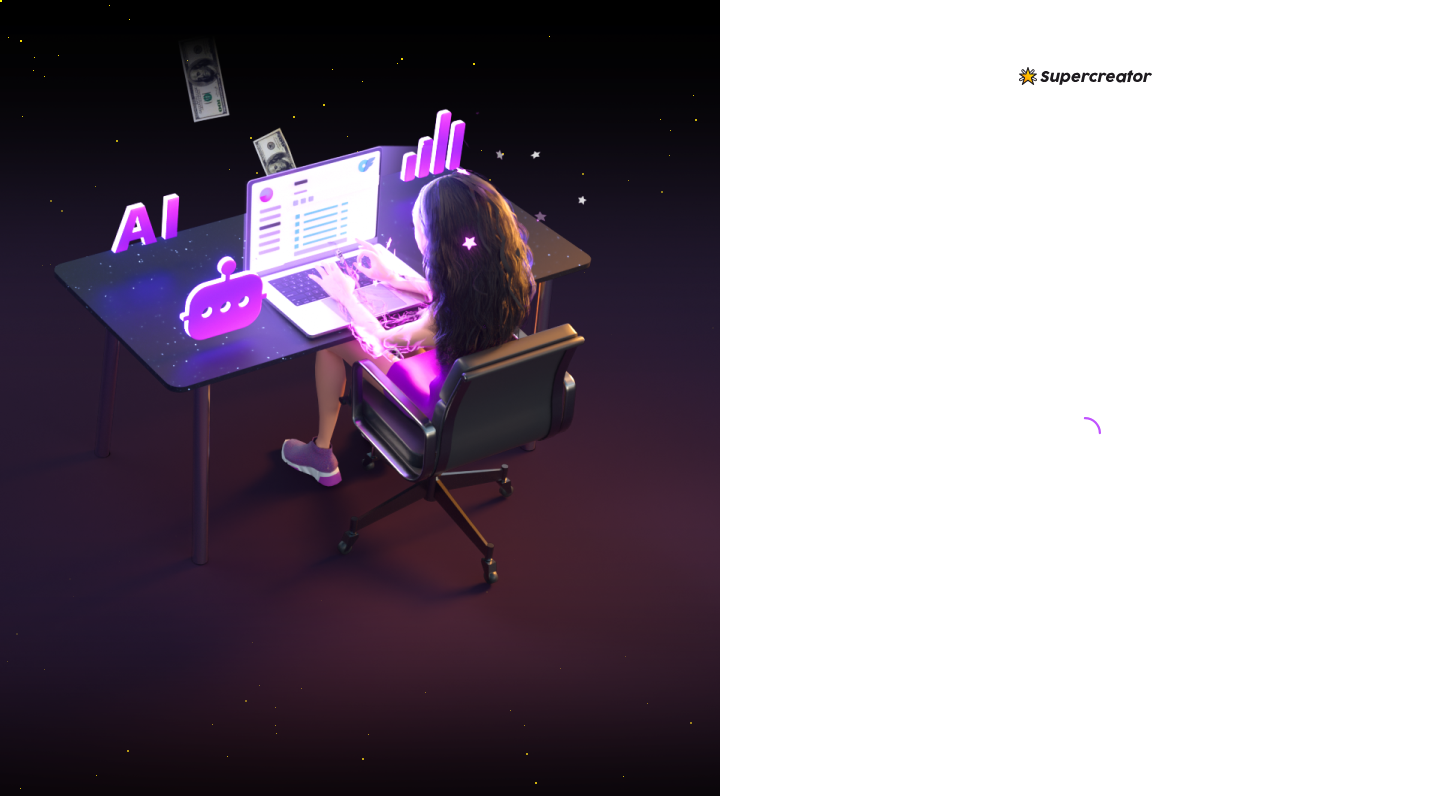 scroll, scrollTop: 0, scrollLeft: 0, axis: both 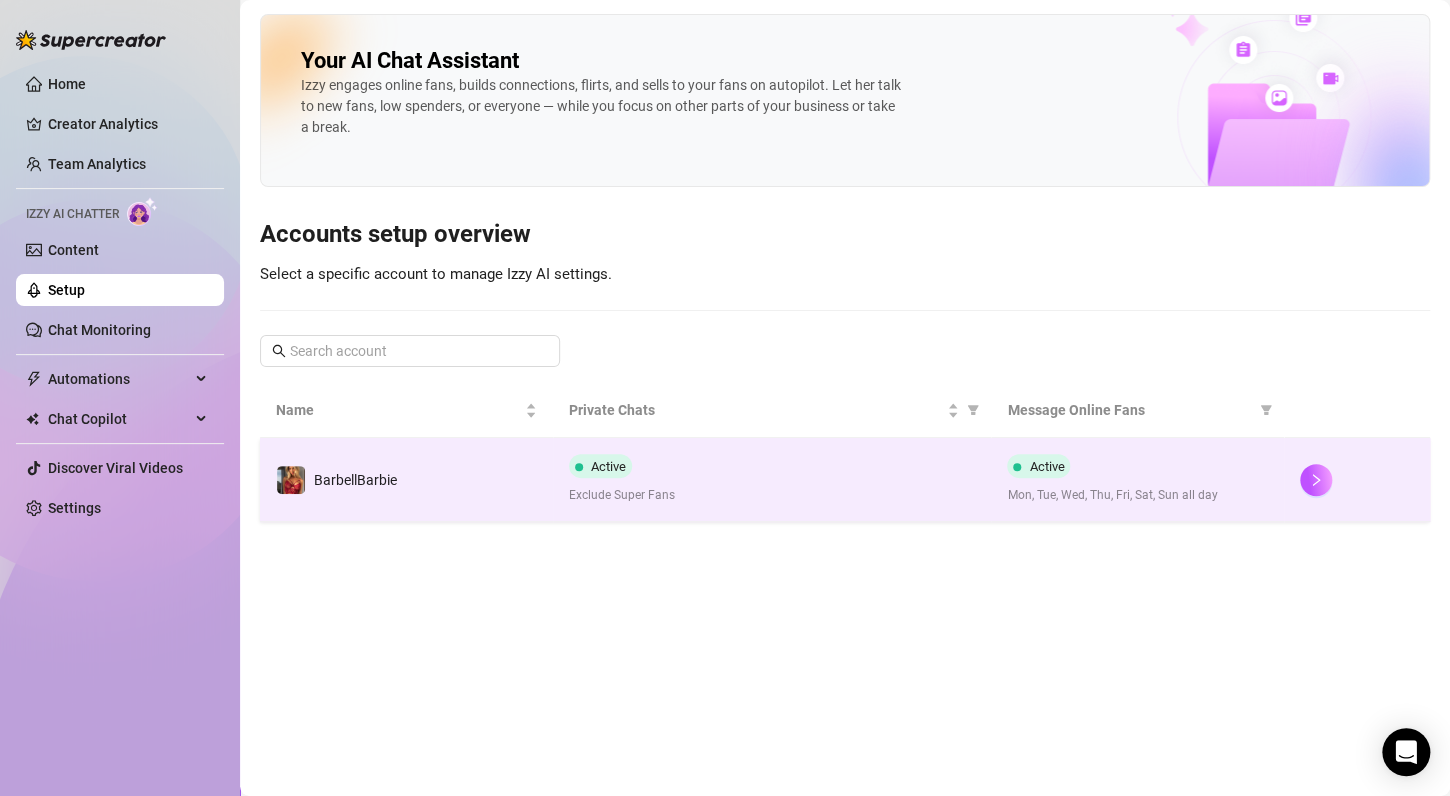 click on "Active" at bounding box center [608, 466] 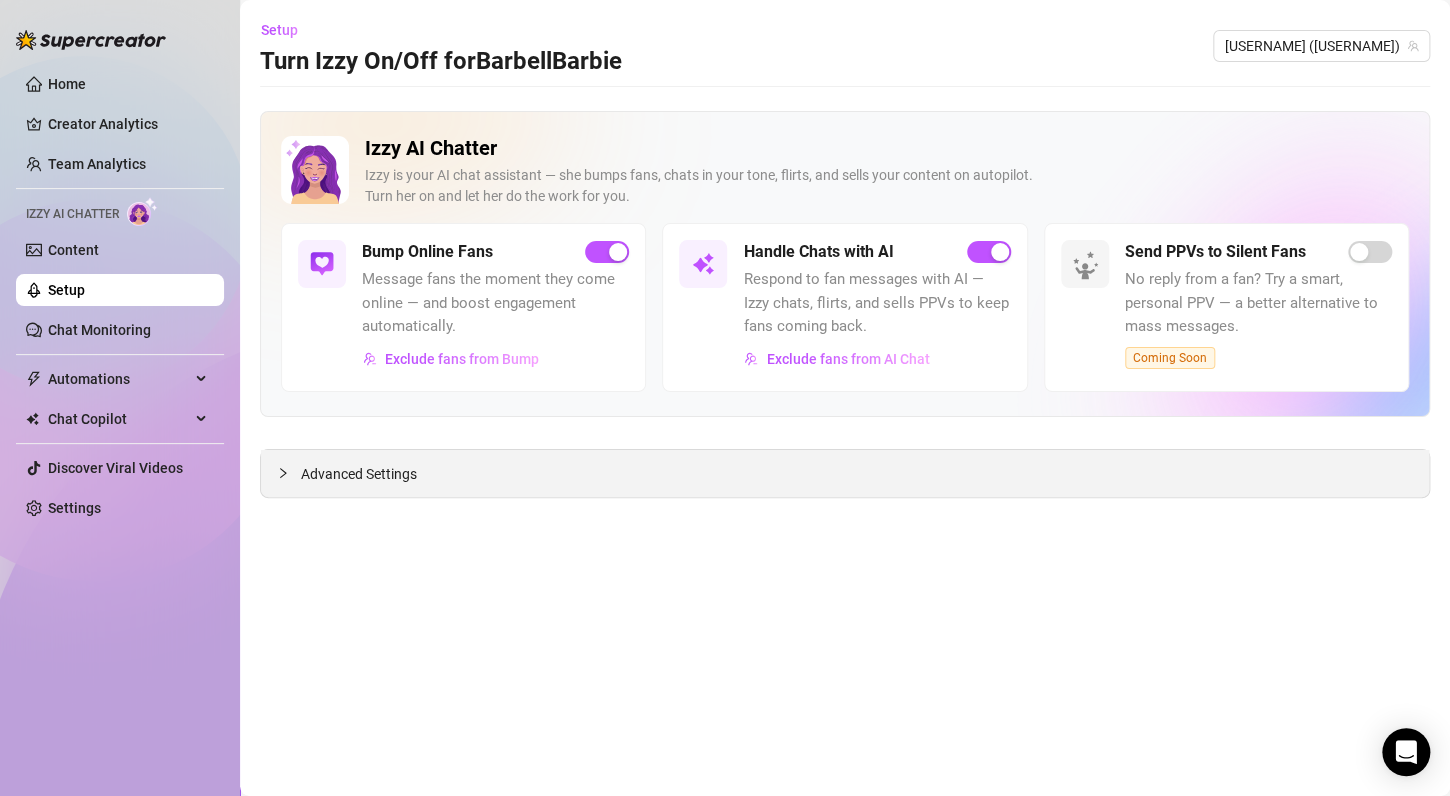 click on "Advanced Settings" at bounding box center (845, 473) 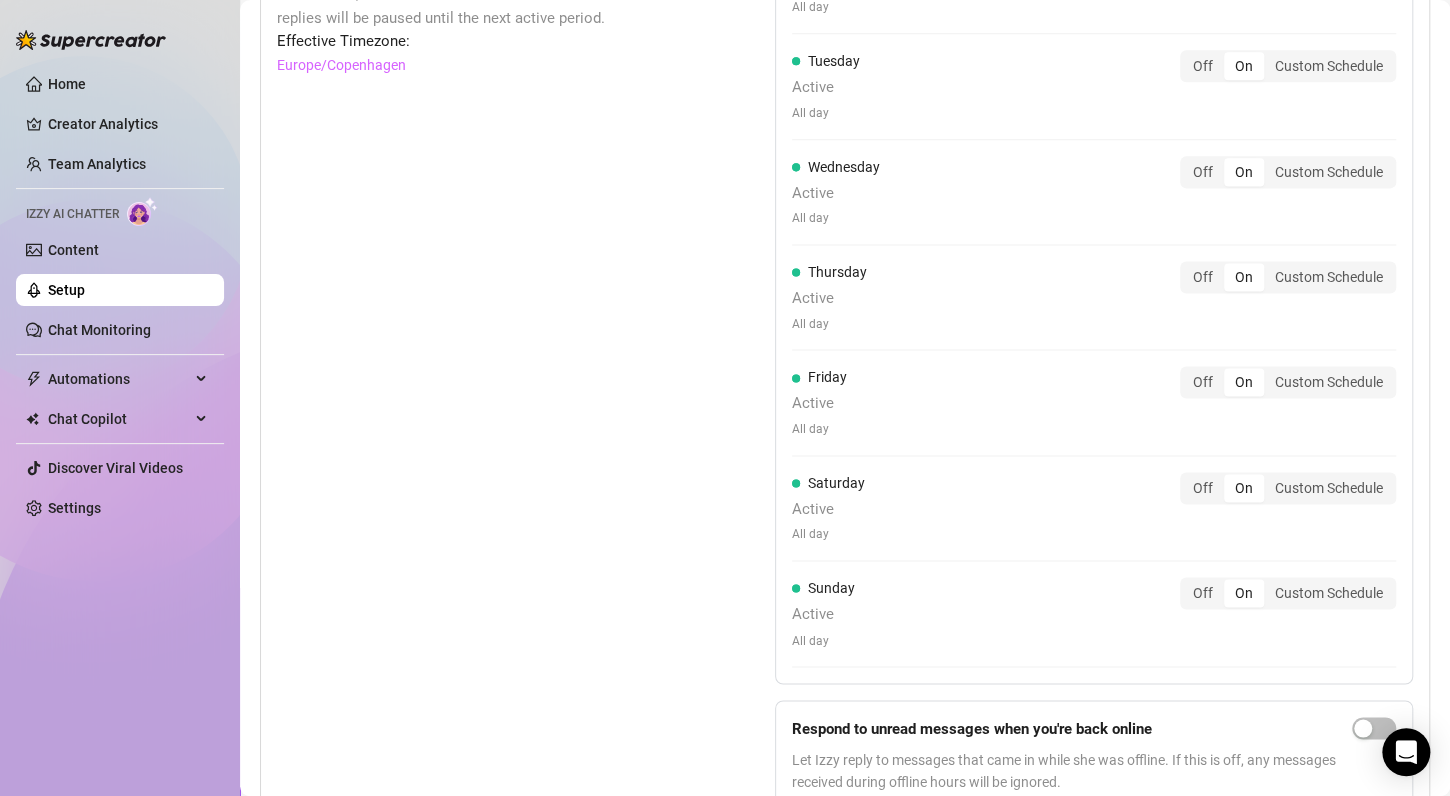 scroll, scrollTop: 1292, scrollLeft: 0, axis: vertical 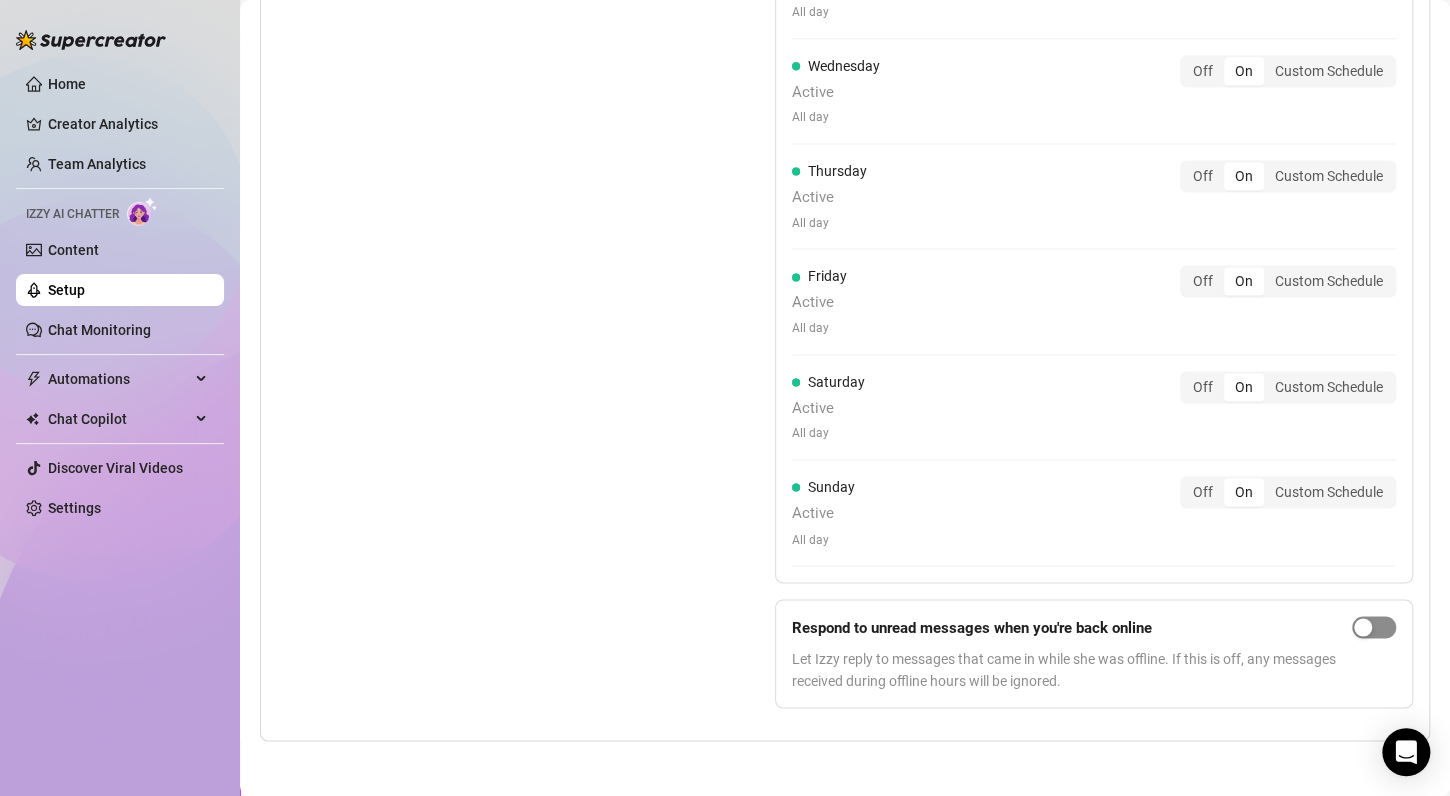 click at bounding box center [1374, 627] 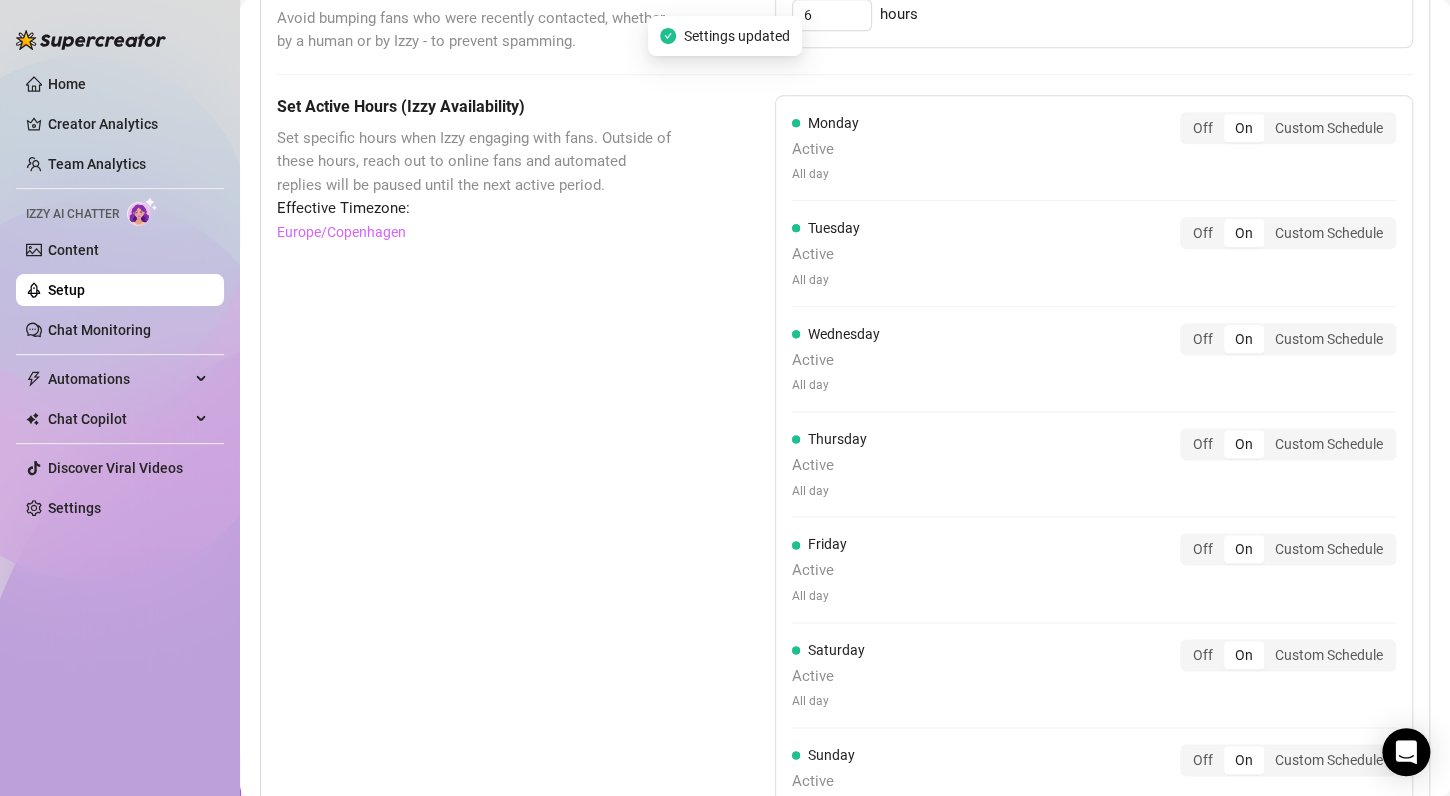 scroll, scrollTop: 1292, scrollLeft: 0, axis: vertical 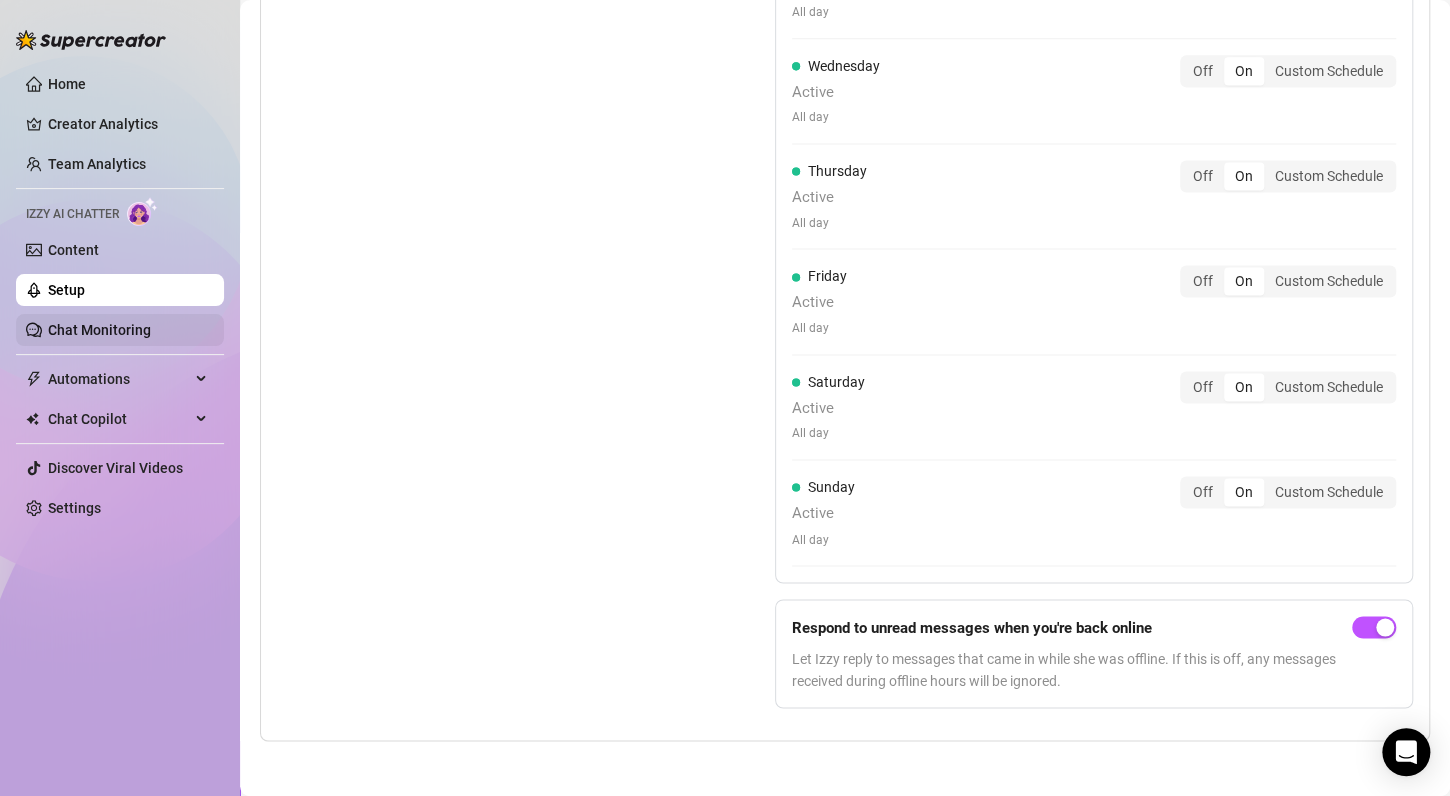click on "Chat Monitoring" at bounding box center [99, 330] 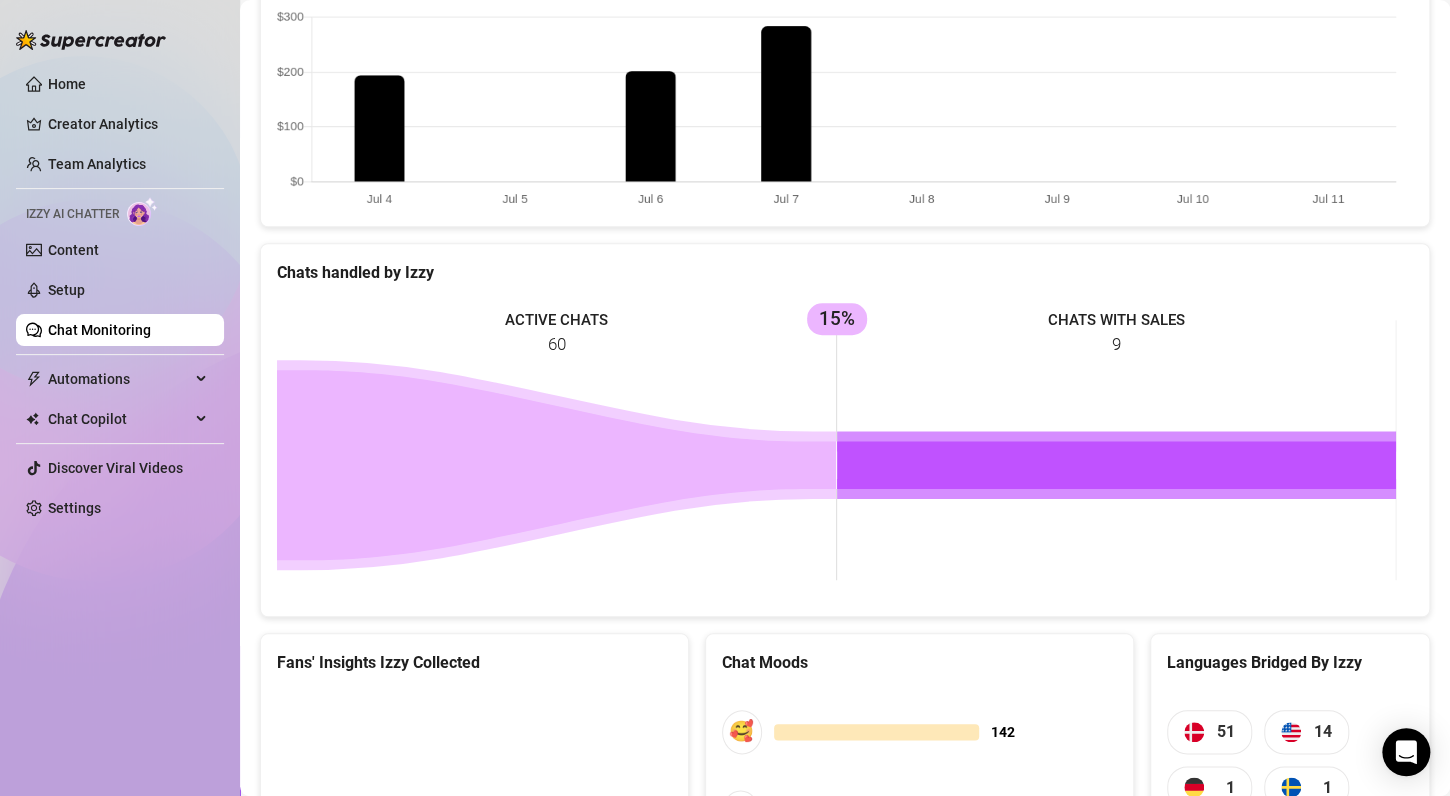 scroll, scrollTop: 913, scrollLeft: 0, axis: vertical 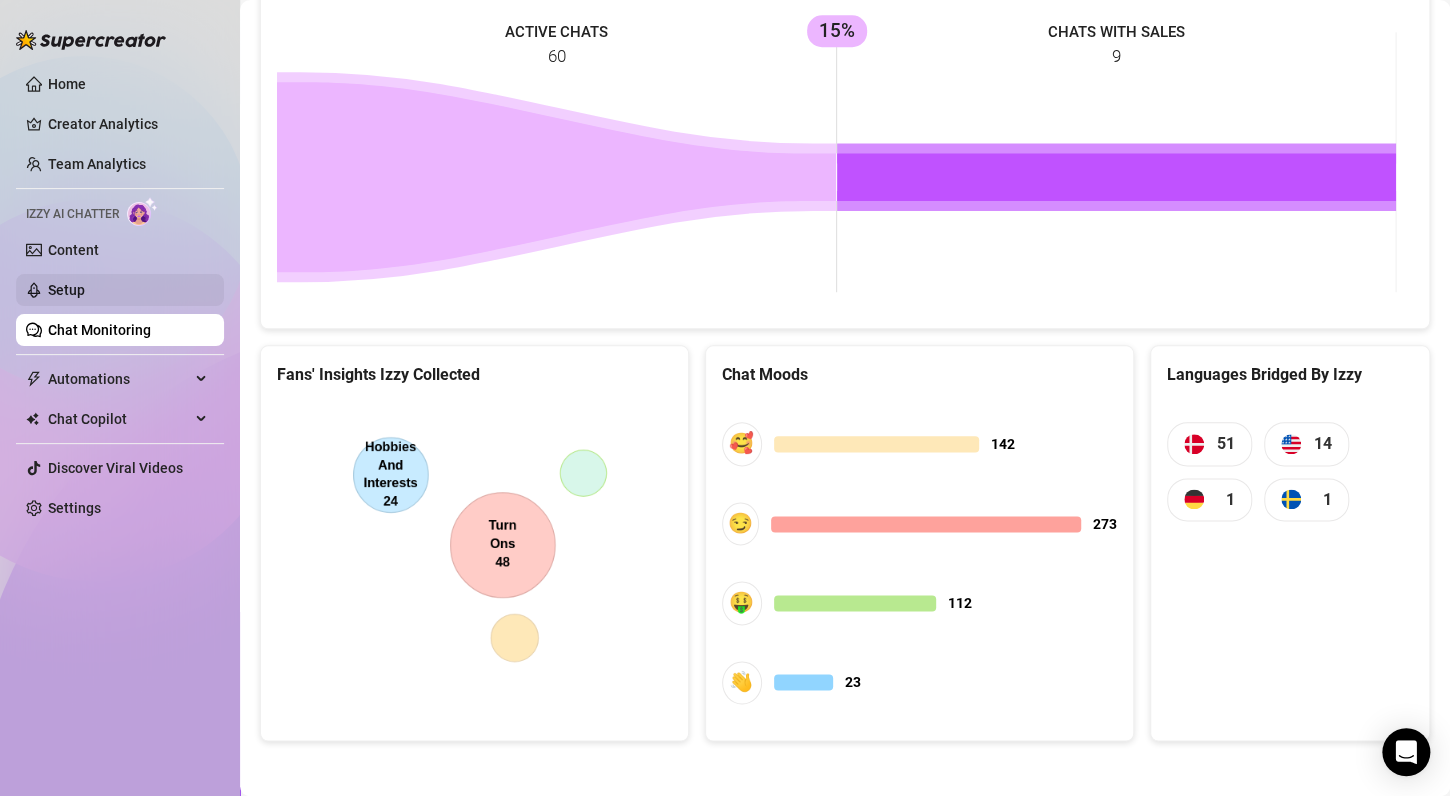click on "Setup" at bounding box center (66, 290) 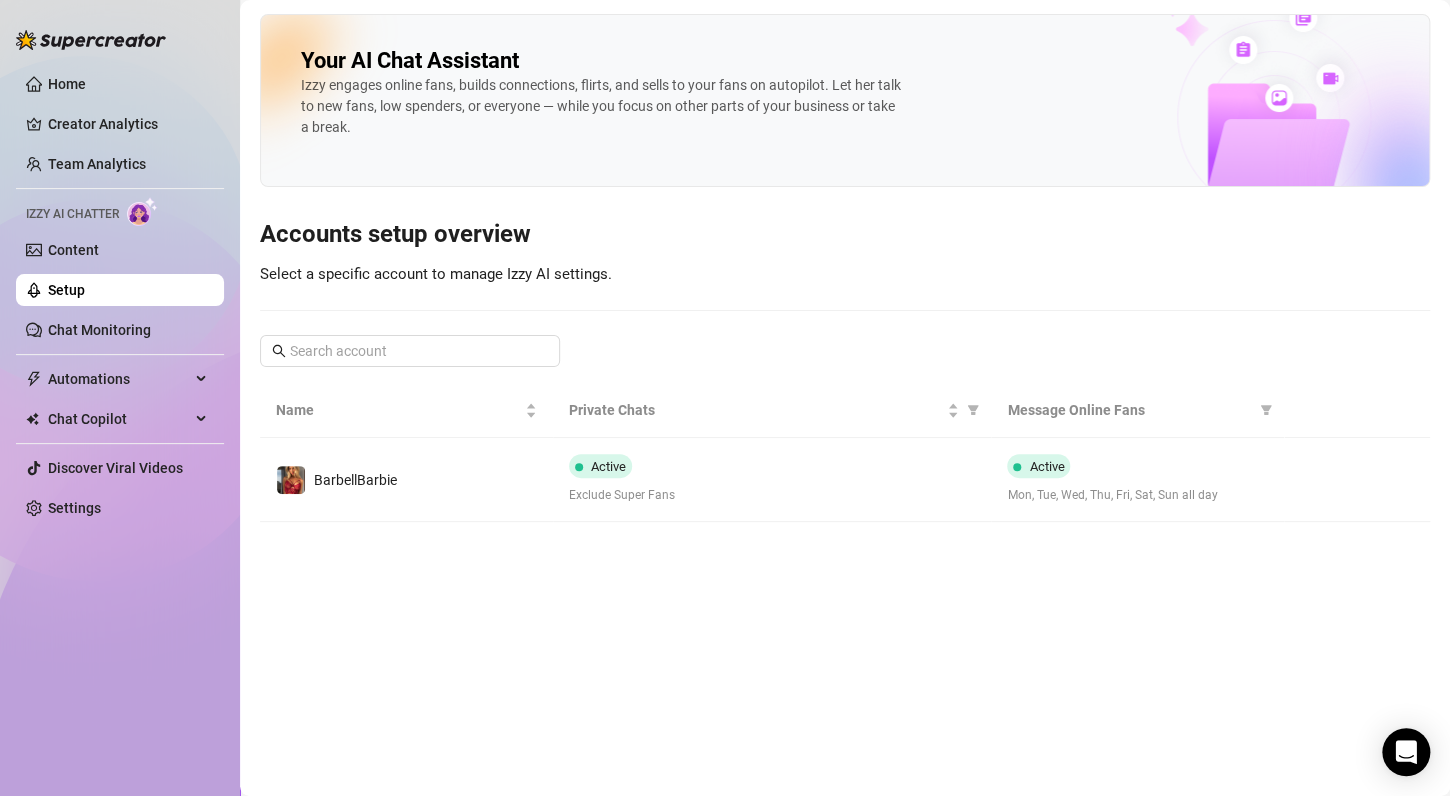 scroll, scrollTop: 0, scrollLeft: 0, axis: both 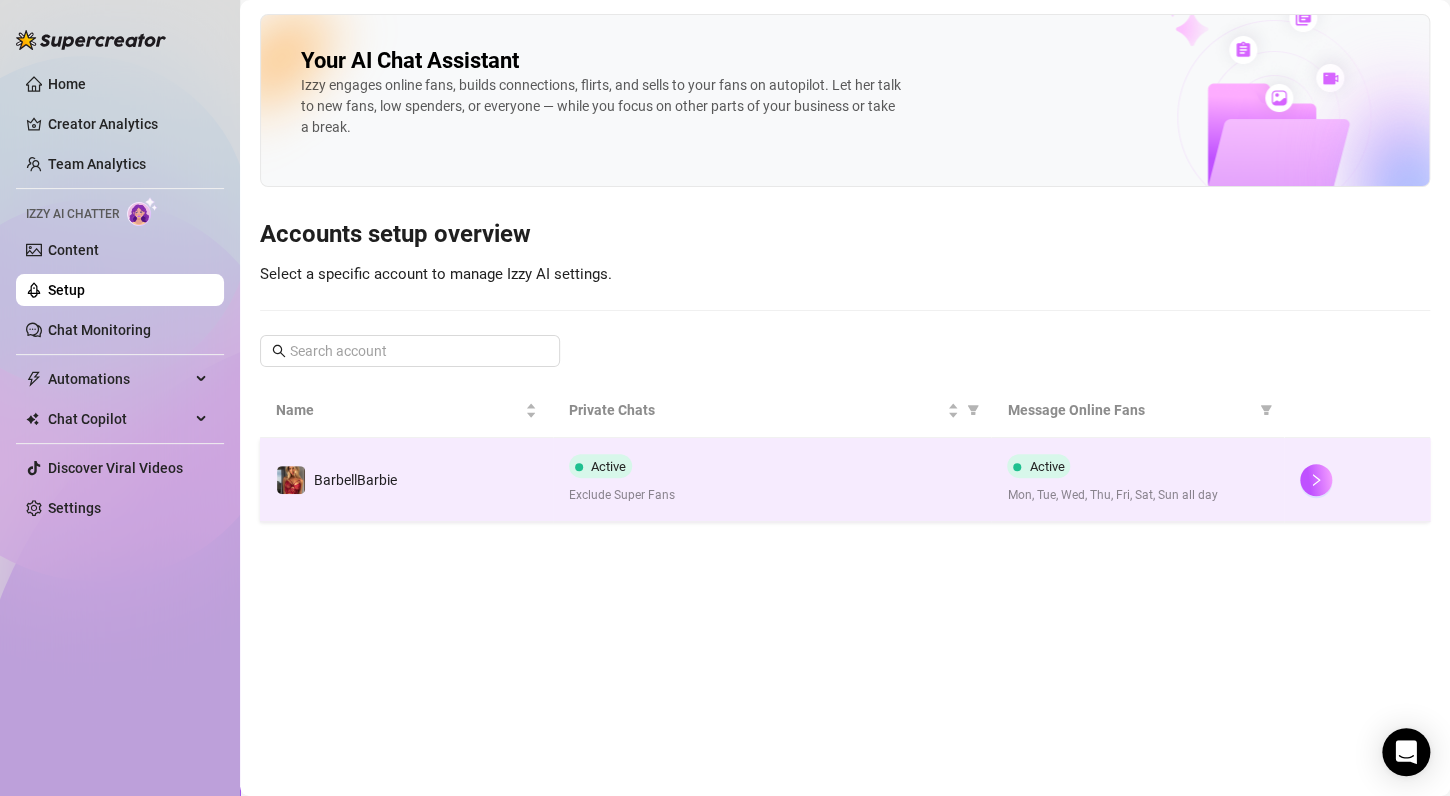 click on "BarbellBarbie" at bounding box center (406, 480) 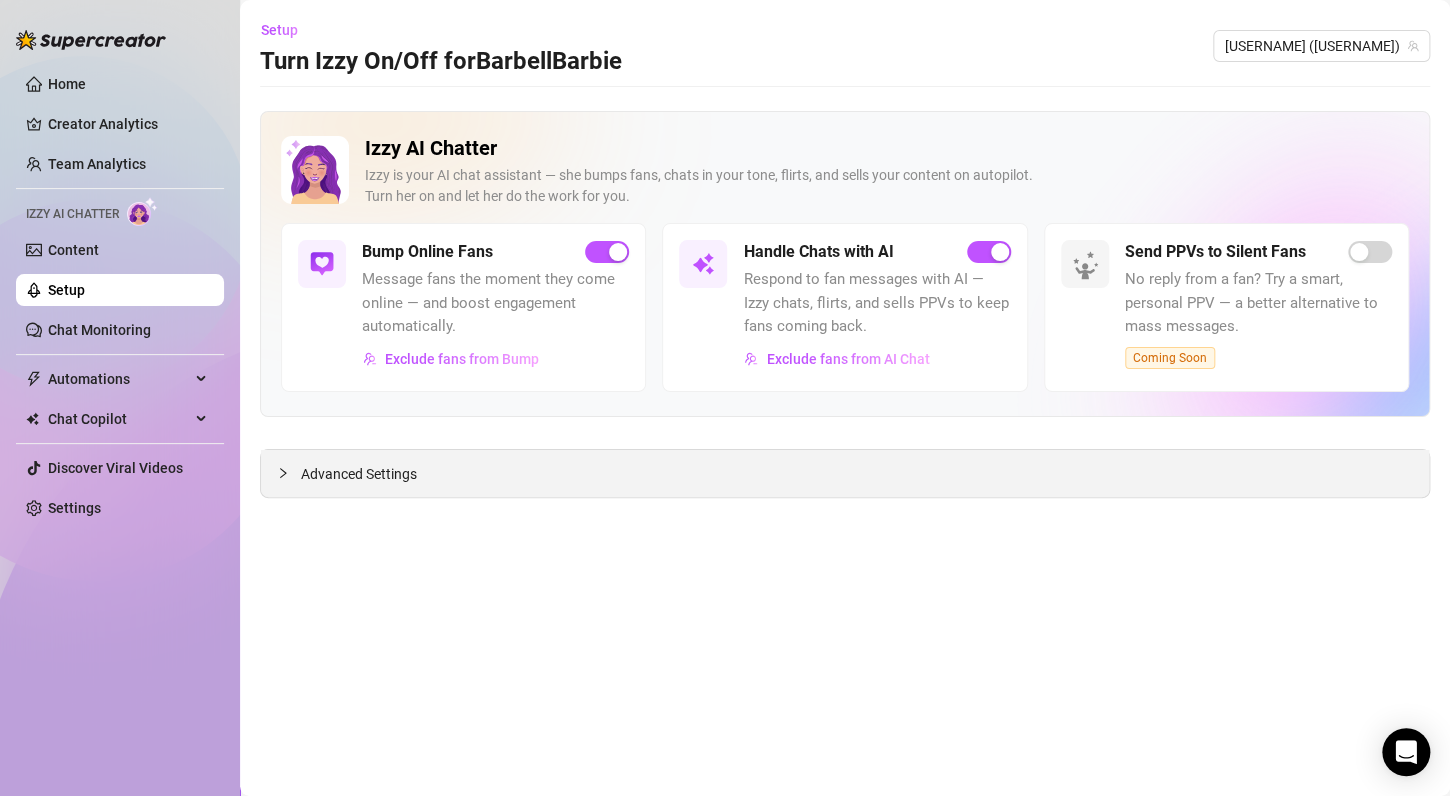click on "Advanced Settings" at bounding box center (845, 473) 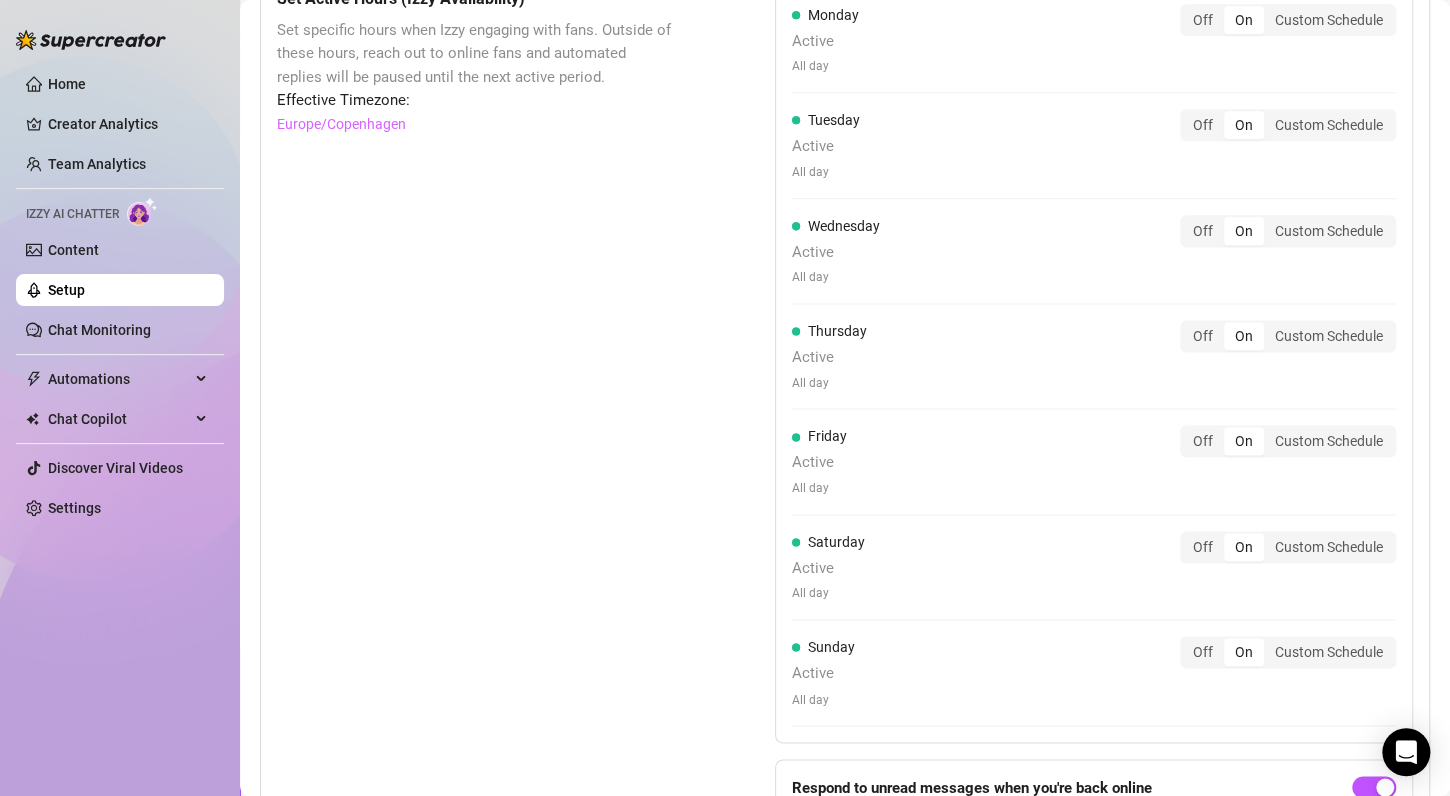 scroll, scrollTop: 1292, scrollLeft: 0, axis: vertical 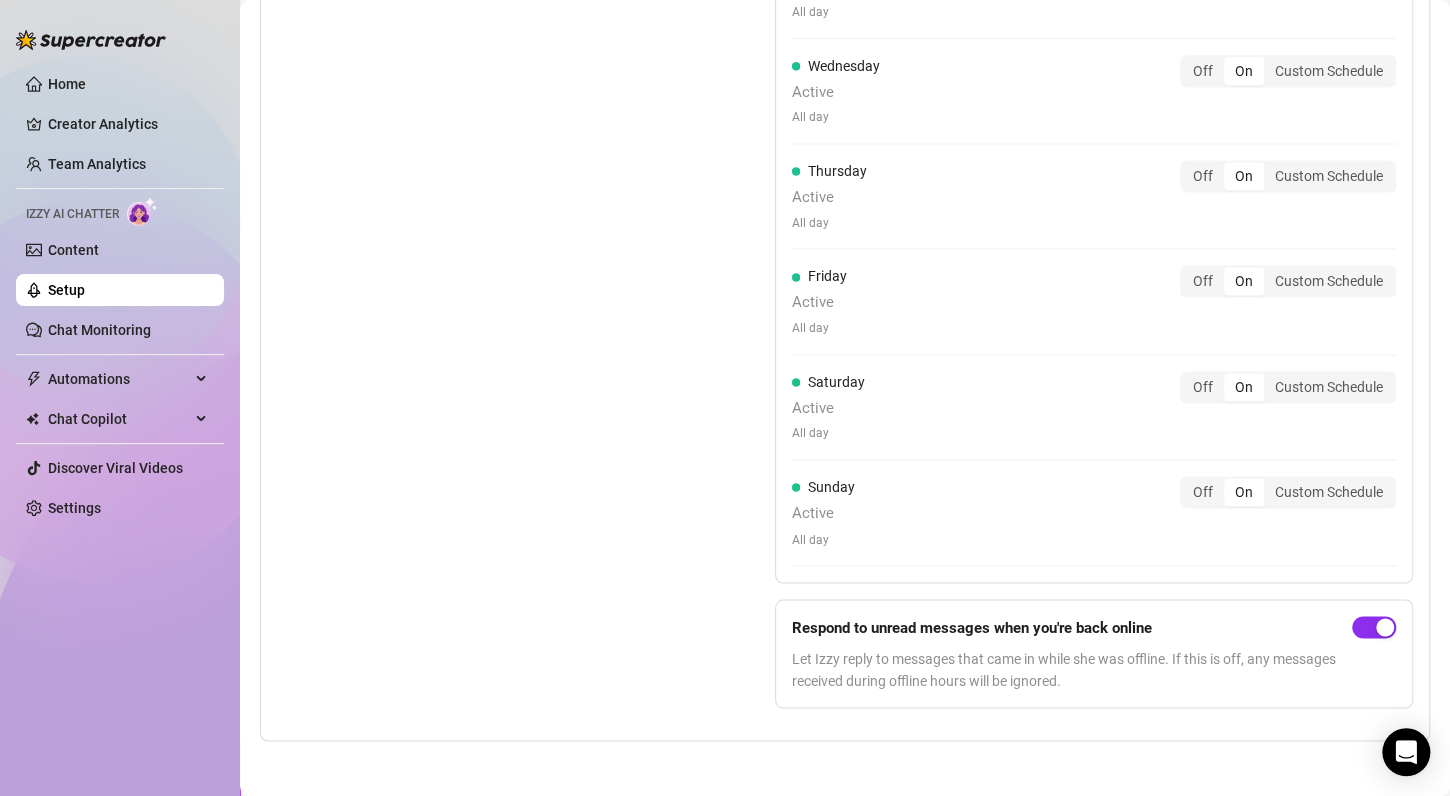 click at bounding box center [1385, 627] 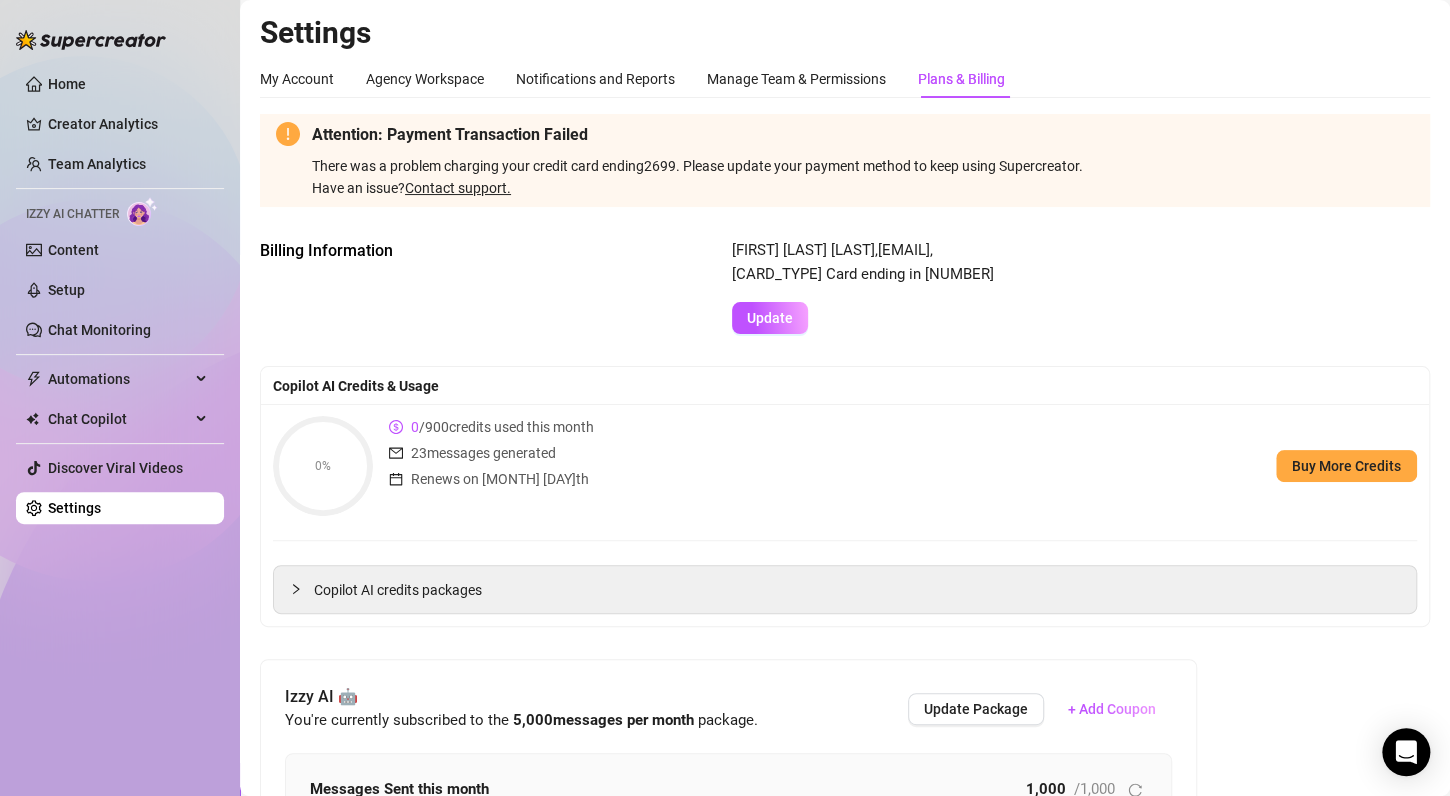 scroll, scrollTop: 0, scrollLeft: 0, axis: both 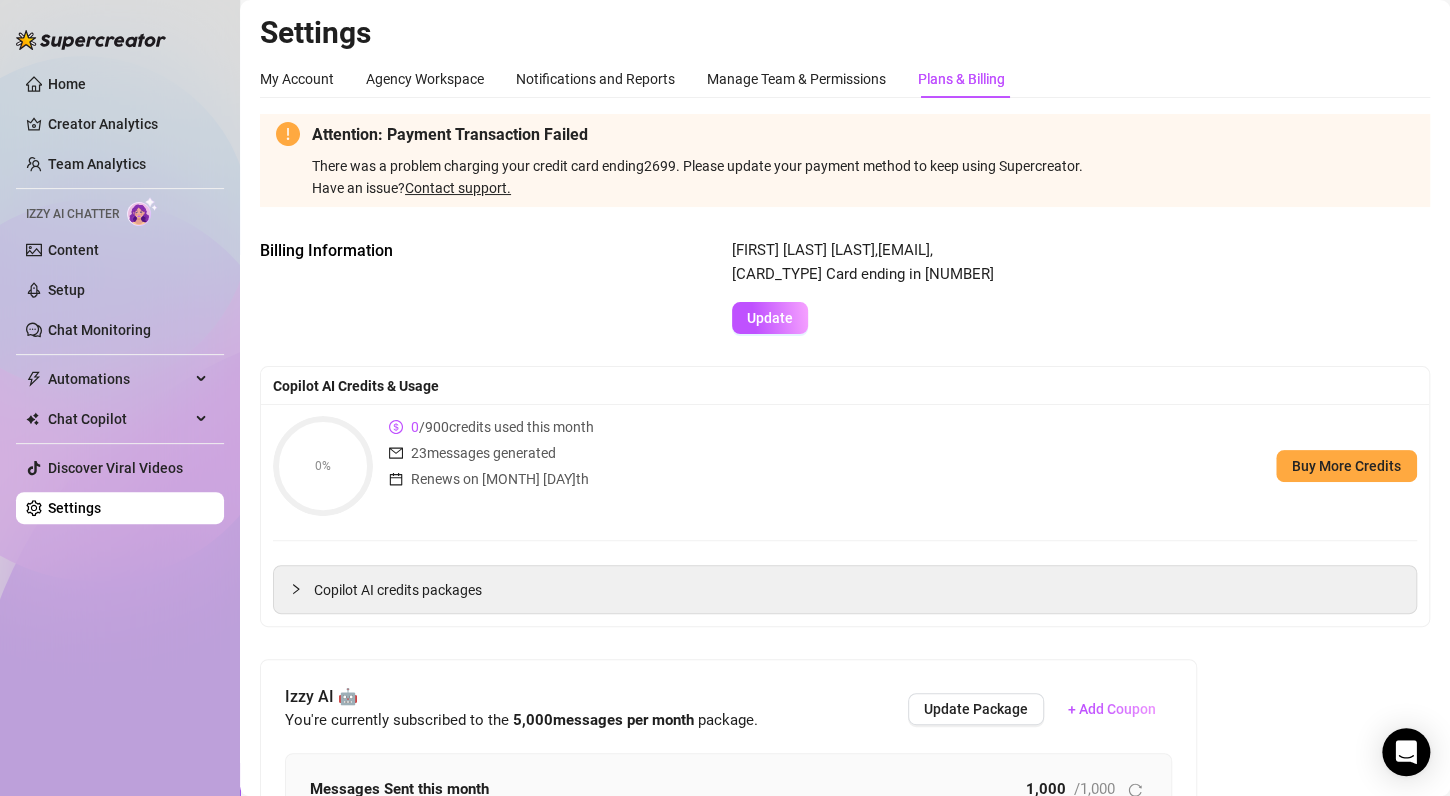 click on "Contact support." at bounding box center [458, 188] 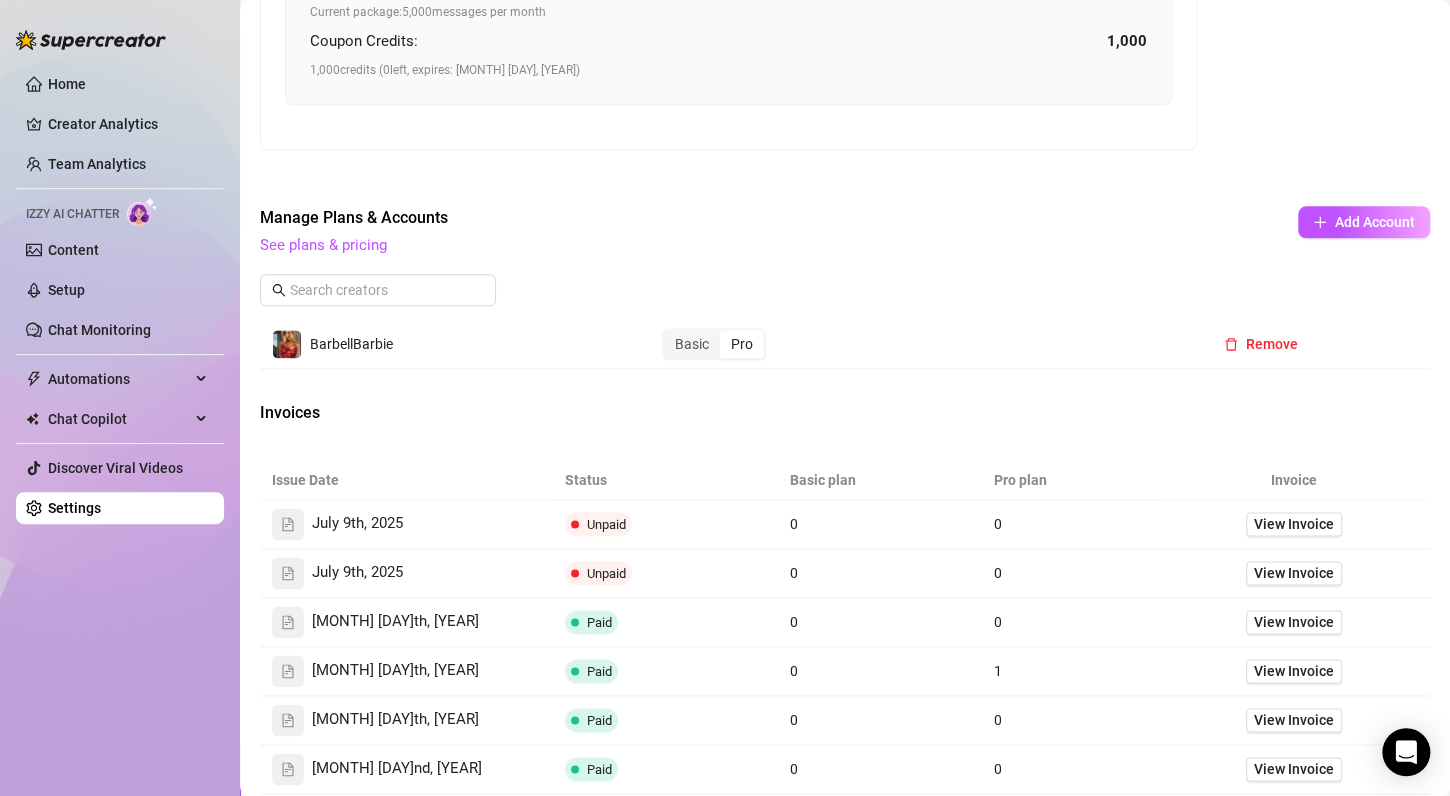 scroll, scrollTop: 1046, scrollLeft: 0, axis: vertical 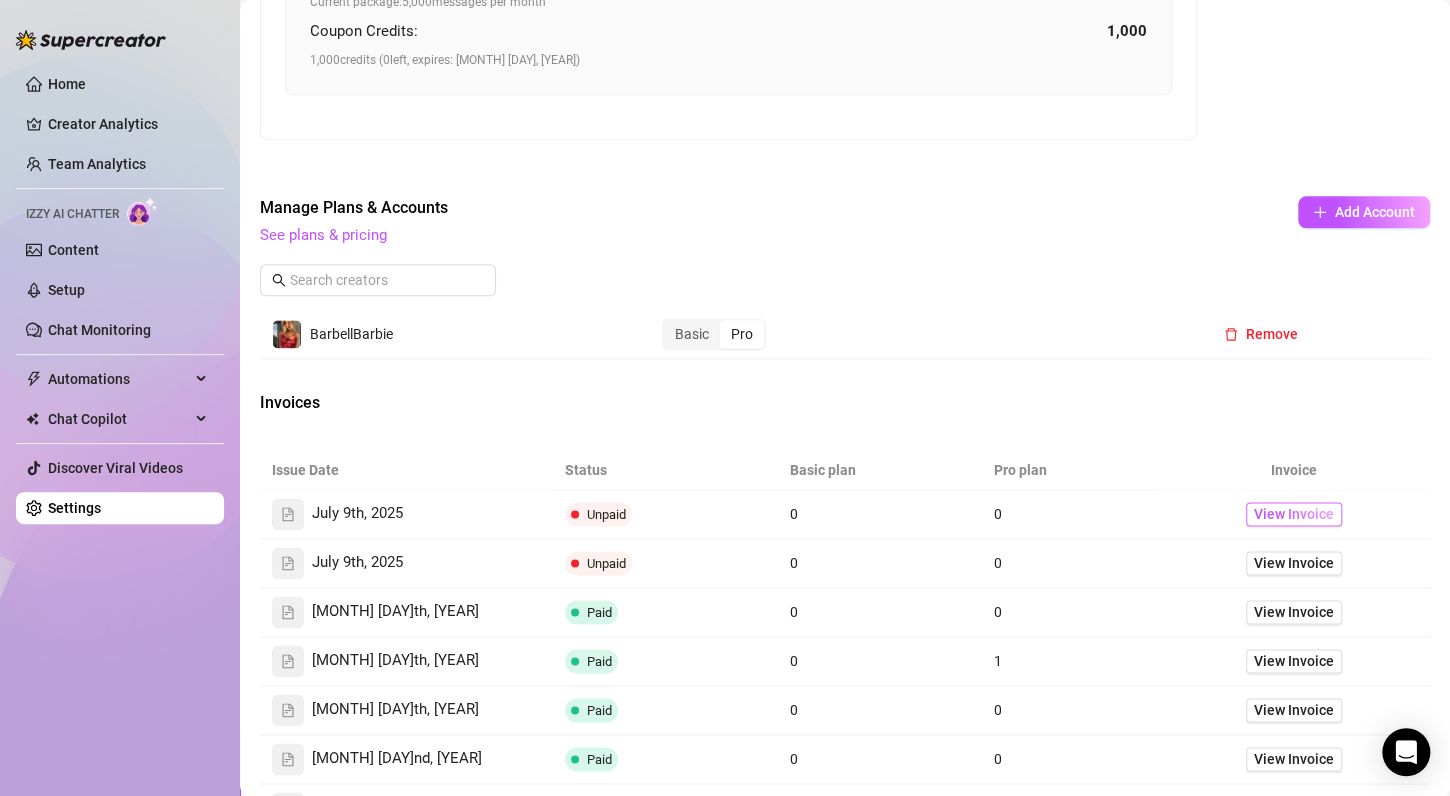 click on "View Invoice" at bounding box center [1294, 514] 